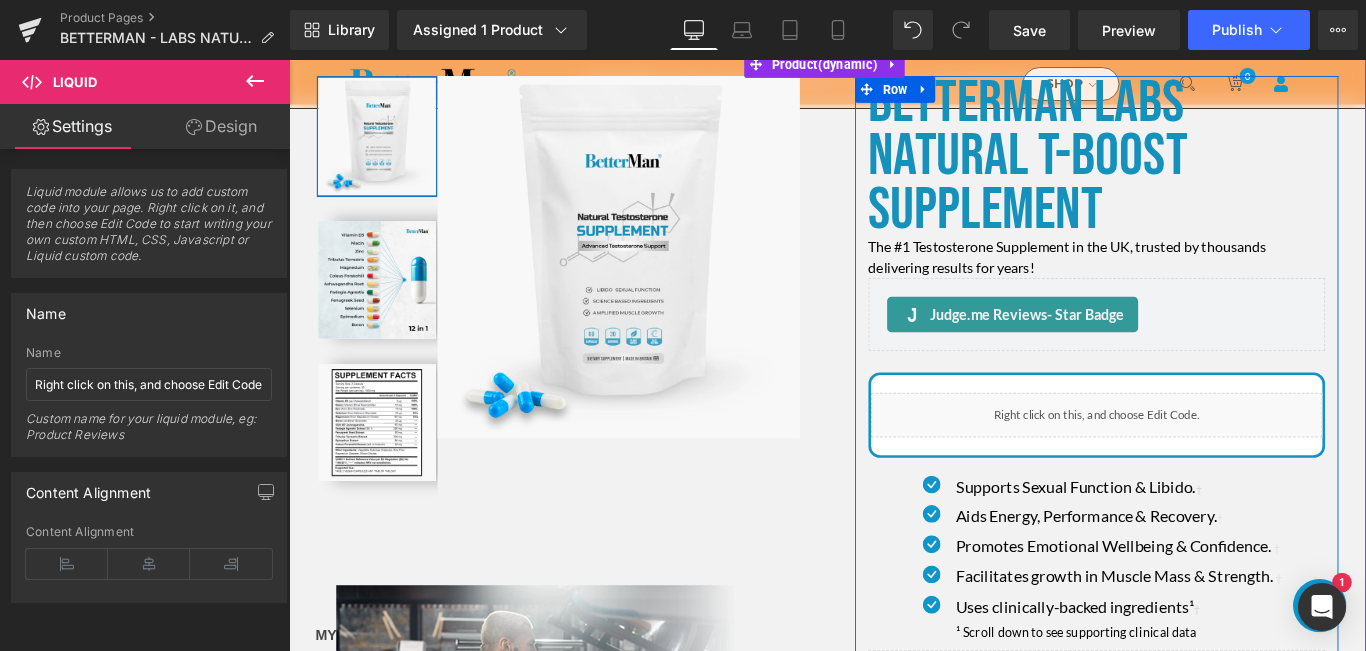 scroll, scrollTop: 400, scrollLeft: 0, axis: vertical 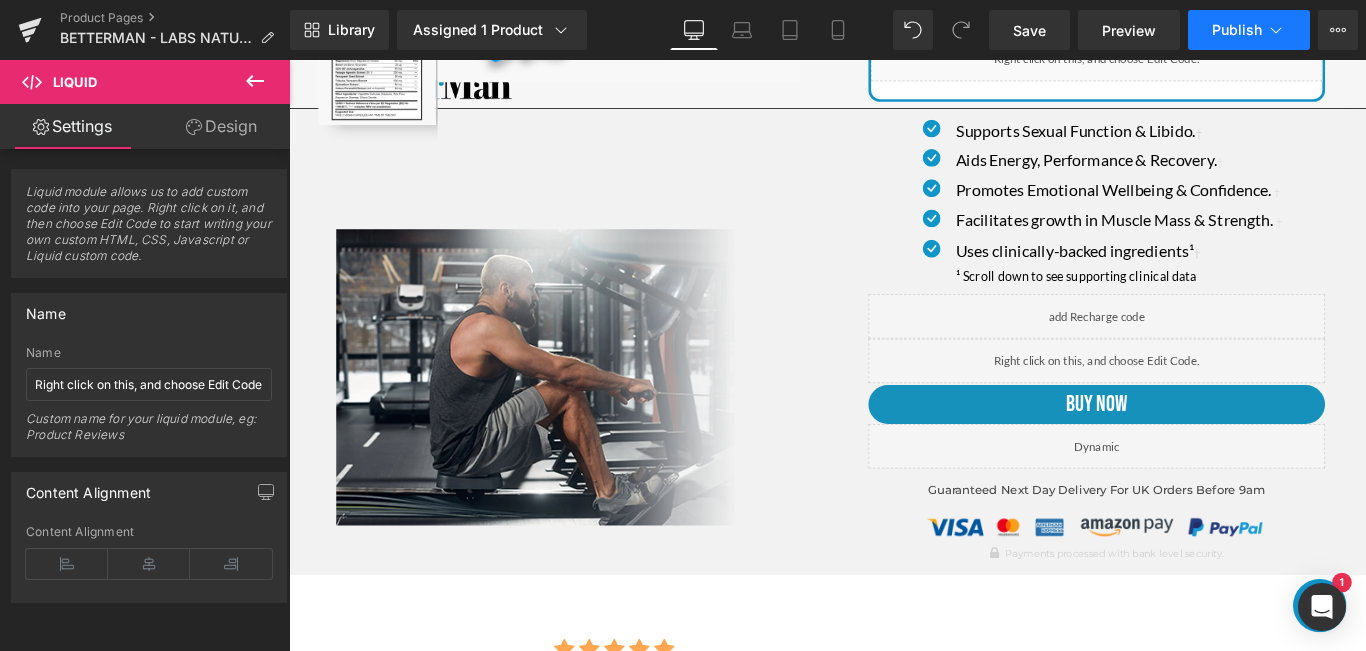 click on "Publish" at bounding box center [1237, 30] 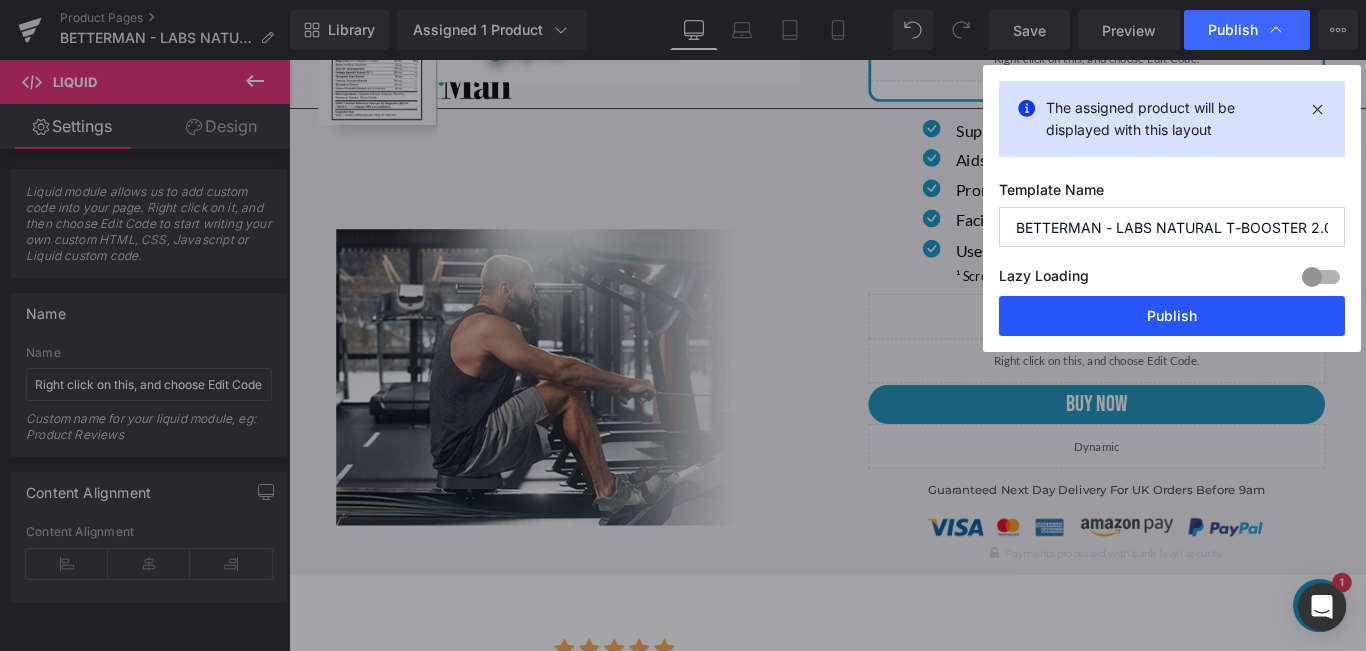 click on "Publish" at bounding box center (1172, 316) 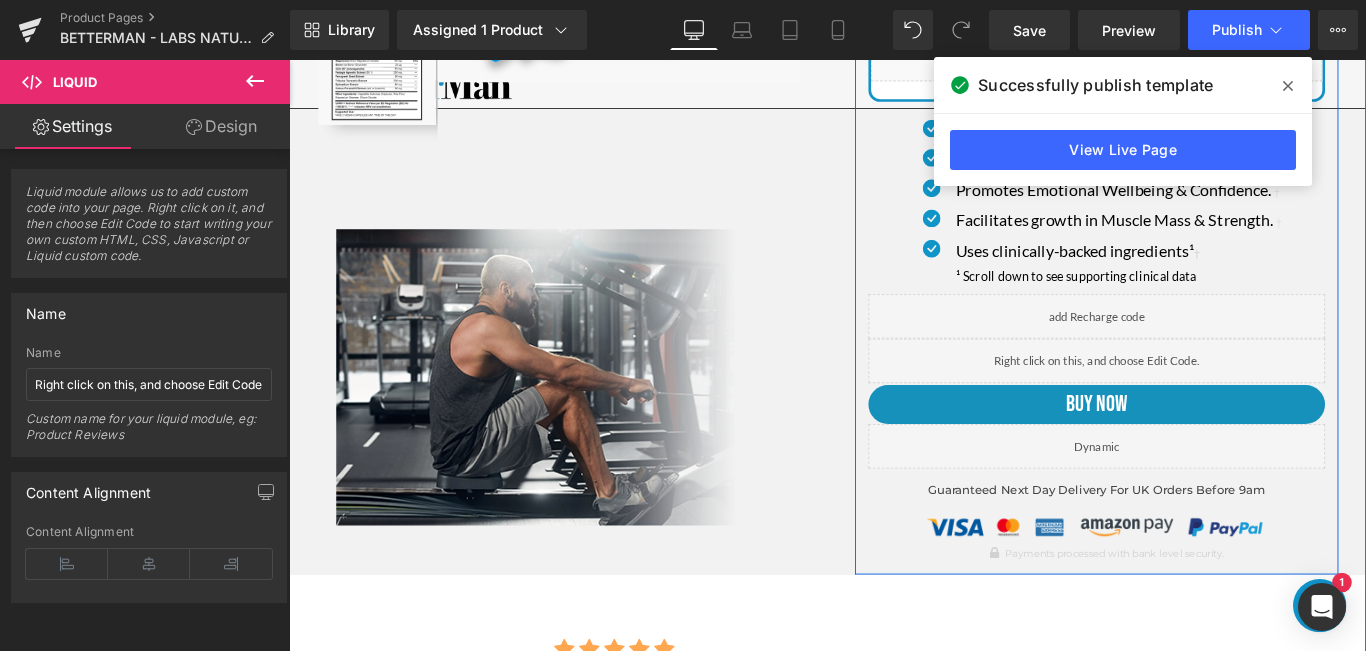 click at bounding box center [1216, 389] 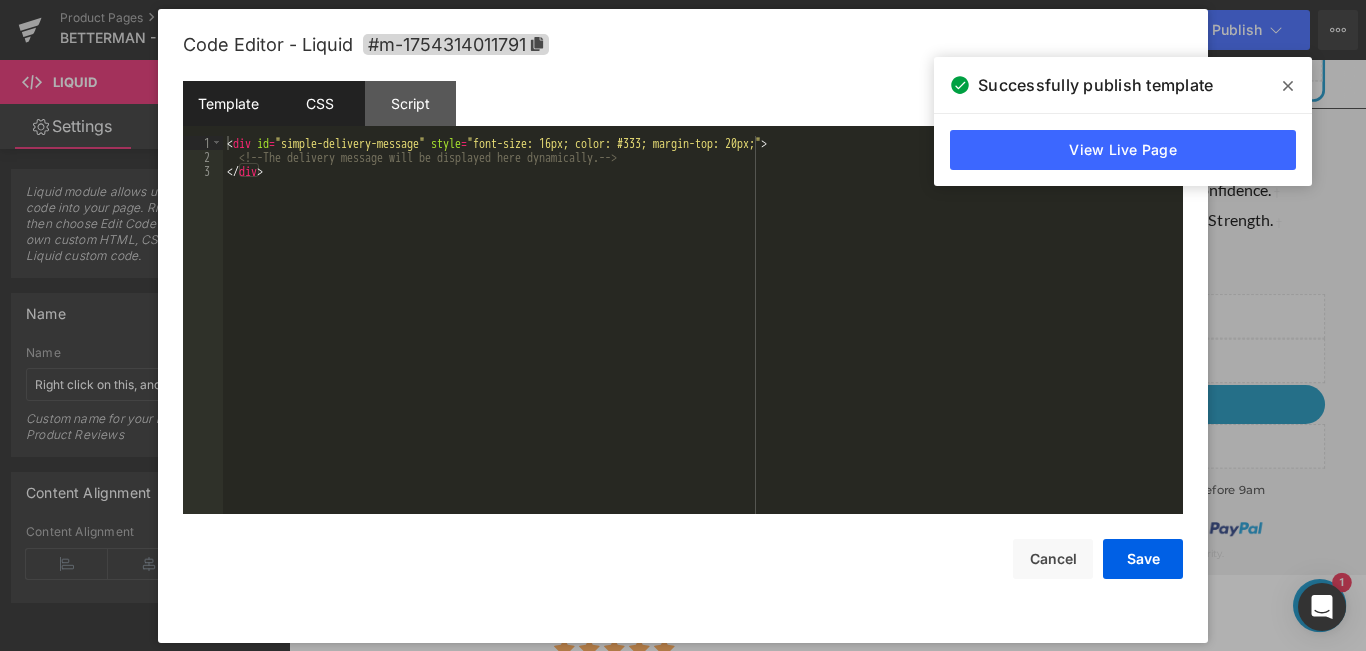 click on "CSS" at bounding box center [319, 103] 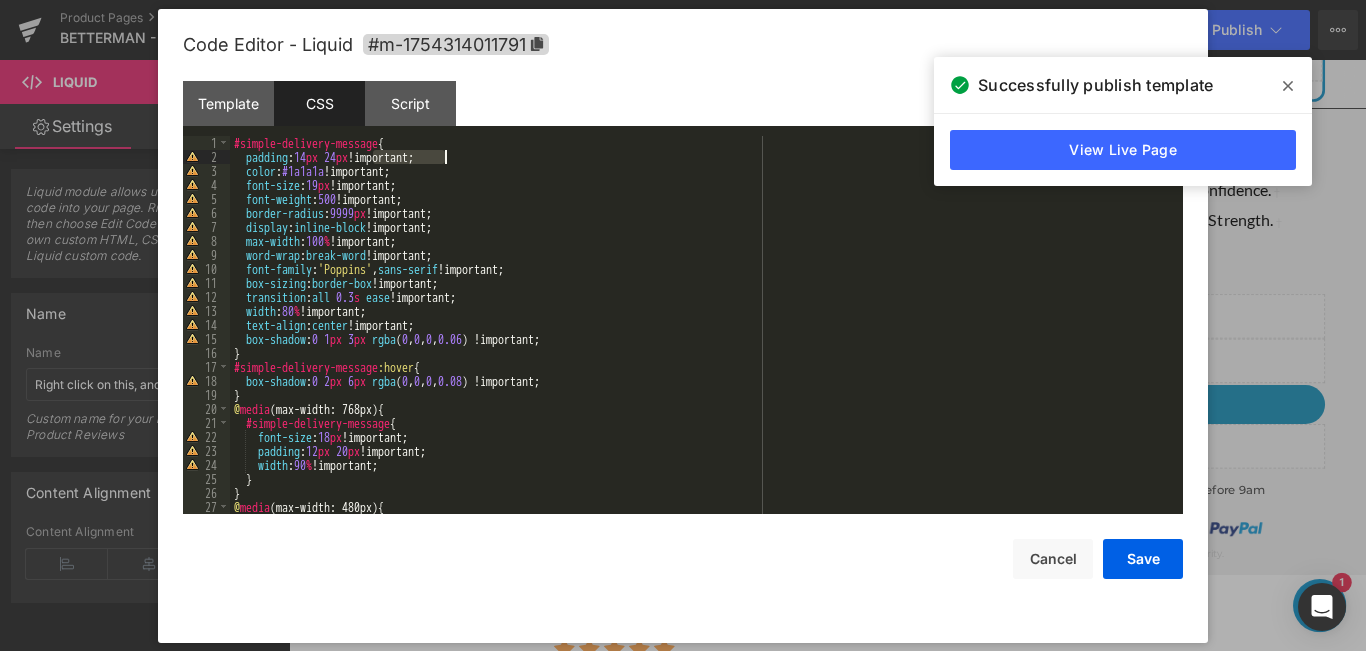 drag, startPoint x: 371, startPoint y: 160, endPoint x: 446, endPoint y: 161, distance: 75.00667 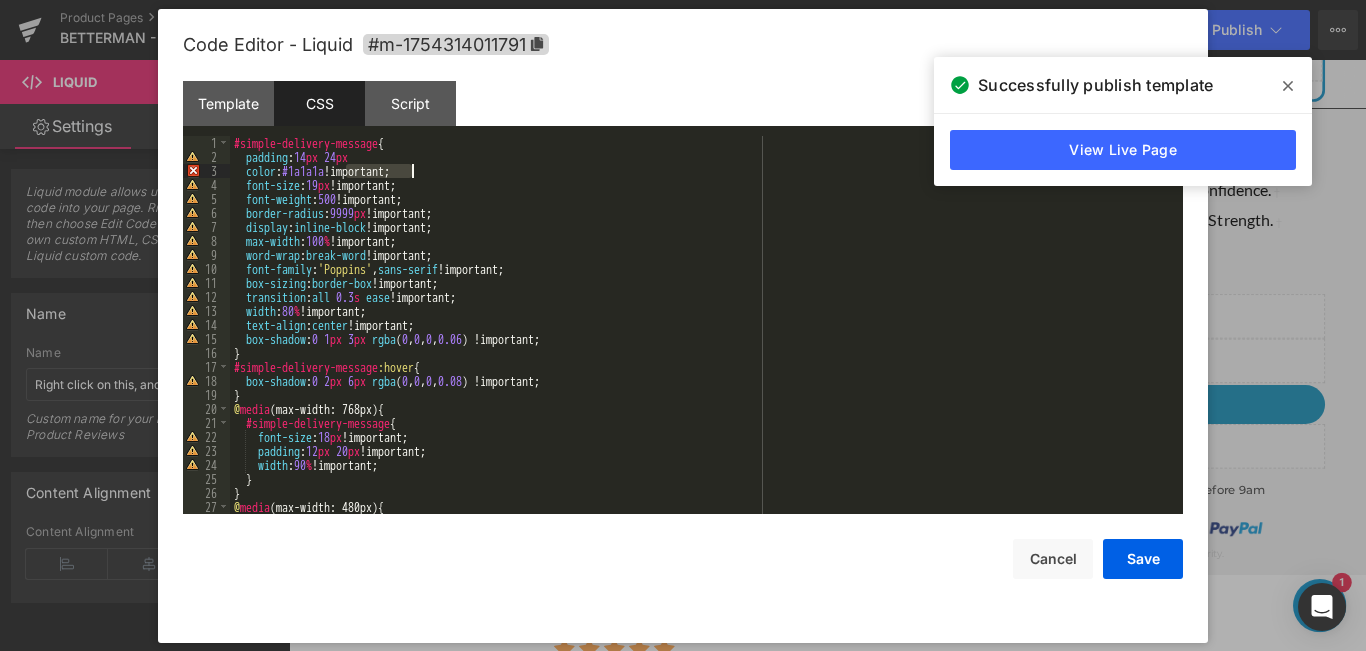 drag, startPoint x: 344, startPoint y: 172, endPoint x: 412, endPoint y: 171, distance: 68.007355 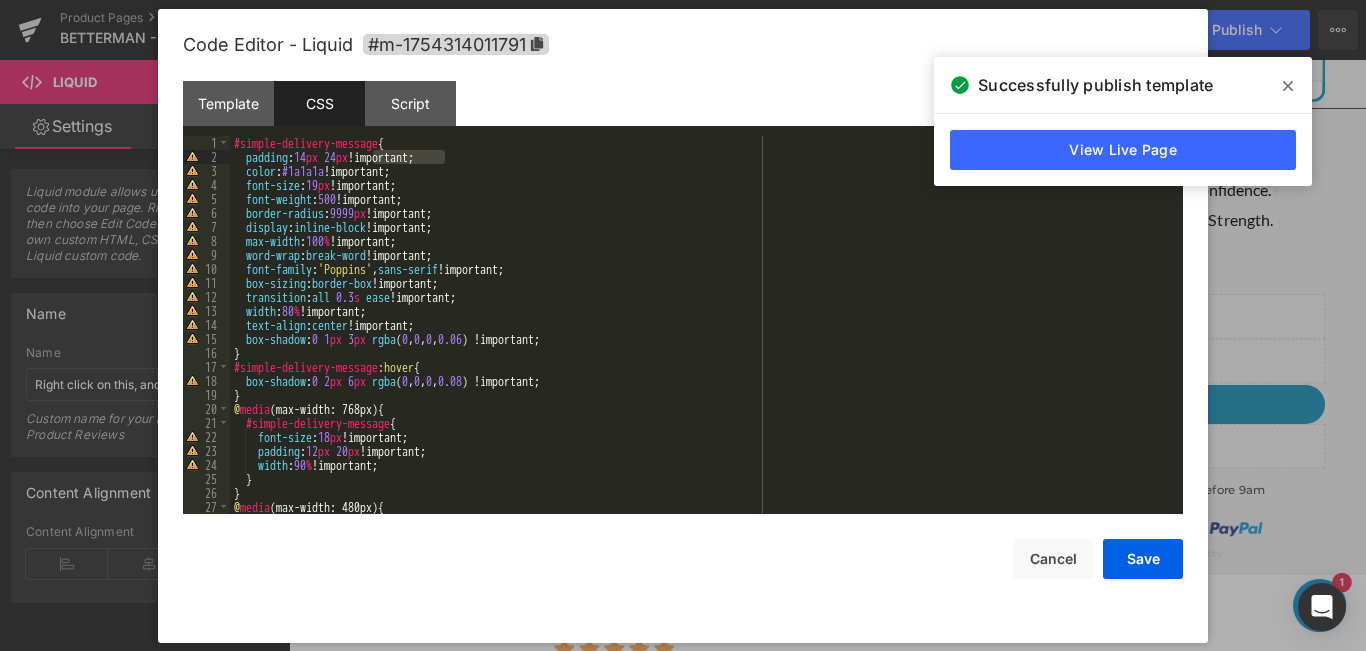 drag, startPoint x: 500, startPoint y: 191, endPoint x: 464, endPoint y: 179, distance: 37.94733 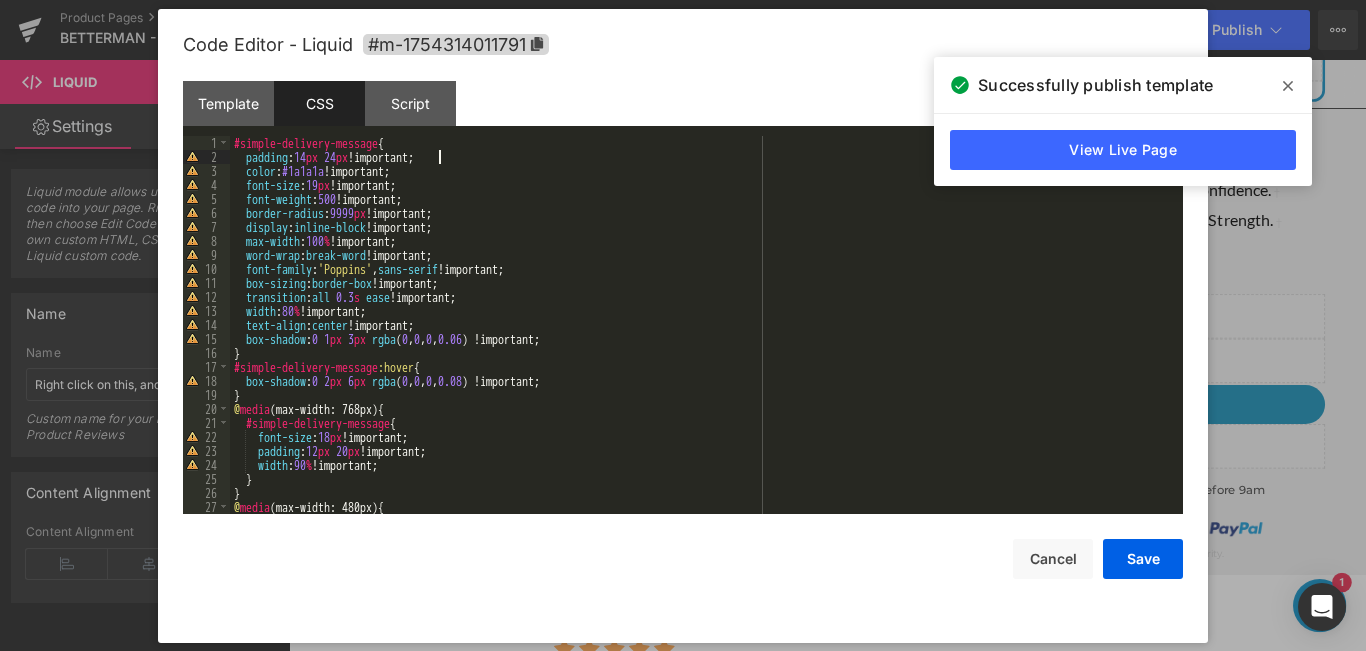 click on "#simple-delivery-message {    padding :  14 px   24 px  !important;    color :  #1a1a1a  !important;    font-size :  19 px  !important;    font-weight :  500  !important;    border-radius :  9999 px  !important;    display :  inline-block  !important;    max-width :  100 %  !important;    word-wrap :  break-word  !important;    font-family :  ' Poppins ' ,  sans-serif  !important;    box-sizing :  border-box  !important;    transition :  all   0.3 s   ease  !important;    width :  80 %  !important;    text-align :  center  !important;    box-shadow :  0   1 px   3 px   rgba ( 0 ,  0 ,  0 ,  0.06 ) !important; } #simple-delivery-message :hover {    box-shadow :  0   2 px   6 px   rgba ( 0 ,  0 ,  0 ,  0.08 ) !important; } @ media  (max-width: 768px) {    #simple-delivery-message {       font-size :  18 px  !important;       padding :  12 px   20 px  !important;       width :  90 %  !important;    } } @ media  (max-width: 480px) {    #simple-delivery-message {" at bounding box center (702, 339) 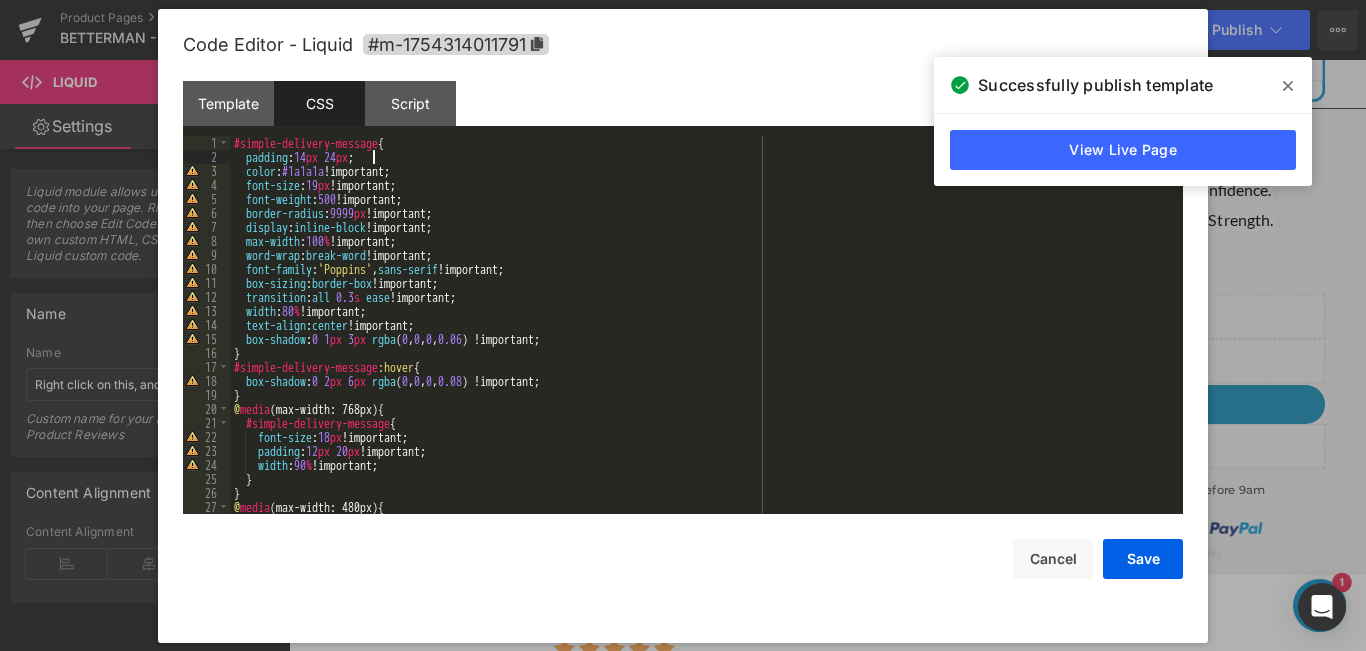 click on "#simple-delivery-message {    padding :  14 px   24 px  ;    color :  #1a1a1a  !important;    font-size :  19 px  !important;    font-weight :  500  !important;    border-radius :  9999 px  !important;    display :  inline-block  !important;    max-width :  100 %  !important;    word-wrap :  break-word  !important;    font-family :  ' Poppins ' ,  sans-serif  !important;    box-sizing :  border-box  !important;    transition :  all   0.3 s   ease  !important;    width :  80 %  !important;    text-align :  center  !important;    box-shadow :  0   1 px   3 px   rgba ( 0 ,  0 ,  0 ,  0.06 ) !important; } #simple-delivery-message :hover {    box-shadow :  0   2 px   6 px   rgba ( 0 ,  0 ,  0 ,  0.08 ) !important; } @ media  (max-width: 768px) {    #simple-delivery-message {       font-size :  18 px  !important;       padding :  12 px   20 px  !important;       width :  90 %  !important;    } } @ media  (max-width: 480px) {    #simple-delivery-message {" at bounding box center (702, 339) 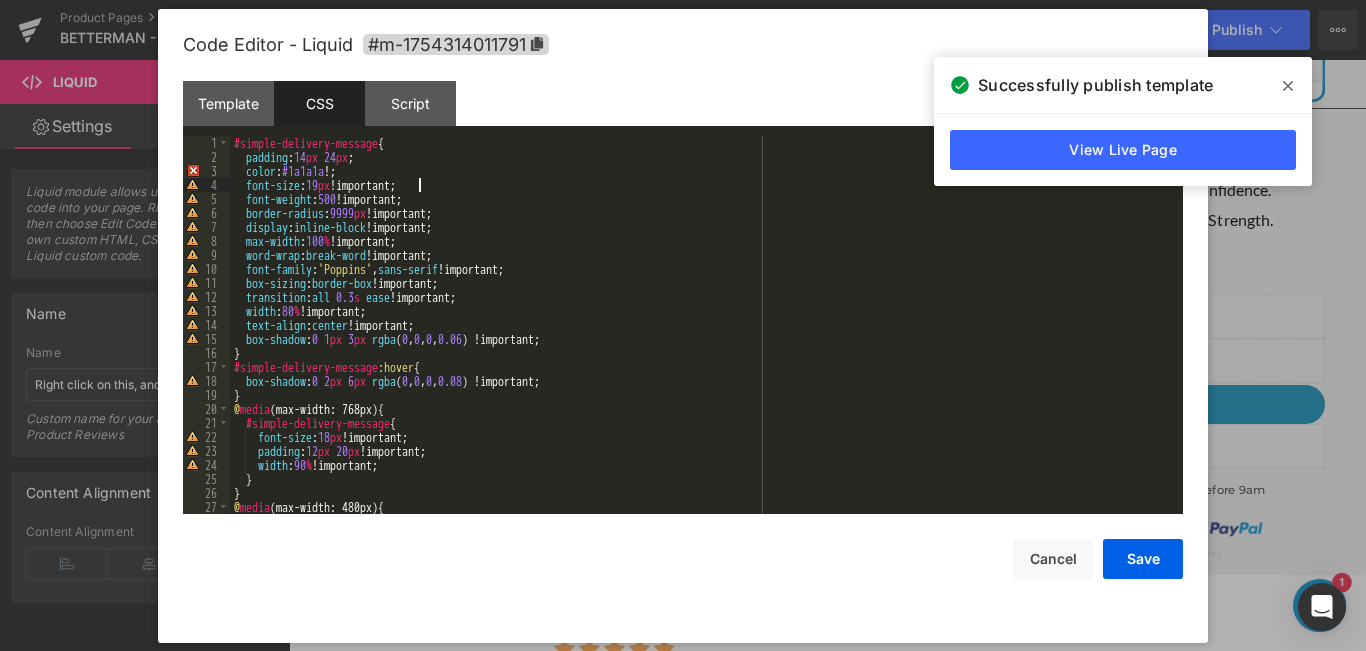 click on "#simple-delivery-message {    padding :  14 px   24 px  ;    color :  #1a1a1a  !;    font-size :  19 px  !important;    font-weight :  500  !important;    border-radius :  9999 px  !important;    display :  inline-block  !important;    max-width :  100 %  !important;    word-wrap :  break-word  !important;    font-family :  ' Poppins ' ,  sans-serif  !important;    box-sizing :  border-box  !important;    transition :  all   0.3 s   ease  !important;    width :  80 %  !important;    text-align :  center  !important;    box-shadow :  0   1 px   3 px   rgba ( 0 ,  0 ,  0 ,  0.06 ) !important; } #simple-delivery-message :hover {    box-shadow :  0   2 px   6 px   rgba ( 0 ,  0 ,  0 ,  0.08 ) !important; } @ media  (max-width: 768px) {    #simple-delivery-message {       font-size :  18 px  !important;       padding :  12 px   20 px  !important;       width :  90 %  !important;    } } @ media  (max-width: 480px) {    #simple-delivery-message {" at bounding box center [702, 339] 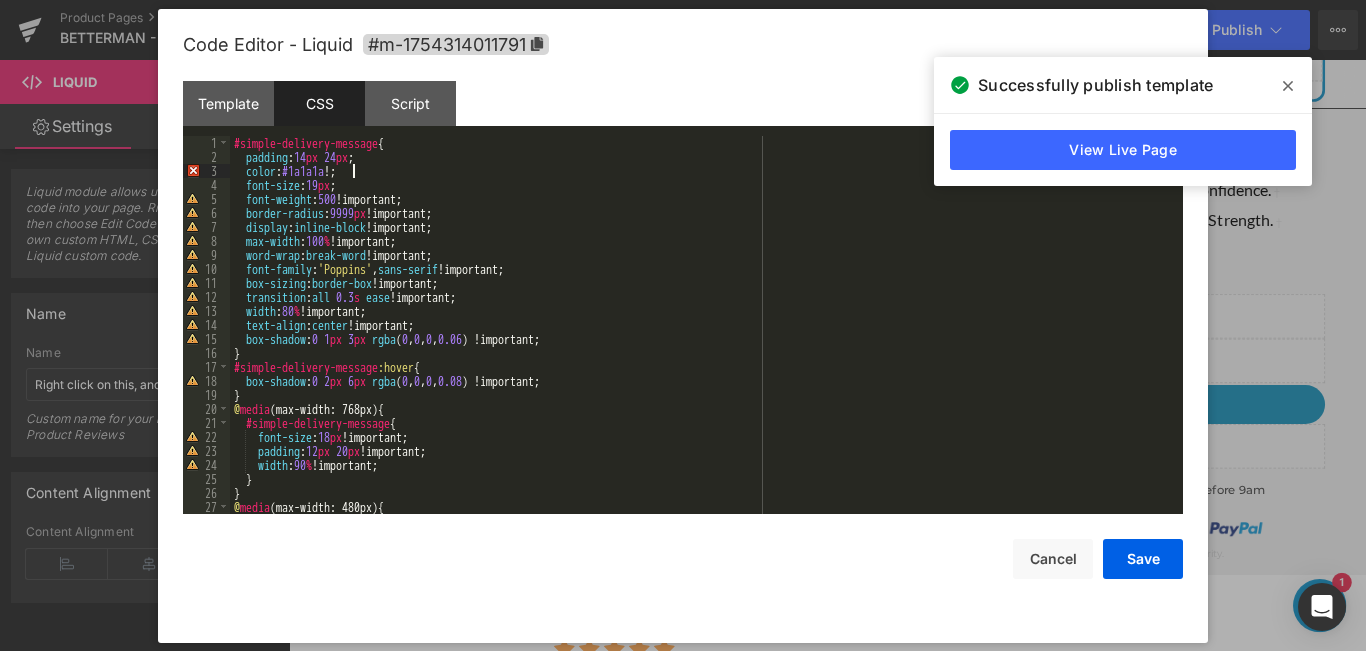 click on "#simple-delivery-message {    padding :  14 px   24 px  ;    color :  #1a1a1a  !;    font-size :  19 px  ;    font-weight :  500  !important;    border-radius :  9999 px  !important;    display :  inline-block  !important;    max-width :  100 %  !important;    word-wrap :  break-word  !important;    font-family :  ' Poppins ' ,  sans-serif  !important;    box-sizing :  border-box  !important;    transition :  all   0.3 s   ease  !important;    width :  80 %  !important;    text-align :  center  !important;    box-shadow :  0   1 px   3 px   rgba ( 0 ,  0 ,  0 ,  0.06 ) !important; } #simple-delivery-message :hover {    box-shadow :  0   2 px   6 px   rgba ( 0 ,  0 ,  0 ,  0.08 ) !important; } @ media  (max-width: 768px) {    #simple-delivery-message {       font-size :  18 px  !important;       padding :  12 px   20 px  !important;       width :  90 %  !important;    } } @ media  (max-width: 480px) {    #simple-delivery-message {" at bounding box center [702, 339] 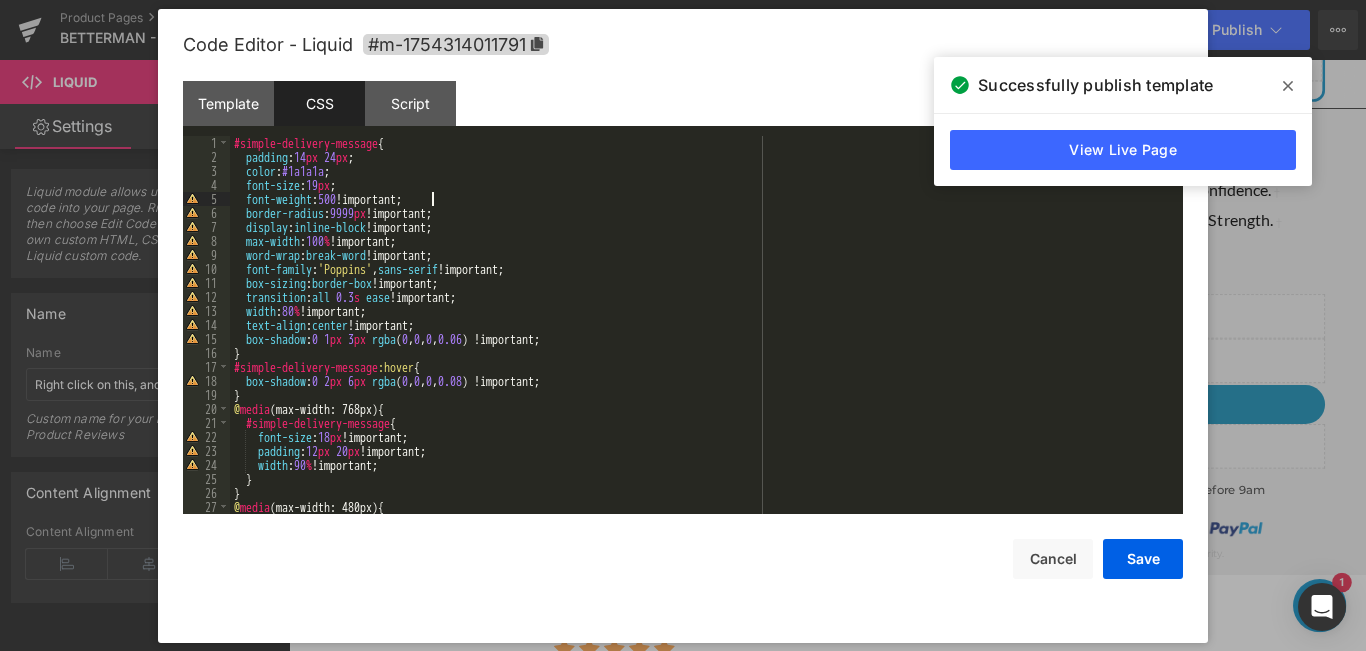 click on "#simple-delivery-message {    padding :  14 px   24 px  ;    color :  #1a1a1a  ;    font-size :  19 px  ;    font-weight :  500  !important;    border-radius :  9999 px  !important;    display :  inline-block  !important;    max-width :  100 %  !important;    word-wrap :  break-word  !important;    font-family :  ' Poppins ' ,  sans-serif  !important;    box-sizing :  border-box  !important;    transition :  all   0.3 s   ease  !important;    width :  80 %  !important;    text-align :  center  !important;    box-shadow :  0   1 px   3 px   rgba ( 0 ,  0 ,  0 ,  0.06 ) !important; } #simple-delivery-message :hover {    box-shadow :  0   2 px   6 px   rgba ( 0 ,  0 ,  0 ,  0.08 ) !important; } @ media  (max-width: 768px) {    #simple-delivery-message {       font-size :  18 px  !important;       padding :  12 px   20 px  !important;       width :  90 %  !important;    } } @ media  (max-width: 480px) {    #simple-delivery-message {" at bounding box center [702, 339] 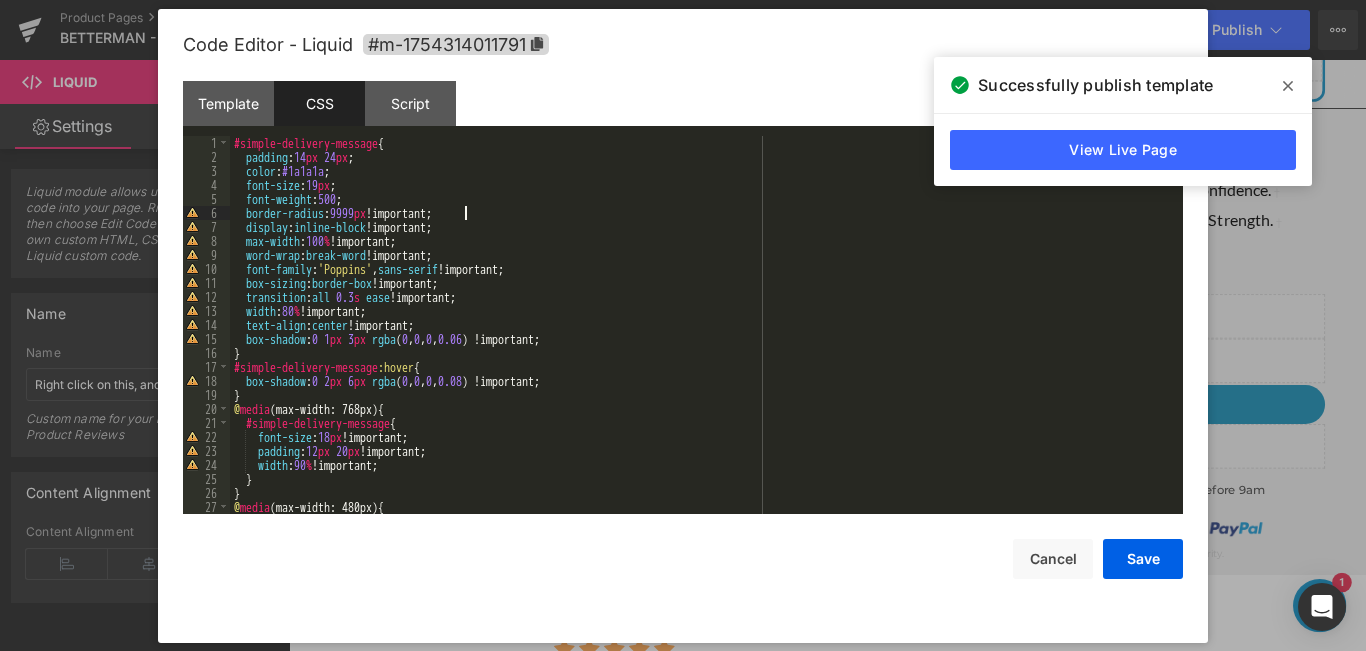 click on "#simple-delivery-message {    padding :  14 px   24 px  ;    color :  #1a1a1a  ;    font-size :  19 px  ;    font-weight :  500  ;    border-radius :  9999 px  !important;    display :  inline-block  !important;    max-width :  100 %  !important;    word-wrap :  break-word  !important;    font-family :  ' Poppins ' ,  sans-serif  !important;    box-sizing :  border-box  !important;    transition :  all   0.3 s   ease  !important;    width :  80 %  !important;    text-align :  center  !important;    box-shadow :  0   1 px   3 px   rgba ( 0 ,  0 ,  0 ,  0.06 ) !important; } #simple-delivery-message :hover {    box-shadow :  0   2 px   6 px   rgba ( 0 ,  0 ,  0 ,  0.08 ) !important; } @ media  (max-width: 768px) {    #simple-delivery-message {       font-size :  18 px  !important;       padding :  12 px   20 px  !important;       width :  90 %  !important;    } } @ media  (max-width: 480px) {    #simple-delivery-message {" at bounding box center (702, 339) 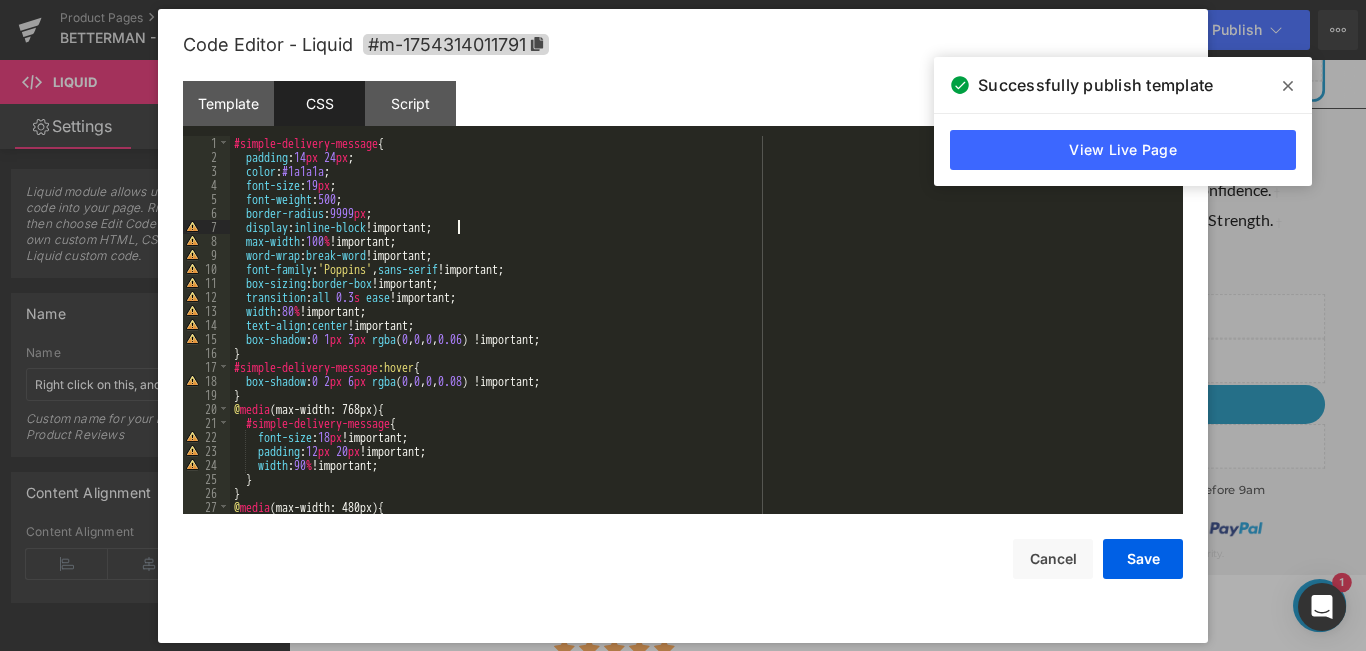 click on "#simple-delivery-message {    padding :  14 px   24 px  ;    color :  #1a1a1a  ;    font-size :  19 px  ;    font-weight :  500  ;    border-radius :  9999 px  ;    display :  inline-block  !important;    max-width :  100 %  !important;    word-wrap :  break-word  !important;    font-family :  ' Poppins ' ,  sans-serif  !important;    box-sizing :  border-box  !important;    transition :  all   0.3 s   ease  !important;    width :  80 %  !important;    text-align :  center  !important;    box-shadow :  0   1 px   3 px   rgba ( 0 ,  0 ,  0 ,  0.06 ) !important; } #simple-delivery-message :hover {    box-shadow :  0   2 px   6 px   rgba ( 0 ,  0 ,  0 ,  0.08 ) !important; } @ media  (max-width: 768px) {    #simple-delivery-message {       font-size :  18 px  !important;       padding :  12 px   20 px  !important;       width :  90 %  !important;    } } @ media  (max-width: 480px) {    #simple-delivery-message {" at bounding box center [702, 339] 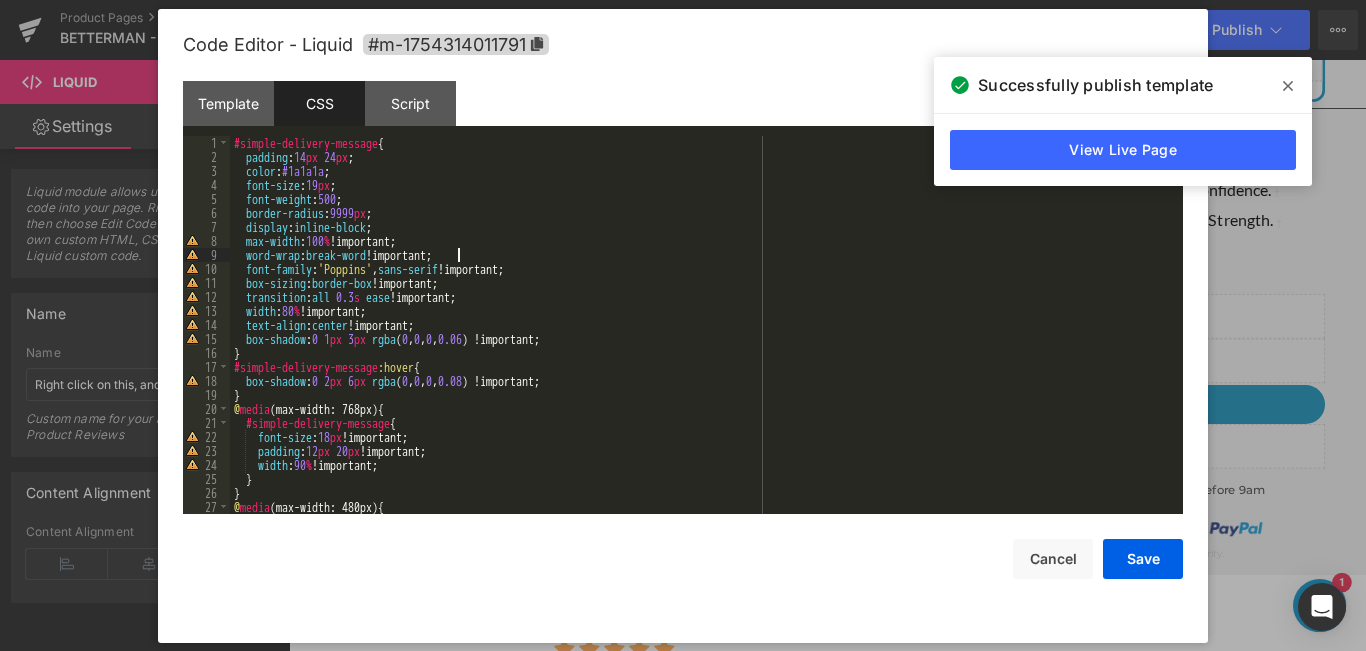 click on "#simple-delivery-message {    padding :  14 px   24 px  ;    color :  #1a1a1a  ;    font-size :  19 px  ;    font-weight :  500  ;    border-radius :  9999 px  ;    display :  inline-block ;    max-width :  100 %  !important;    word-wrap :  break-word  !important;    font-family :  ' Poppins ' ,  sans-serif  !important;    box-sizing :  border-box  !important;    transition :  all   0.3 s   ease  !important;    width :  80 %  !important;    text-align :  center  !important;    box-shadow :  0   1 px   3 px   rgba ( 0 ,  0 ,  0 ,  0.06 ) !important; } #simple-delivery-message :hover {    box-shadow :  0   2 px   6 px   rgba ( 0 ,  0 ,  0 ,  0.08 ) !important; } @ media  (max-width: 768px) {    #simple-delivery-message {       font-size :  18 px  !important;       padding :  12 px   20 px  !important;       width :  90 %  !important;    } } @ media  (max-width: 480px) {    #simple-delivery-message {" at bounding box center (702, 339) 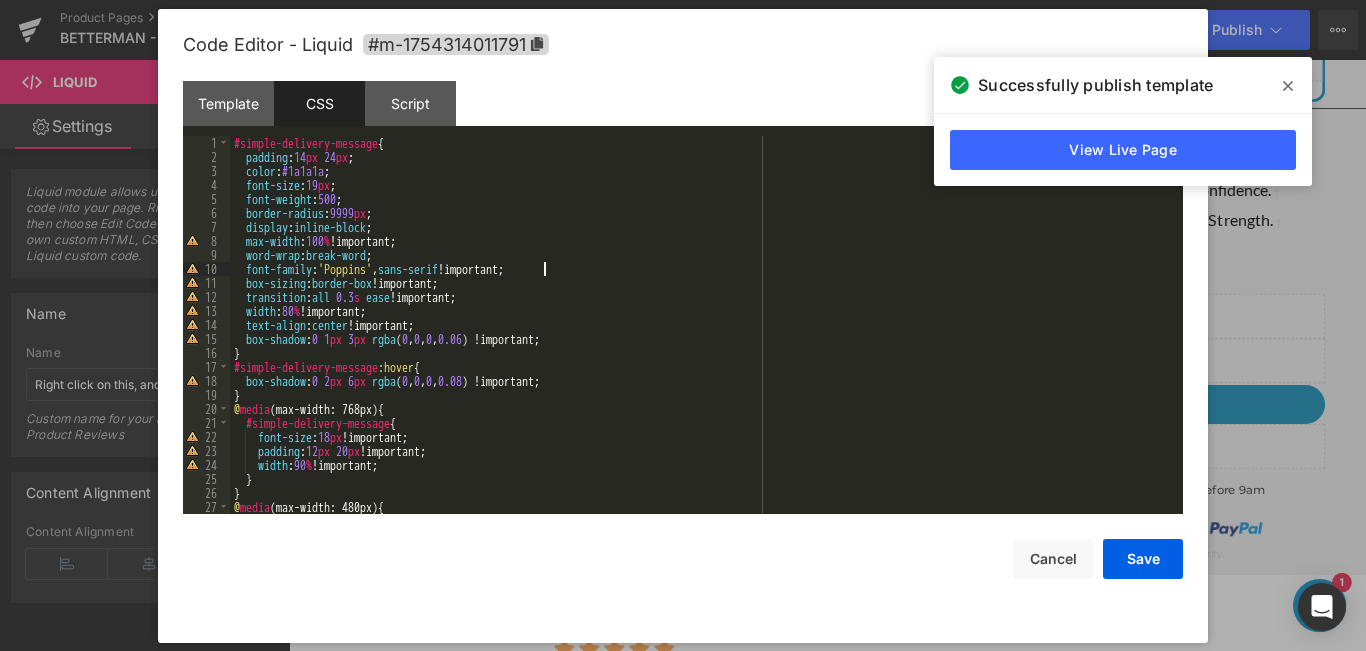 click on "#simple-delivery-message {    padding :  14 px   24 px  ;    color :  #1a1a1a  ;    font-size :  19 px  ;    font-weight :  500  ;    border-radius :  9999 px  ;    display :  inline-block ;    max-width :  100 %  !important;    word-wrap :  break-word ;    font-family :  ' Poppins ' ,  sans-serif  !important;    box-sizing :  border-box  !important;    transition :  all   0.3 s   ease  !important;    width :  80 %  !important;    text-align :  center  !important;    box-shadow :  0   1 px   3 px   rgba ( 0 ,  0 ,  0 ,  0.06 ) !important; } #simple-delivery-message :hover {    box-shadow :  0   2 px   6 px   rgba ( 0 ,  0 ,  0 ,  0.08 ) !important; } @ media  (max-width: 768px) {    #simple-delivery-message {       font-size :  18 px  !important;       padding :  12 px   20 px  !important;       width :  90 %  !important;    } } @ media  (max-width: 480px) {    #simple-delivery-message {" at bounding box center (702, 339) 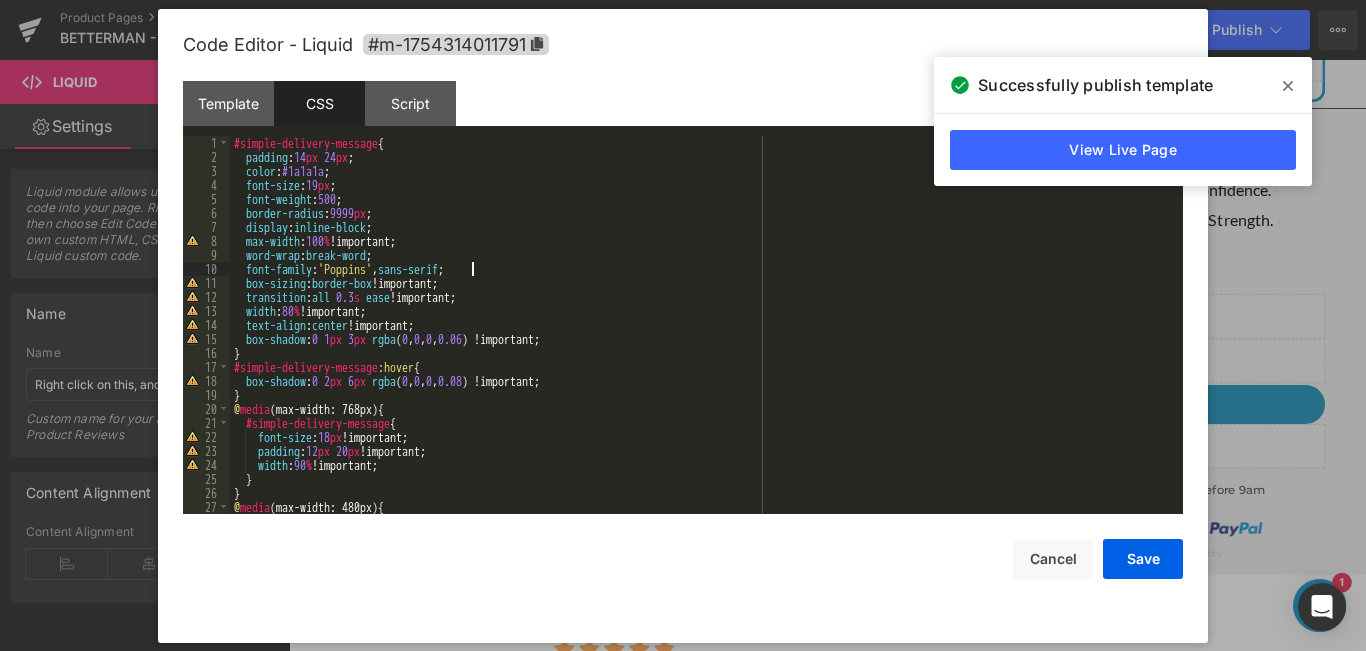 click on "#simple-delivery-message {    padding :  14 px   24 px  ;    color :  #1a1a1a  ;    font-size :  19 px  ;    font-weight :  500  ;    border-radius :  9999 px  ;    display :  inline-block ;    max-width :  100 %  !important;    word-wrap :  break-word ;    font-family :  ' Poppins ' ,  sans-serif ;    box-sizing :  border-box  !important;    transition :  all   0.3 s   ease  !important;    width :  80 %  !important;    text-align :  center  !important;    box-shadow :  0   1 px   3 px   rgba ( 0 ,  0 ,  0 ,  0.06 ) !important; } #simple-delivery-message :hover {    box-shadow :  0   2 px   6 px   rgba ( 0 ,  0 ,  0 ,  0.08 ) !important; } @ media  (max-width: 768px) {    #simple-delivery-message {       font-size :  18 px  !important;       padding :  12 px   20 px  !important;       width :  90 %  !important;    } } @ media  (max-width: 480px) {    #simple-delivery-message {" at bounding box center (702, 339) 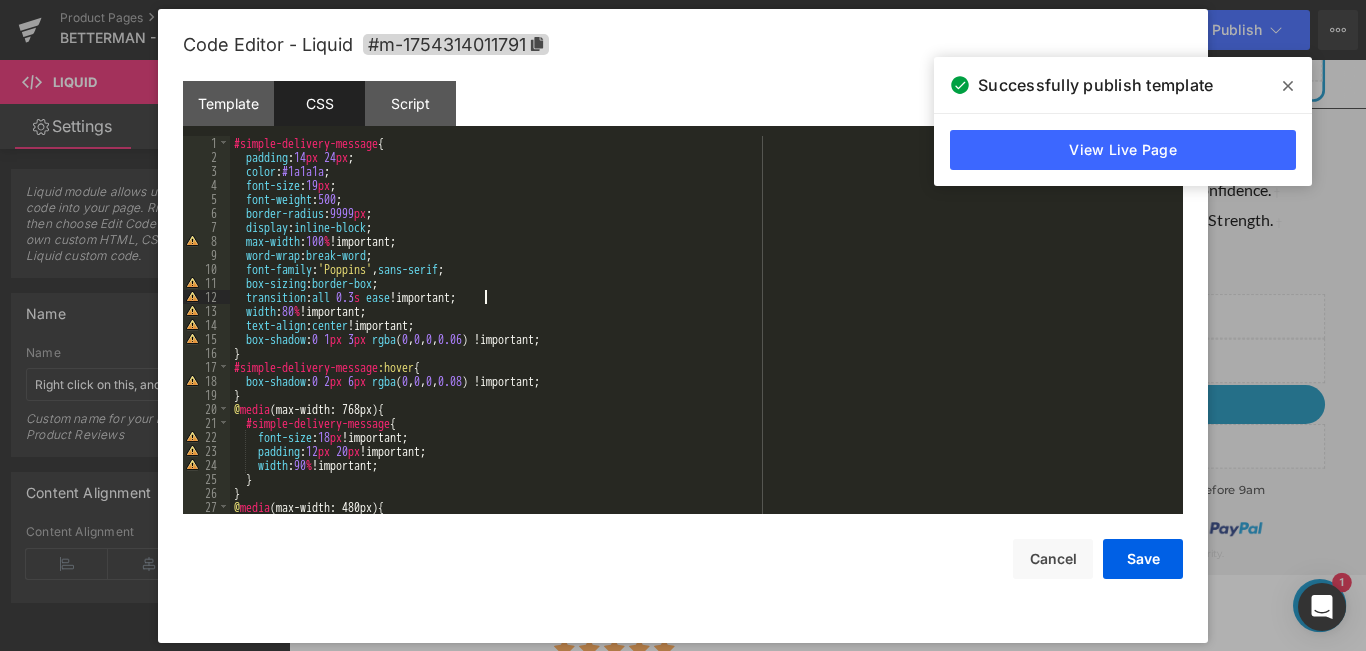 click on "#simple-delivery-message {    padding :  14 px   24 px  ;    color :  #1a1a1a  ;    font-size :  19 px  ;    font-weight :  500  ;    border-radius :  9999 px  ;    display :  inline-block ;    max-width :  100 %  !important;    word-wrap :  break-word ;    font-family :  ' Poppins ' ,  sans-serif ;    box-sizing :  border-box ;    transition :  all   0.3 s   ease  !important;    width :  80 %  !important;    text-align :  center  !important;    box-shadow :  0   1 px   3 px   rgba ( 0 ,  0 ,  0 ,  0.06 ) !important; } #simple-delivery-message :hover {    box-shadow :  0   2 px   6 px   rgba ( 0 ,  0 ,  0 ,  0.08 ) !important; } @ media  (max-width: 768px) {    #simple-delivery-message {       font-size :  18 px  !important;       padding :  12 px   20 px  !important;       width :  90 %  !important;    } } @ media  (max-width: 480px) {    #simple-delivery-message {" at bounding box center [702, 339] 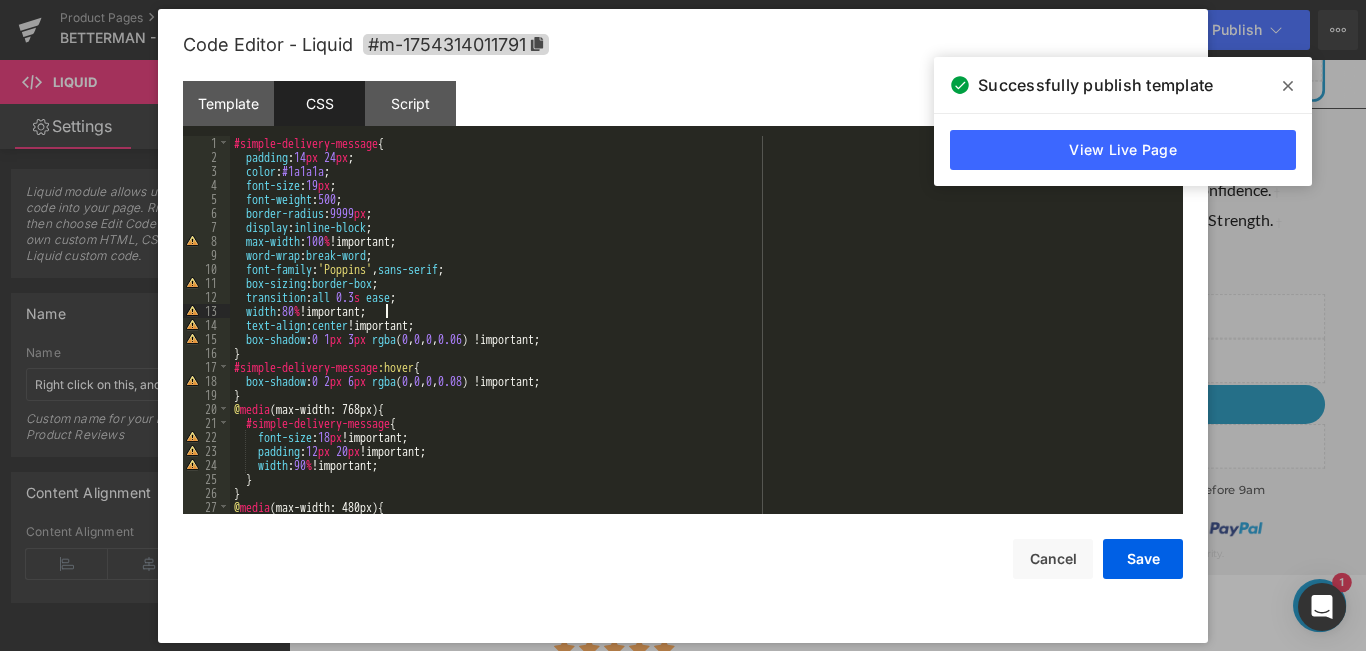 click on "#simple-delivery-message {    padding :  14 px   24 px  ;    color :  #1a1a1a  ;    font-size :  19 px  ;    font-weight :  500  ;    border-radius :  9999 px  ;    display :  inline-block ;    max-width :  100 %  !important;    word-wrap :  break-word ;    font-family :  ' Poppins ' ,  sans-serif ;    box-sizing :  border-box ;    transition :  all   0.3 s   ease  ;    width :  80 %  !important;    text-align :  center  !important;    box-shadow :  0   1 px   3 px   rgba ( 0 ,  0 ,  0 ,  0.06 ) !important; } #simple-delivery-message :hover {    box-shadow :  0   2 px   6 px   rgba ( 0 ,  0 ,  0 ,  0.08 ) !important; } @ media  (max-width: 768px) {    #simple-delivery-message {       font-size :  18 px  !important;       padding :  12 px   20 px  !important;       width :  90 %  !important;    } } @ media  (max-width: 480px) {    #simple-delivery-message {" at bounding box center [702, 339] 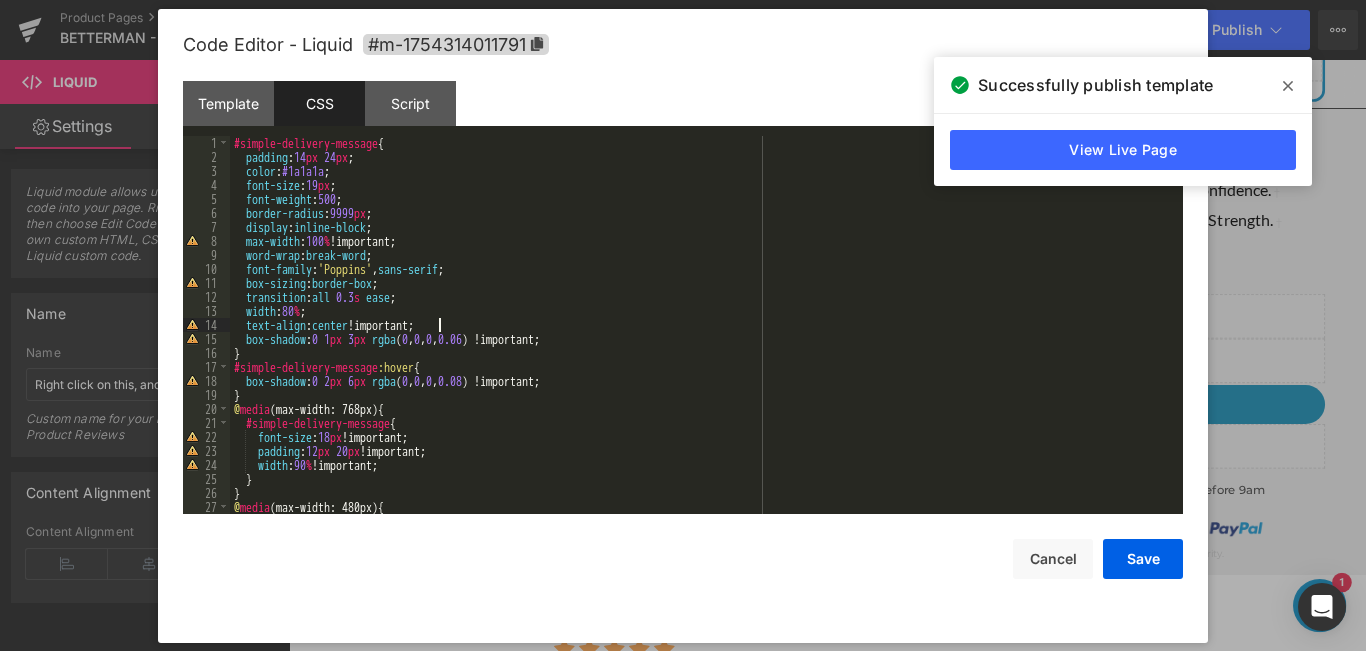 click on "#simple-delivery-message {    padding :  14 px   24 px  ;    color :  #1a1a1a  ;    font-size :  19 px  ;    font-weight :  500  ;    border-radius :  9999 px  ;    display :  inline-block ;    max-width :  100 %  !important;    word-wrap :  break-word ;    font-family :  ' Poppins ' ,  sans-serif ;    box-sizing :  border-box ;    transition :  all   0.3 s   ease  ;    width :  80 %  ;    text-align :  center  !important;    box-shadow :  0   1 px   3 px   rgba ( 0 ,  0 ,  0 ,  0.06 ) !important; } #simple-delivery-message :hover {    box-shadow :  0   2 px   6 px   rgba ( 0 ,  0 ,  0 ,  0.08 ) !important; } @ media  (max-width: 768px) {    #simple-delivery-message {       font-size :  18 px  !important;       padding :  12 px   20 px  !important;       width :  90 %  !important;    } } @ media  (max-width: 480px) {    #simple-delivery-message {" at bounding box center [702, 339] 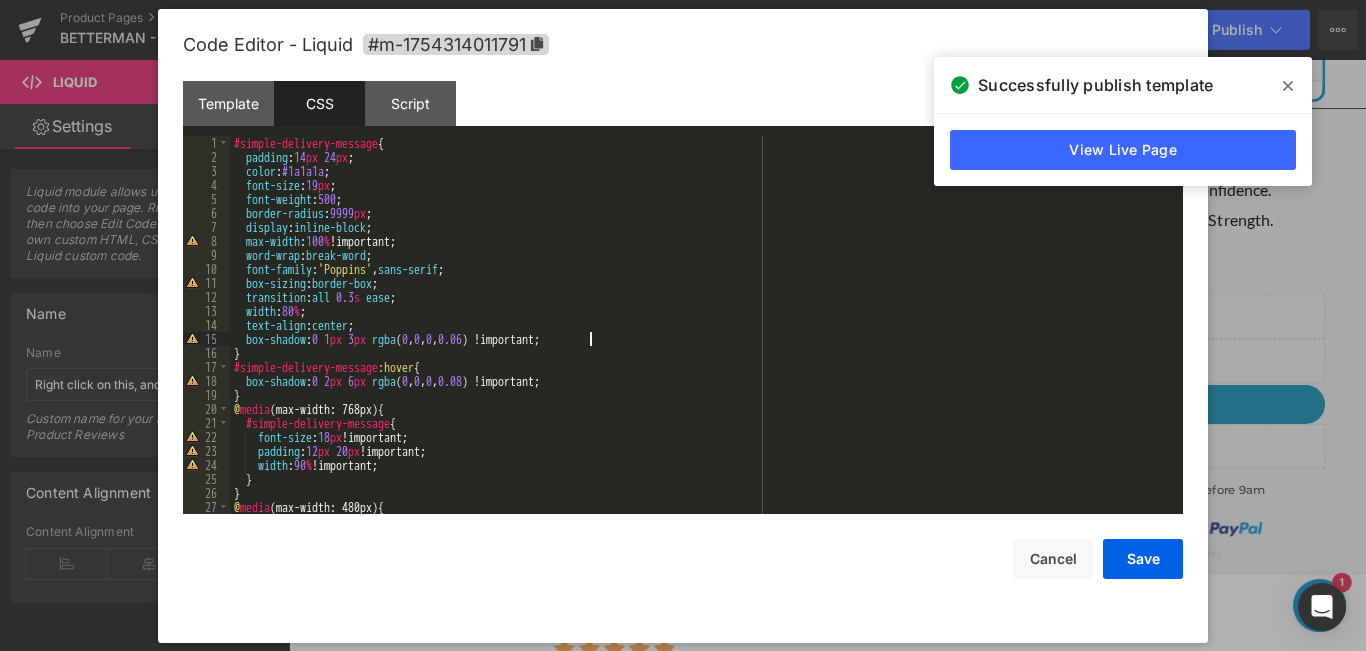 click on "#simple-delivery-message {    padding :  14 px   24 px  ;    color :  #1a1a1a  ;    font-size :  19 px  ;    font-weight :  500  ;    border-radius :  9999 px  ;    display :  inline-block ;    max-width :  100 %  !important;    word-wrap :  break-word ;    font-family :  ' Poppins ' ,  sans-serif ;    box-sizing :  border-box ;    transition :  all   0.3 s   ease  ;    width :  80 %  ;    text-align :  center  ;    box-shadow :  0   1 px   3 px   rgba ( 0 ,  0 ,  0 ,  0.06 ) !important; } #simple-delivery-message :hover {    box-shadow :  0   2 px   6 px   rgba ( 0 ,  0 ,  0 ,  0.08 ) !important; } @ media  (max-width: 768px) {    #simple-delivery-message {       font-size :  18 px  !important;       padding :  12 px   20 px  !important;       width :  90 %  !important;    } } @ media  (max-width: 480px) {    #simple-delivery-message {" at bounding box center [702, 339] 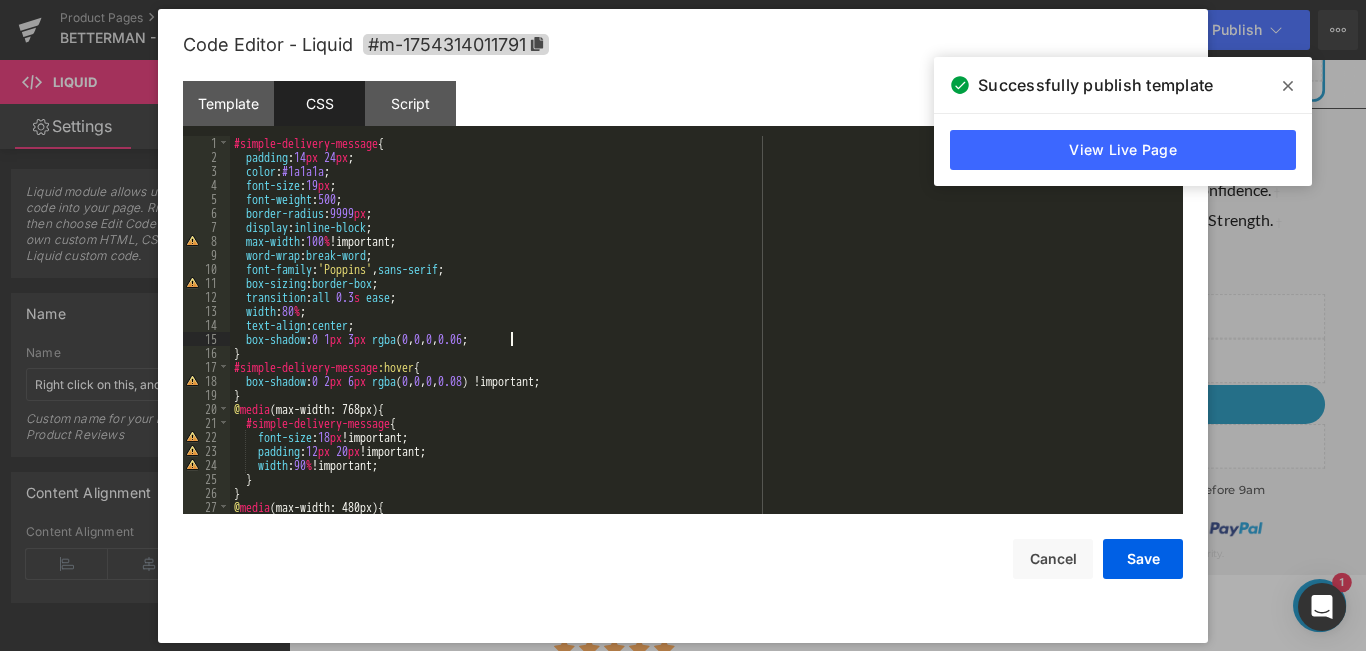 click on "#simple-delivery-message {    padding :  14 px   24 px  ;    color :  #1a1a1a  ;    font-size :  19 px  ;    font-weight :  500  ;    border-radius :  9999 px  ;    display :  inline-block ;    max-width :  100 %  !important;    word-wrap :  break-word ;    font-family :  ' Poppins ' ,  sans-serif ;    box-sizing :  border-box ;    transition :  all   0.3 s   ease  ;    width :  80 %  ;    text-align :  center  ;    box-shadow :  0   1 px   3 px   rgba ( 0 ,  0 ,  0 ,  0.06 ; } #simple-delivery-message :hover {    box-shadow :  0   2 px   6 px   rgba ( 0 ,  0 ,  0 ,  0.08 ) !important; } @ media  (max-width: 768px) {    #simple-delivery-message {       font-size :  18 px  !important;       padding :  12 px   20 px  !important;       width :  90 %  !important;    } } @ media  (max-width: 480px) {    #simple-delivery-message {" at bounding box center [702, 339] 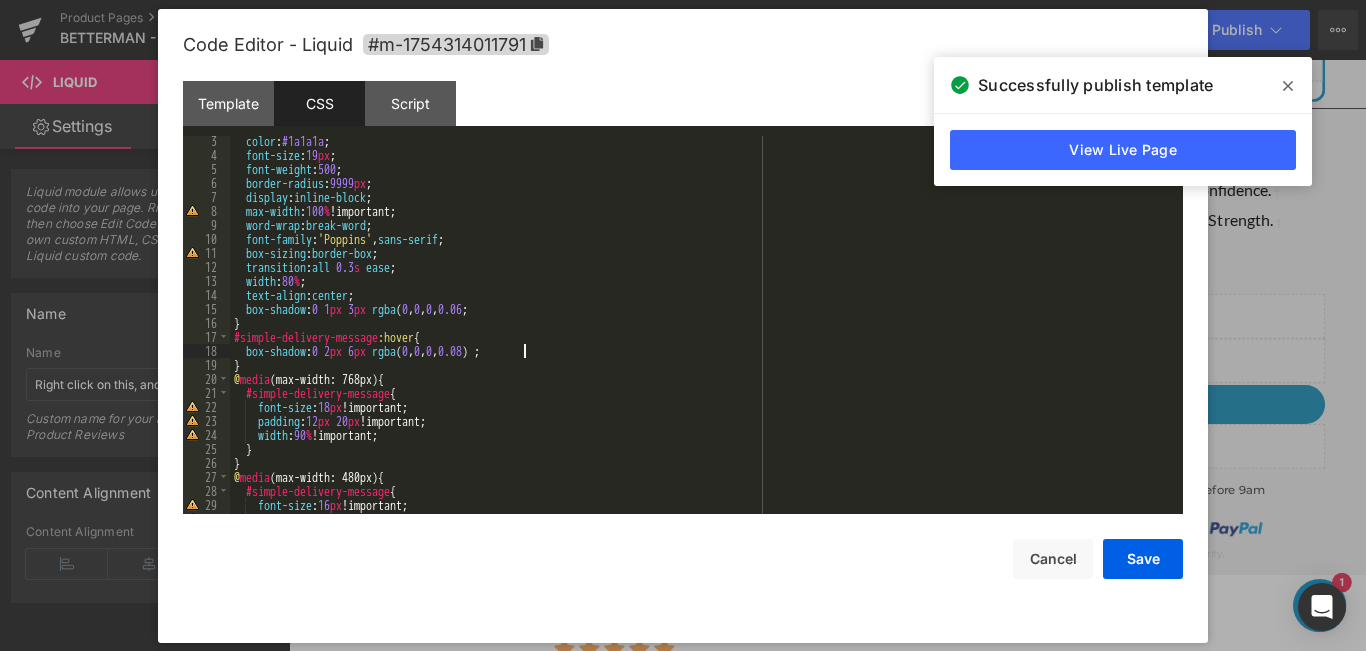 scroll, scrollTop: 41, scrollLeft: 0, axis: vertical 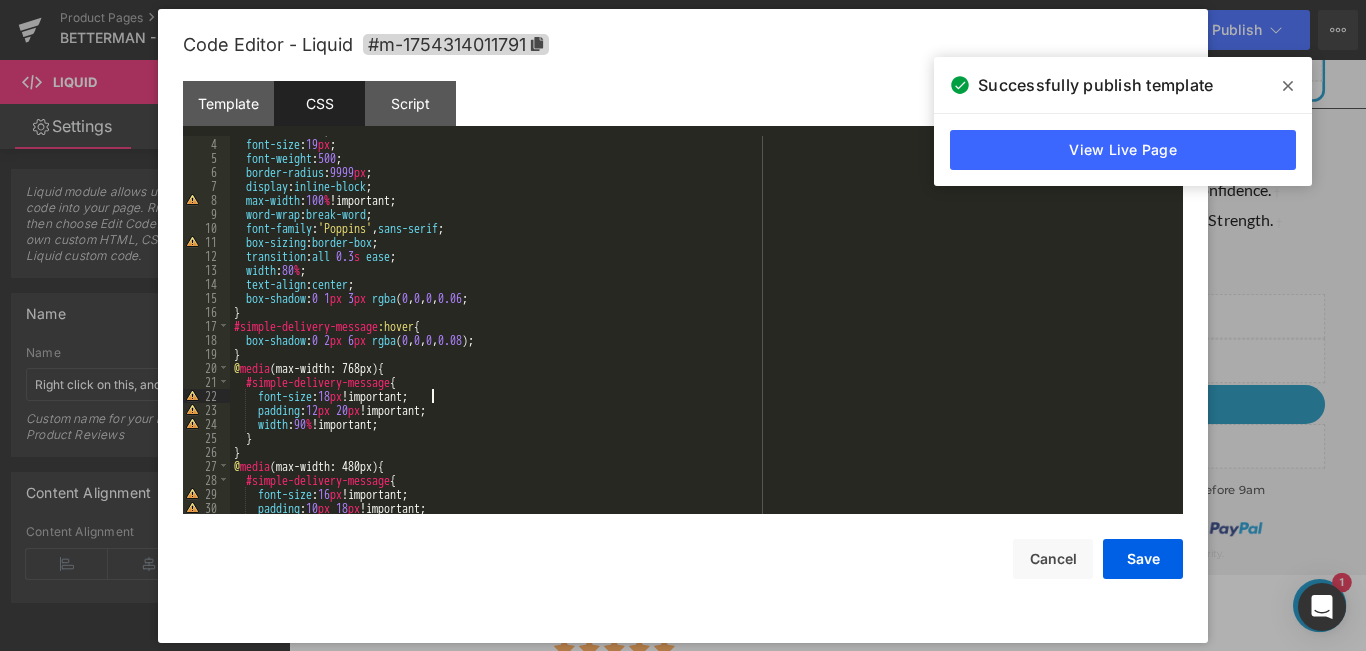 click on "color :  #1a1a1a  ;    font-size :  19 px  ;    font-weight :  500  ;    border-radius :  9999 px  ;    display :  inline-block ;    max-width :  100 %  !important;    word-wrap :  break-word ;    font-family :  ' Poppins ' ,  sans-serif ;    box-sizing :  border-box ;    transition :  all   0.3 s   ease  ;    width :  80 %  ;    text-align :  center  ;    box-shadow :  0   1 px   3 px   rgba ( 0 ,  0 ,  0 ,  0.06 ; } #simple-delivery-message :hover {    box-shadow :  0   2 px   6 px   rgba ( 0 ,  0 ,  0 ,  0.08 ); } @ media  (max-width: 768px) {    #simple-delivery-message {       font-size :  18 px  !important;       padding :  12 px   20 px  !important;       width :  90 %  !important;    } } @ media  (max-width: 480px) {    #simple-delivery-message {       font-size :  16 px  !important;       padding :  10 px   18 px  !important;" at bounding box center (702, 326) 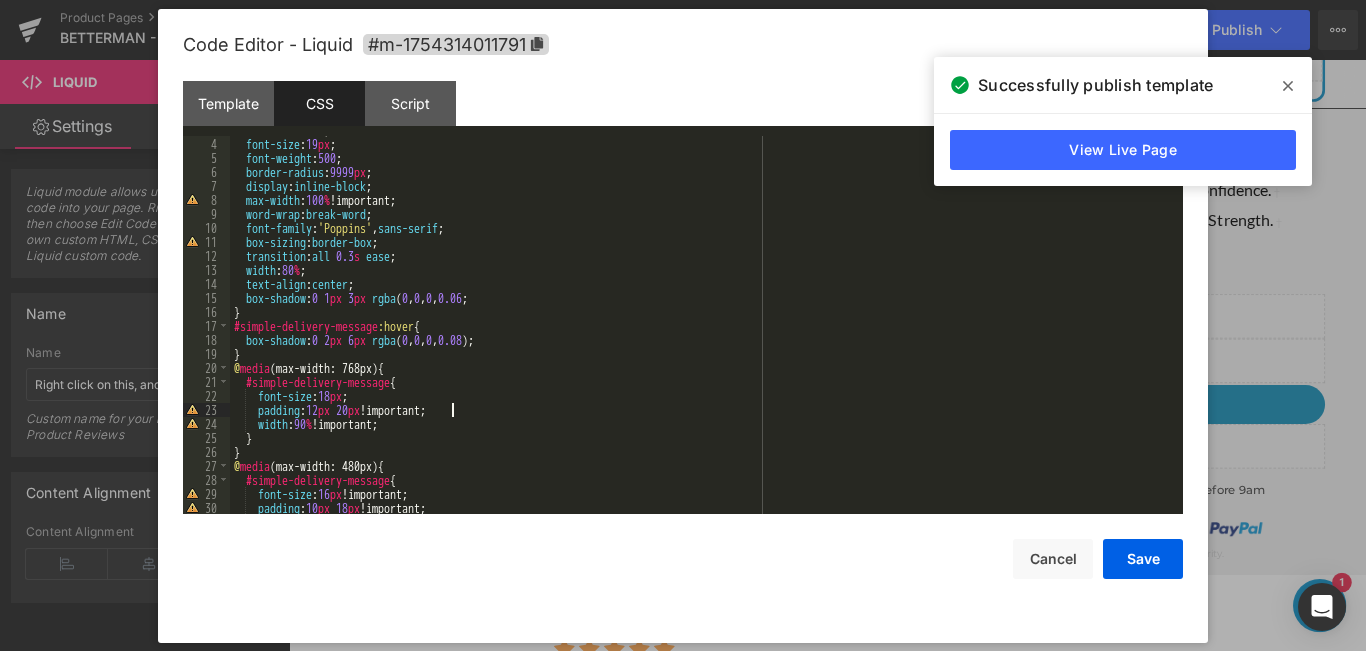 click on "color :  #1a1a1a  ;    font-size :  19 px  ;    font-weight :  500  ;    border-radius :  9999 px  ;    display :  inline-block ;    max-width :  100 %  !important;    word-wrap :  break-word ;    font-family :  ' Poppins ' ,  sans-serif ;    box-sizing :  border-box ;    transition :  all   0.3 s   ease  ;    width :  80 %  ;    text-align :  center  ;    box-shadow :  0   1 px   3 px   rgba ( 0 ,  0 ,  0 ,  0.06 ; } #simple-delivery-message :hover {    box-shadow :  0   2 px   6 px   rgba ( 0 ,  0 ,  0 ,  0.08 ); } @ media  (max-width: 768px) {    #simple-delivery-message {       font-size :  18 px  ;       padding :  12 px   20 px  !important;       width :  90 %  !important;    } } @ media  (max-width: 480px) {    #simple-delivery-message {       font-size :  16 px  !important;       padding :  10 px   18 px  !important;" at bounding box center [702, 326] 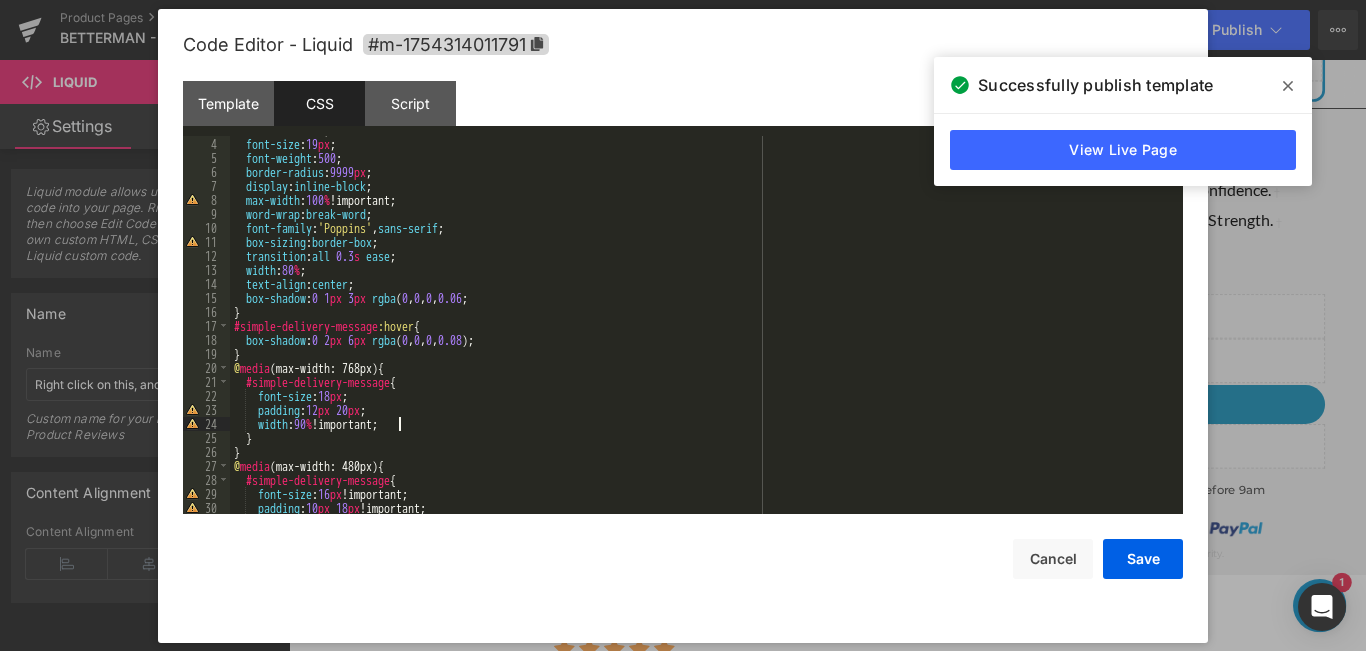 click on "color :  #1a1a1a  ;    font-size :  19 px  ;    font-weight :  500  ;    border-radius :  9999 px  ;    display :  inline-block ;    max-width :  100 %  !important;    word-wrap :  break-word ;    font-family :  ' Poppins ' ,  sans-serif ;    box-sizing :  border-box ;    transition :  all   0.3 s   ease  ;    width :  80 %  ;    text-align :  center  ;    box-shadow :  0   1 px   3 px   rgba ( 0 ,  0 ,  0 ,  0.06 ; } #simple-delivery-message :hover {    box-shadow :  0   2 px   6 px   rgba ( 0 ,  0 ,  0 ,  0.08 ); } @ media  (max-width: 768px) {    #simple-delivery-message {       font-size :  18 px  ;       padding :  12 px   20 px  ;       width :  90 %  !important;    } } @ media  (max-width: 480px) {    #simple-delivery-message {       font-size :  16 px  !important;       padding :  10 px   18 px  !important;" at bounding box center (702, 326) 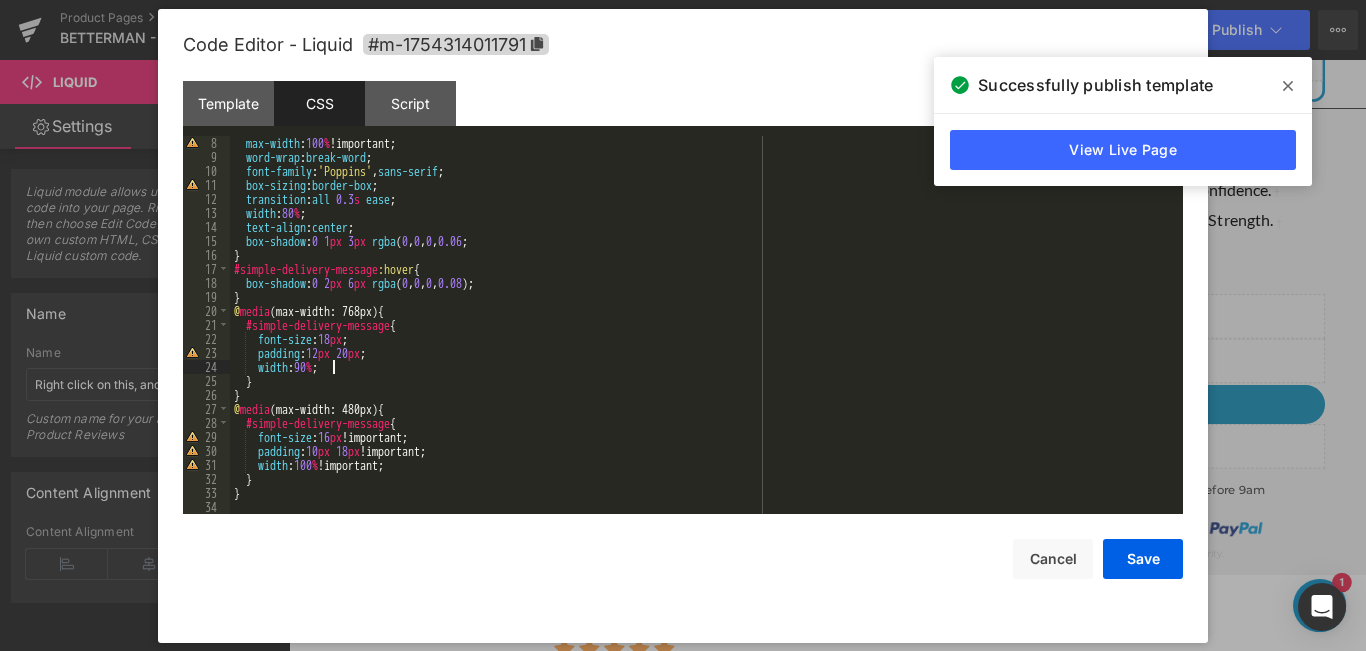scroll, scrollTop: 98, scrollLeft: 0, axis: vertical 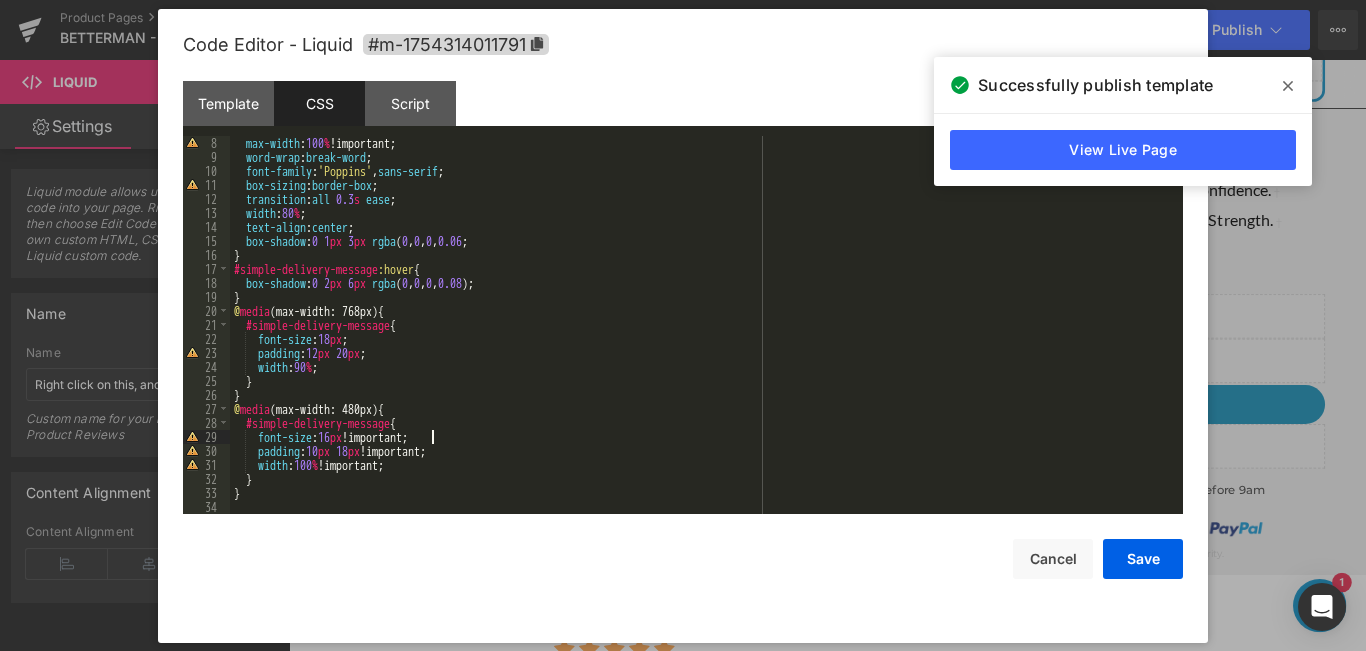 click on "max-width :  100 %  !important;    word-wrap :  break-word ;    font-family :  ' Poppins ' ,  sans-serif ;    box-sizing :  border-box ;    transition :  all   0.3 s   ease  ;    width :  80 %  ;    text-align :  center  ;    box-shadow :  0   1 px   3 px   rgba ( 0 ,  0 ,  0 ,  0.06 ; } #simple-delivery-message :hover {    box-shadow :  0   2 px   6 px   rgba ( 0 ,  0 ,  0 ,  0.08 ); } @ media  (max-width: 768px) {    #simple-delivery-message {       font-size :  18 px  ;       padding :  12 px   20 px  ;       width :  90 %  ;    } } @ media  (max-width: 480px) {    #simple-delivery-message {       font-size :  16 px  !important;       padding :  10 px   18 px  !important;       width :  100 %  !important;    } }" at bounding box center (702, 339) 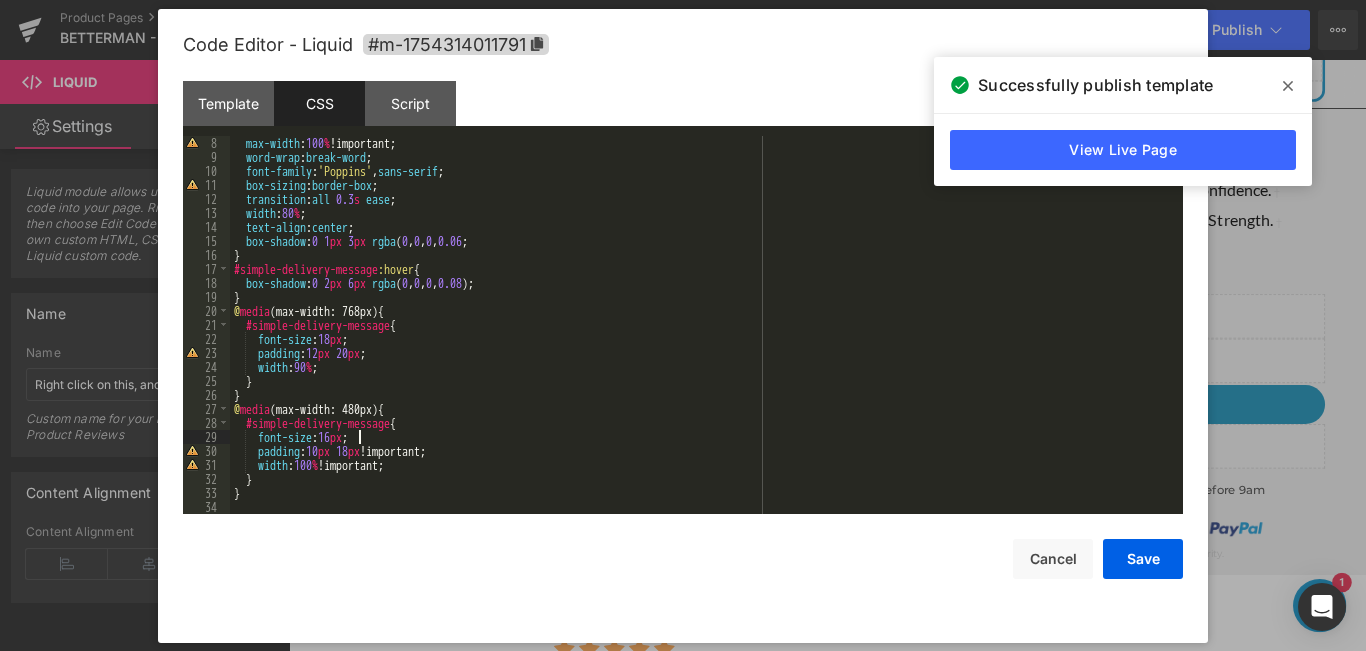 click on "max-width :  100 %  !important;    word-wrap :  break-word ;    font-family :  ' Poppins ' ,  sans-serif ;    box-sizing :  border-box ;    transition :  all   0.3 s   ease  ;    width :  80 %  ;    text-align :  center  ;    box-shadow :  0   1 px   3 px   rgba ( 0 ,  0 ,  0 ,  0.06 ; } #simple-delivery-message :hover {    box-shadow :  0   2 px   6 px   rgba ( 0 ,  0 ,  0 ,  0.08 ); } @ media  (max-width: 768px) {    #simple-delivery-message {       font-size :  18 px  ;       padding :  12 px   20 px  ;       width :  90 %  ;    } } @ media  (max-width: 480px) {    #simple-delivery-message {       font-size :  16 px ;       padding :  10 px   18 px  !important;       width :  100 %  !important;    } }" at bounding box center [702, 339] 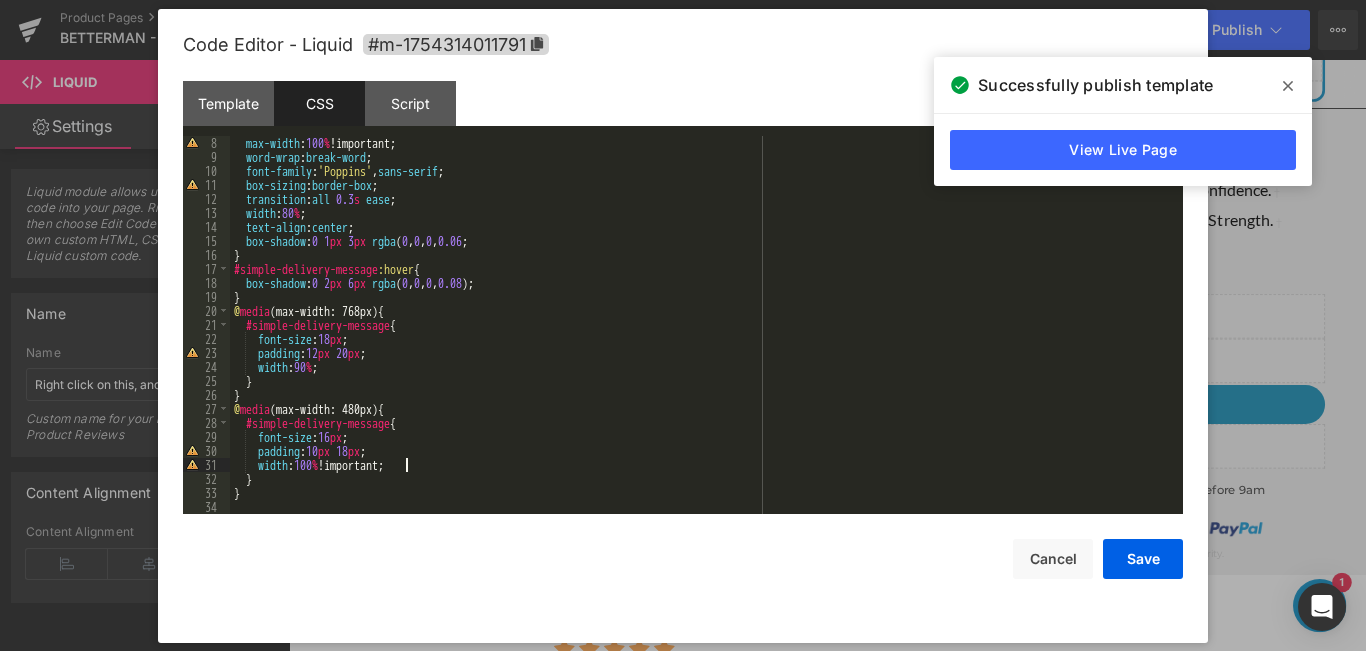 click on "max-width :  100 %  !important;    word-wrap :  break-word ;    font-family :  ' Poppins ' ,  sans-serif ;    box-sizing :  border-box ;    transition :  all   0.3 s   ease  ;    width :  80 %  ;    text-align :  center  ;    box-shadow :  0   1 px   3 px   rgba ( 0 ,  0 ,  0 ,  0.06 ; } #simple-delivery-message :hover {    box-shadow :  0   2 px   6 px   rgba ( 0 ,  0 ,  0 ,  0.08 ); } @ media  (max-width: 768px) {    #simple-delivery-message {       font-size :  18 px  ;       padding :  12 px   20 px  ;       width :  90 %  ;    } } @ media  (max-width: 480px) {    #simple-delivery-message {       font-size :  16 px ;       padding :  10 px   18 px  ;       width :  100 %  !important;    } }" at bounding box center (702, 339) 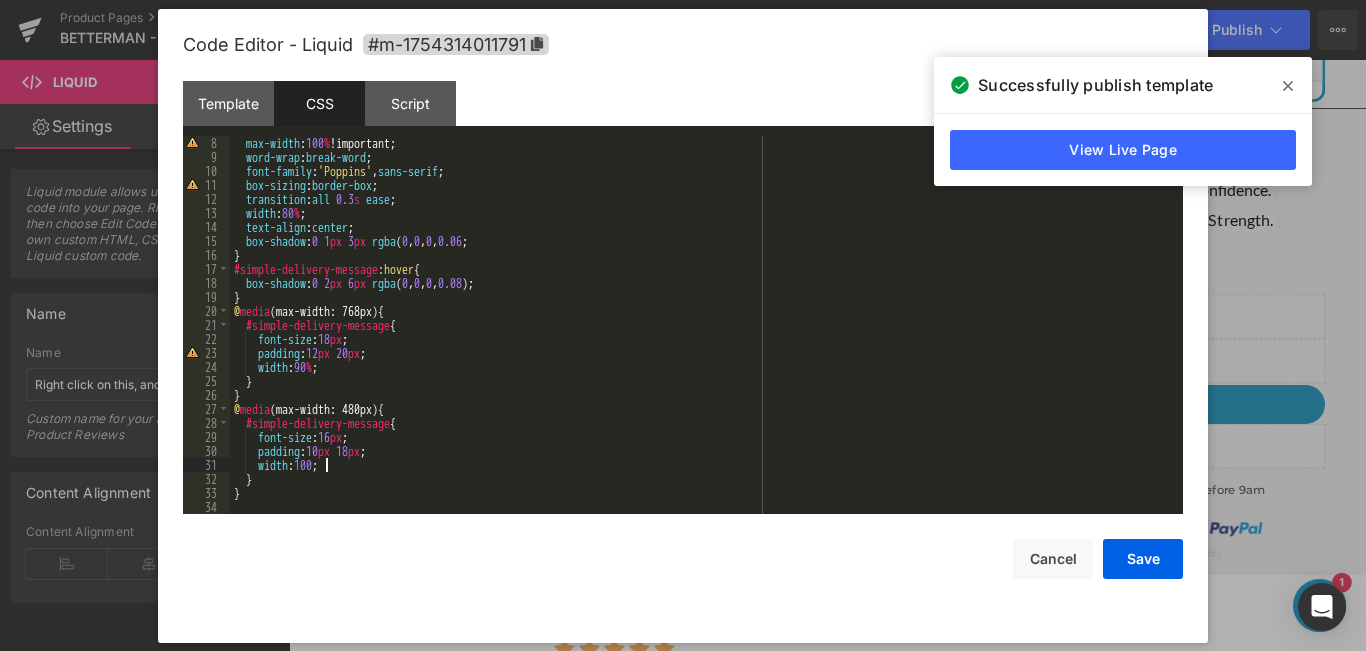 scroll, scrollTop: 0, scrollLeft: 0, axis: both 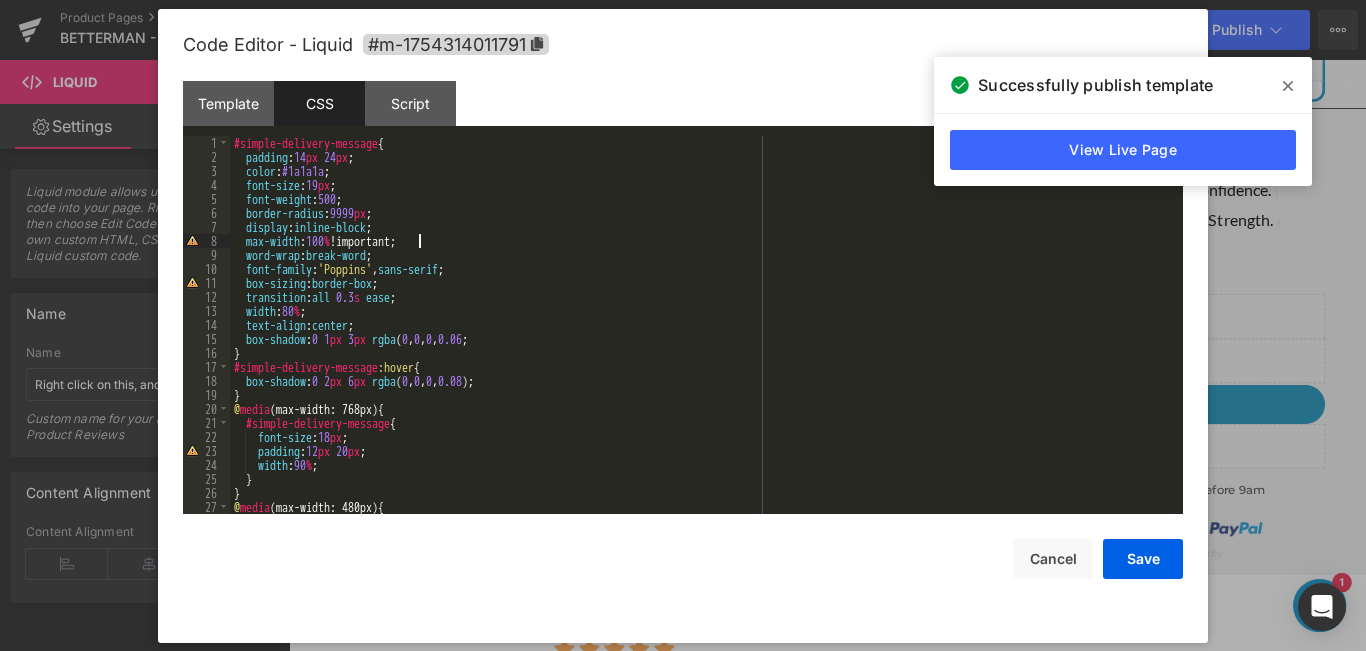 click on "#simple-delivery-message {    padding :  14 px   24 px  ;    color :  #1a1a1a  ;    font-size :  19 px  ;    font-weight :  500  ;    border-radius :  9999 px  ;    display :  inline-block ;    max-width :  100 %  !important;    word-wrap :  break-word ;    font-family :  ' Poppins ' ,  sans-serif ;    box-sizing :  border-box ;    transition :  all   0.3 s   ease  ;    width :  80 %  ;    text-align :  center  ;    box-shadow :  0   1 px   3 px   rgba ( 0 ,  0 ,  0 ,  0.06 ; } #simple-delivery-message :hover {    box-shadow :  0   2 px   6 px   rgba ( 0 ,  0 ,  0 ,  0.08 ); } @ media  (max-width: 768px) {    #simple-delivery-message {       font-size :  18 px  ;       padding :  12 px   20 px  ;       width :  90 %  ;    } } @ media  (max-width: 480px) {    #simple-delivery-message {" at bounding box center (702, 339) 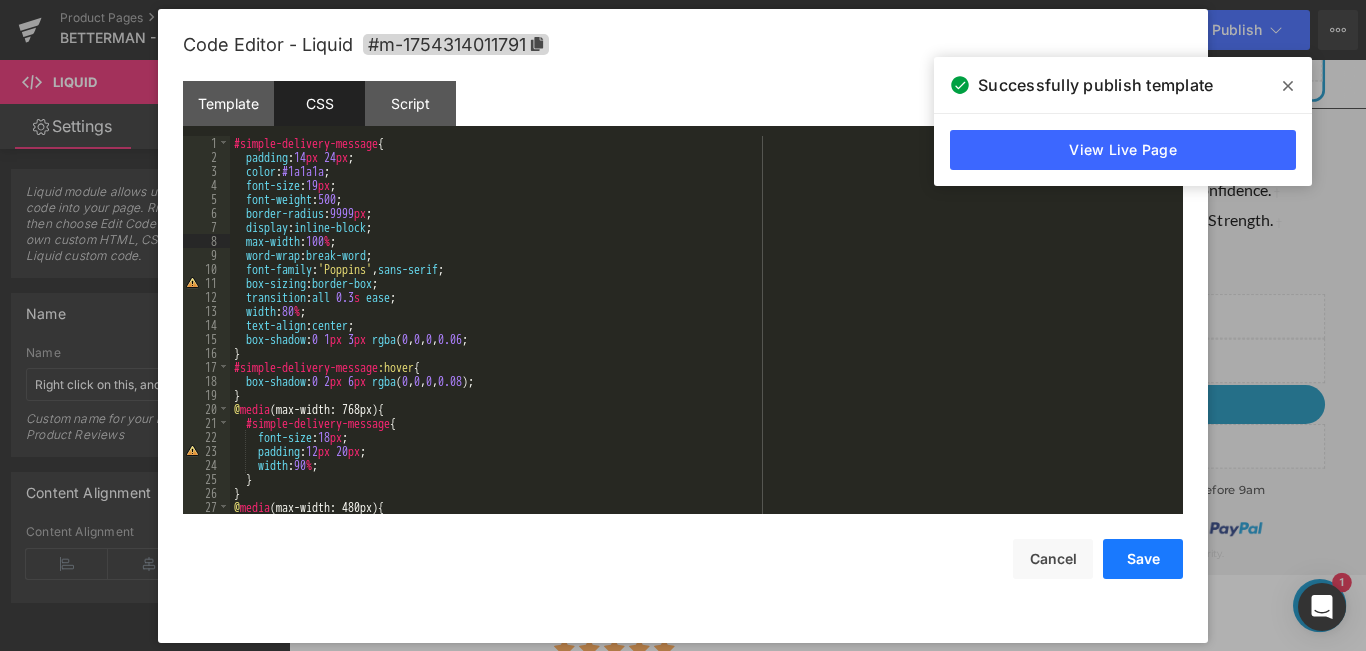 click on "Save" at bounding box center [1143, 559] 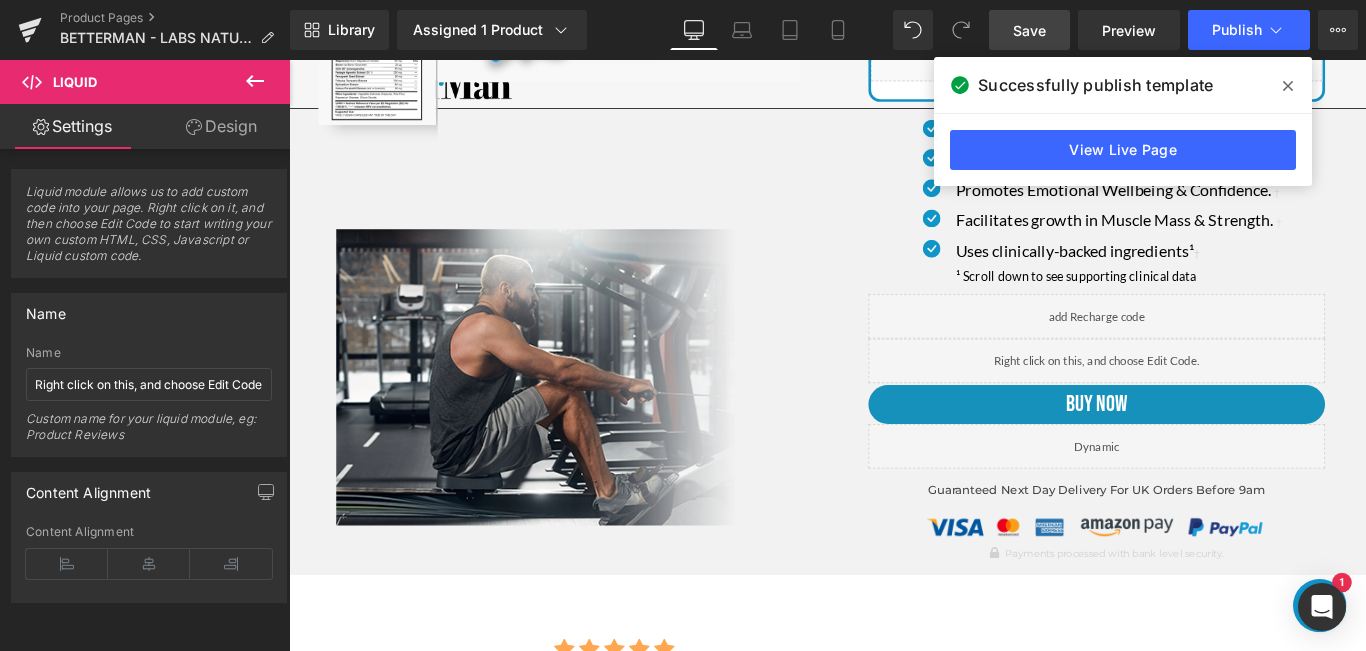 click on "Save" at bounding box center [1029, 30] 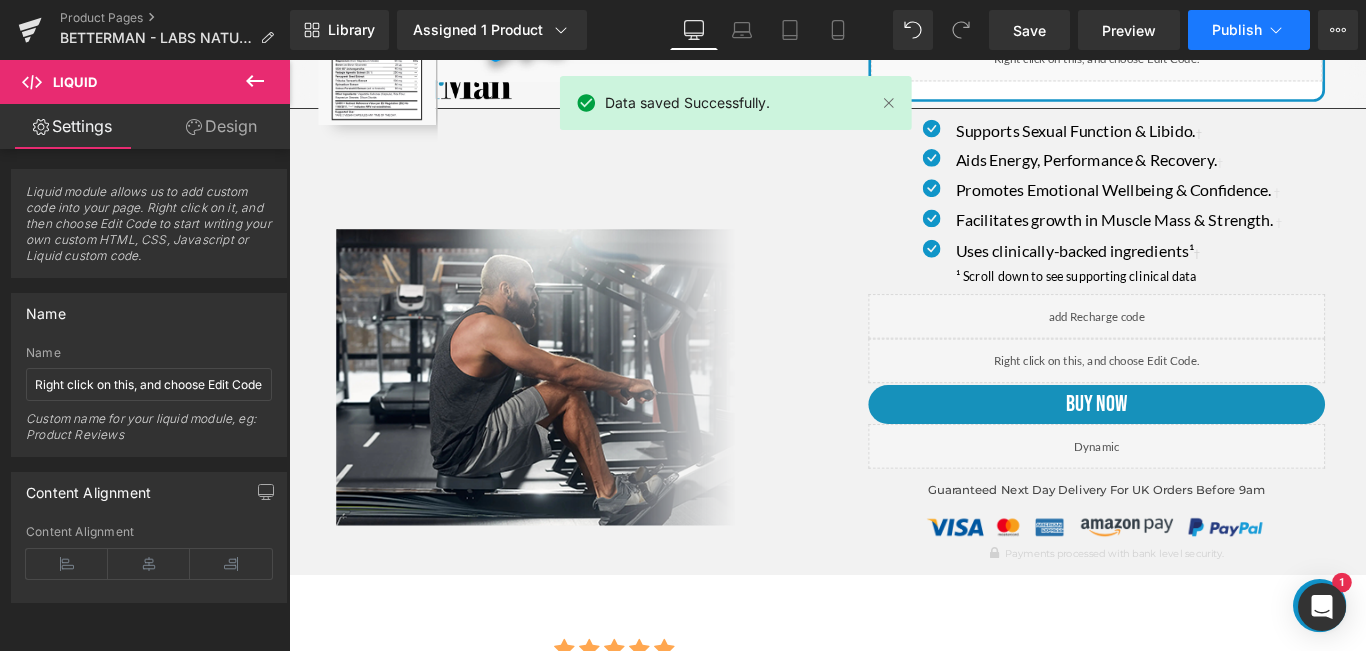 click on "Publish" at bounding box center (1237, 30) 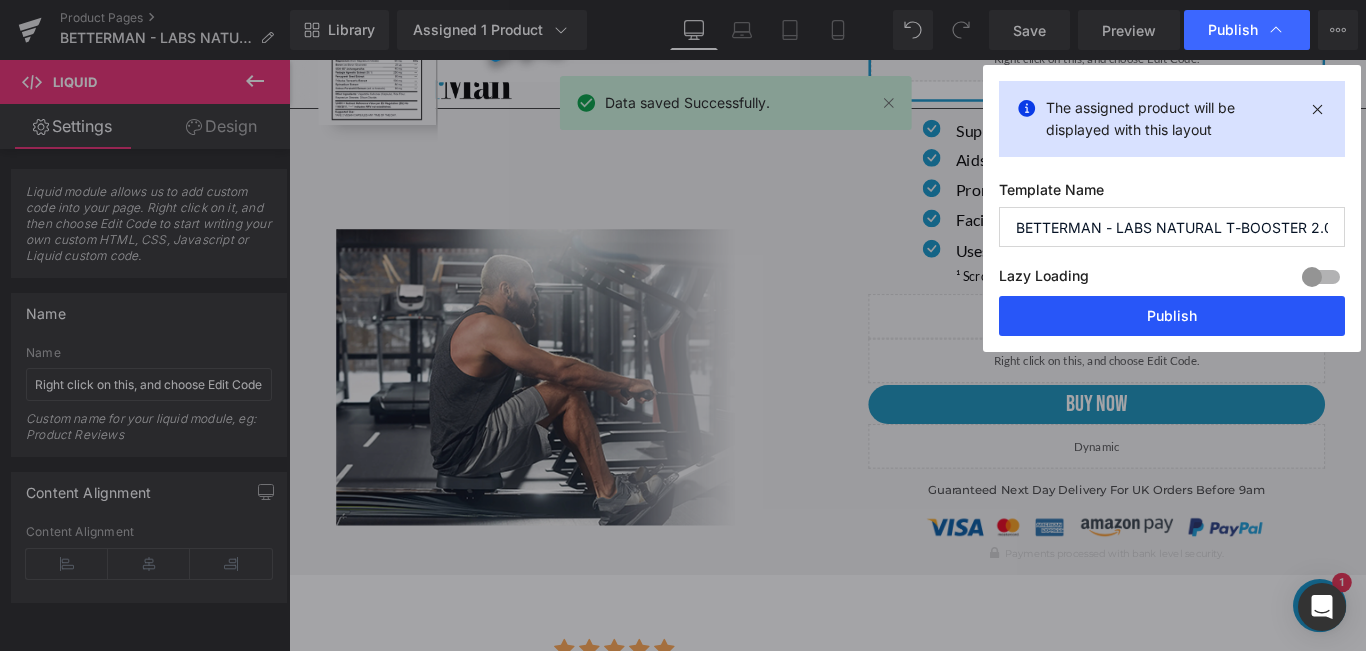 click on "Publish" at bounding box center [1172, 316] 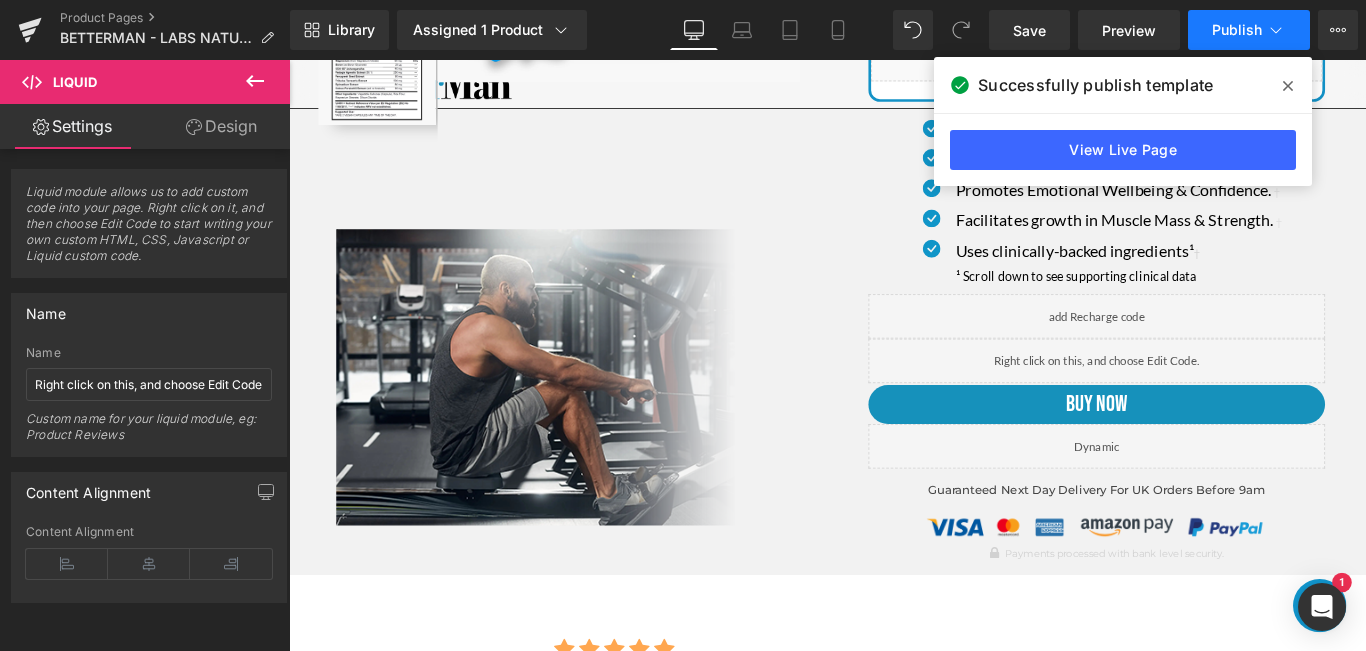 click on "Publish" at bounding box center (1249, 30) 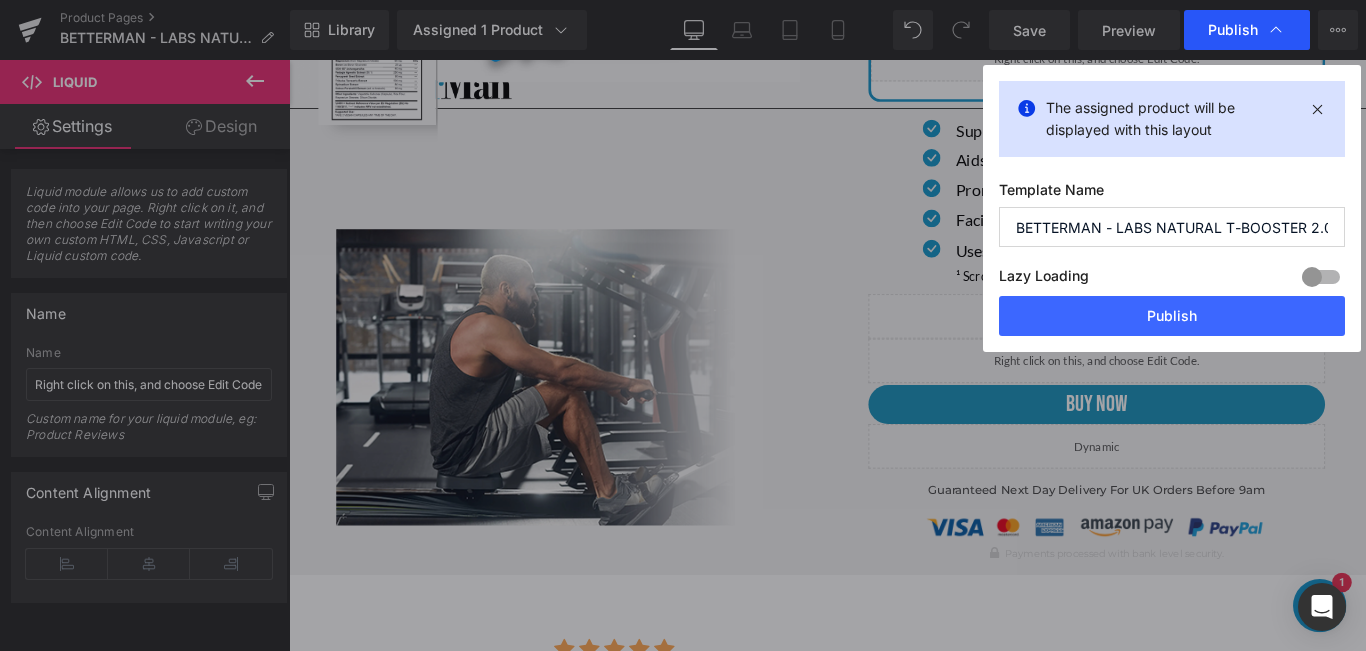click on "Publish" at bounding box center (1233, 30) 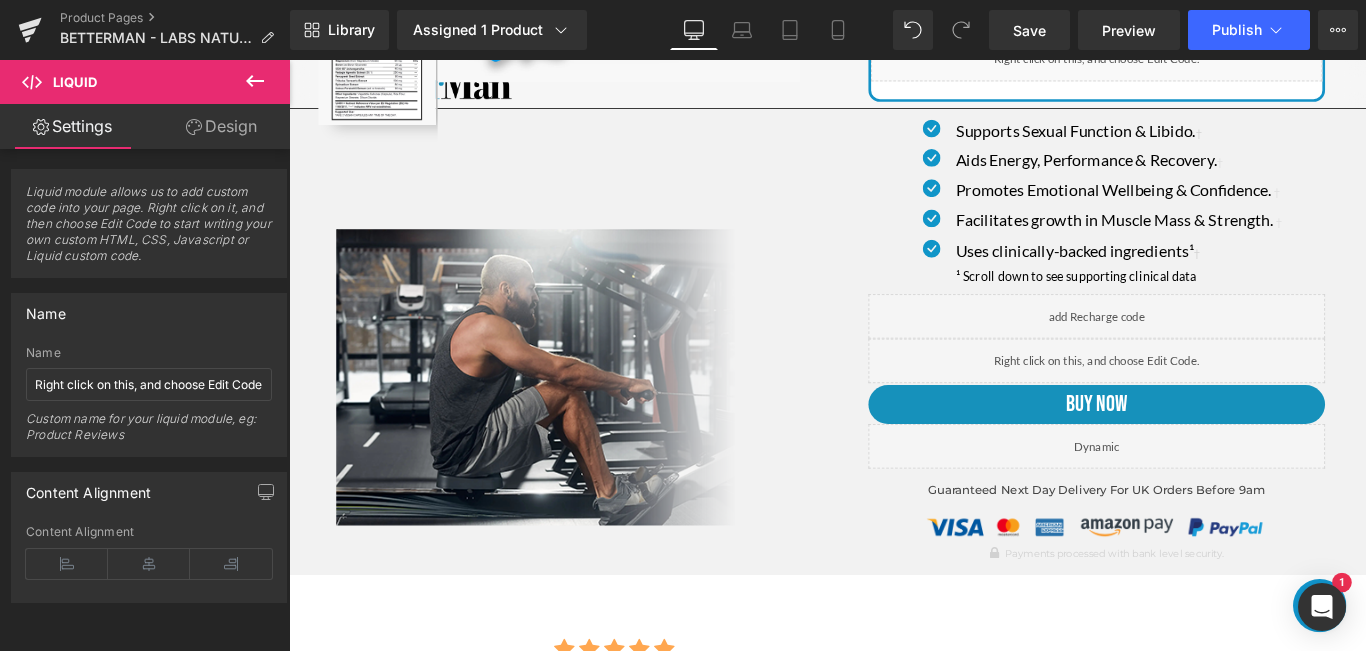 click on "Publish" at bounding box center [1249, 30] 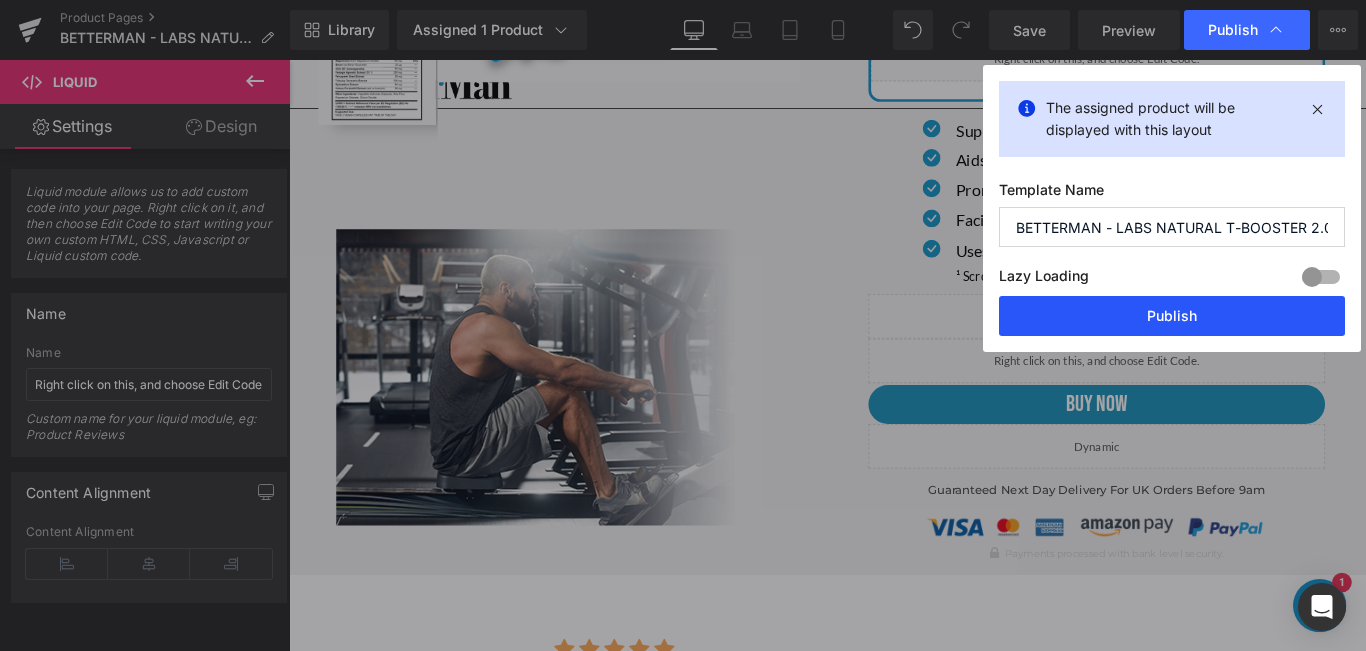 click on "Publish" at bounding box center (1172, 316) 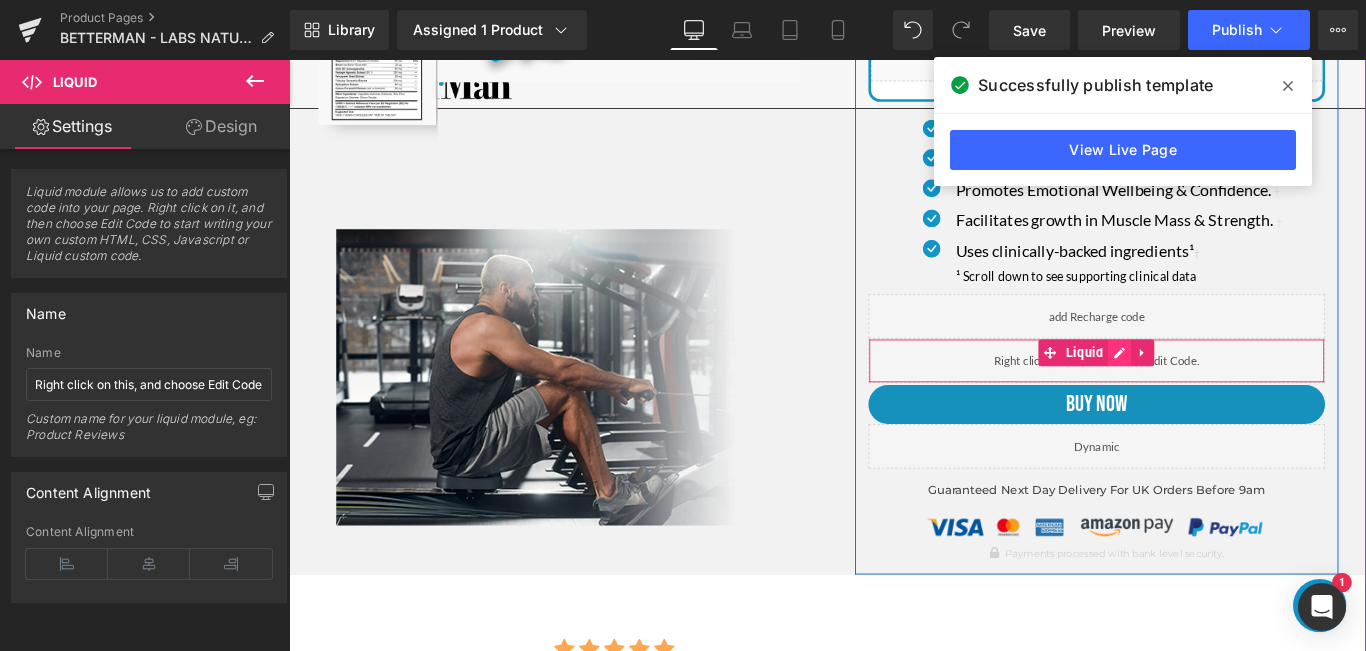click at bounding box center (1222, 389) 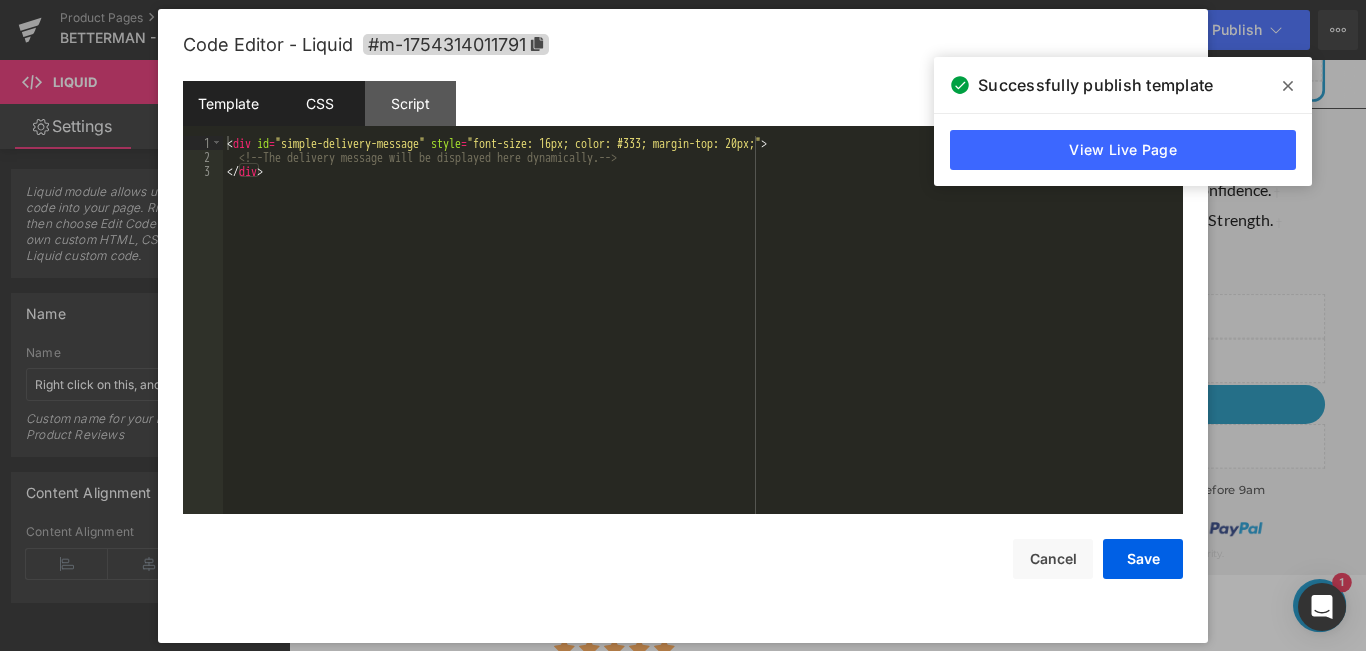 click on "CSS" at bounding box center (319, 103) 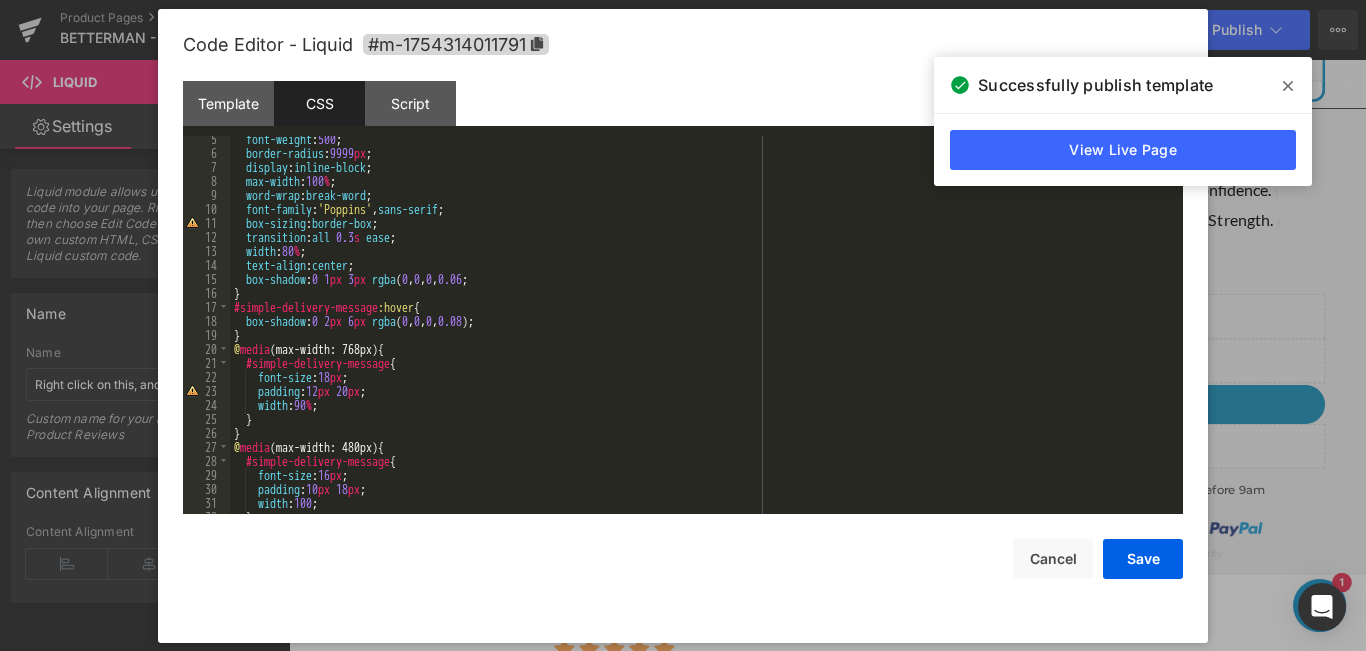 scroll, scrollTop: 0, scrollLeft: 0, axis: both 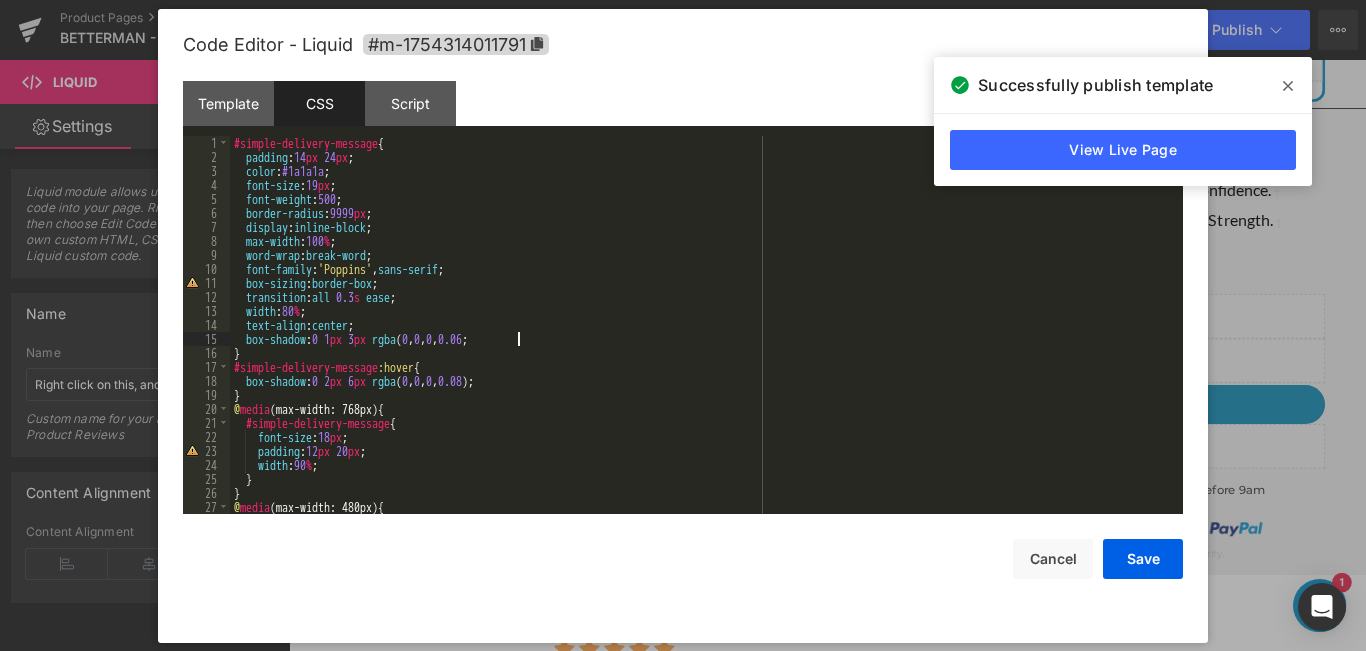 click on "#simple-delivery-message {    padding :  14 px   24 px ;    color :  #1a1a1a ;    font-size :  19 px ;    font-weight :  500 ;    border-radius :  9999 px ;    display :  inline-block ;    max-width :  100 % ;    word-wrap :  break-word ;    font-family :  ' Poppins ' ,  sans-serif ;    box-sizing :  border-box ;    transition :  all   0.3 s   ease ;    width :  80 % ;    text-align :  center ;    box-shadow :  0   1 px   3 px   rgba ( 0 ,  0 ,  0 ,  0.06 ; } #simple-delivery-message :hover {    box-shadow :  0   2 px   6 px   rgba ( 0 ,  0 ,  0 ,  0.08 ); } @ media  (max-width: 768px) {    #simple-delivery-message {       font-size :  18 px ;       padding :  12 px   20 px ;       width :  90 % ;    } } @ media  (max-width: 480px) {    #simple-delivery-message {" at bounding box center [702, 339] 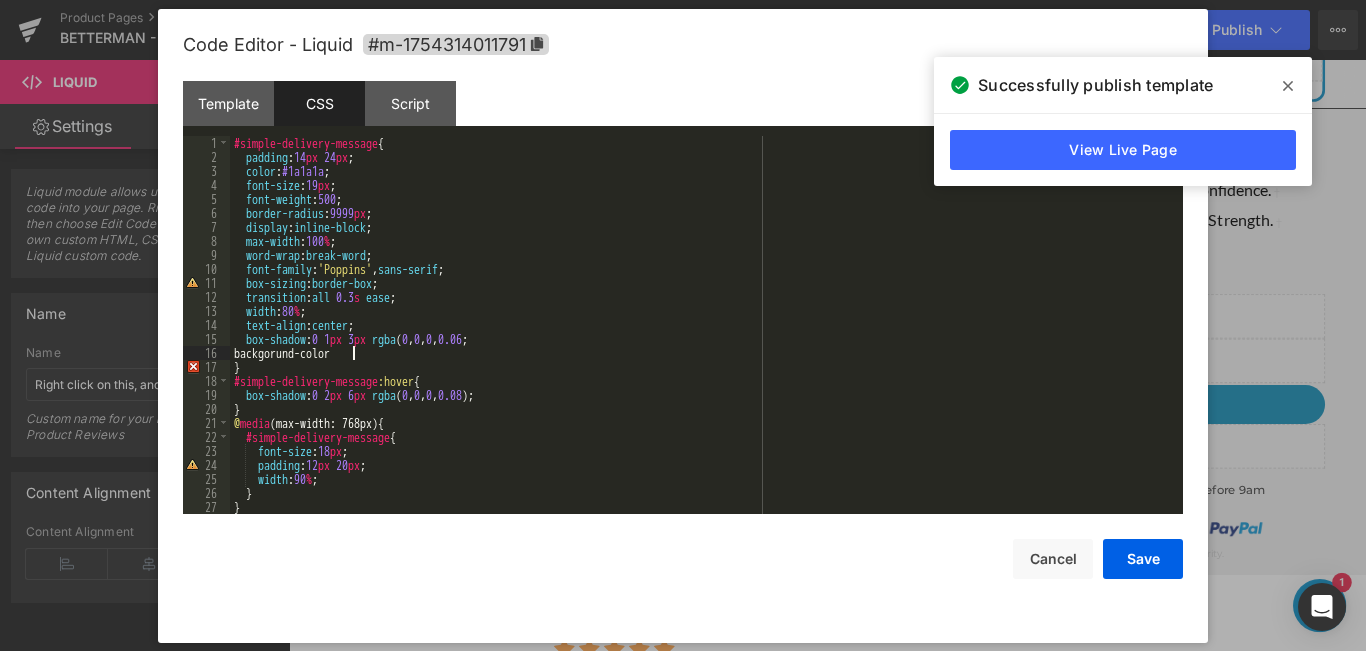 type 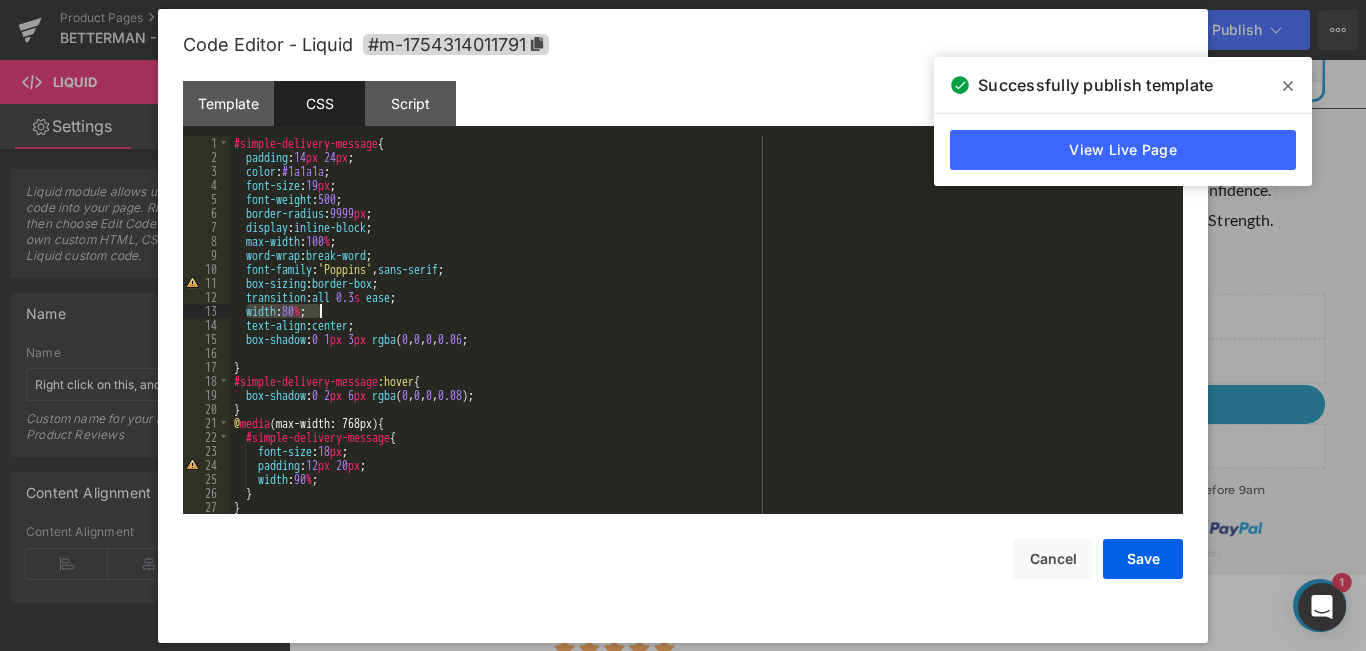 drag, startPoint x: 244, startPoint y: 308, endPoint x: 337, endPoint y: 313, distance: 93.13431 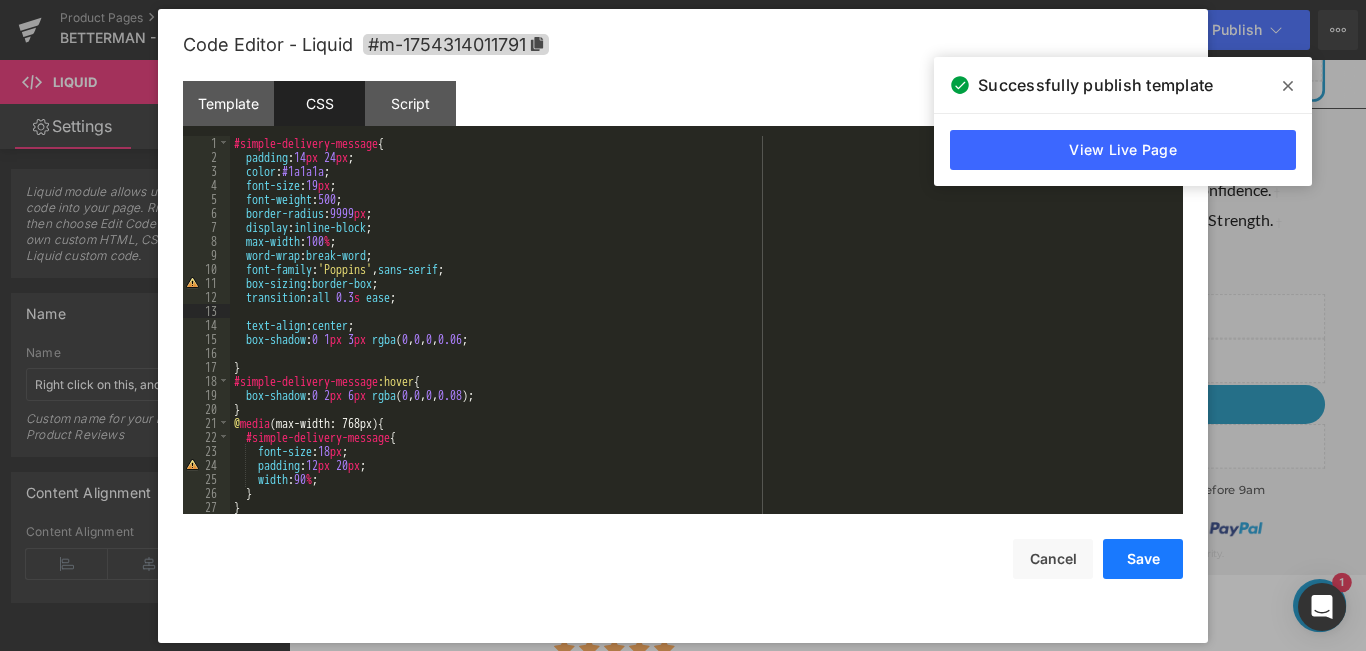 click on "Save" at bounding box center (1143, 559) 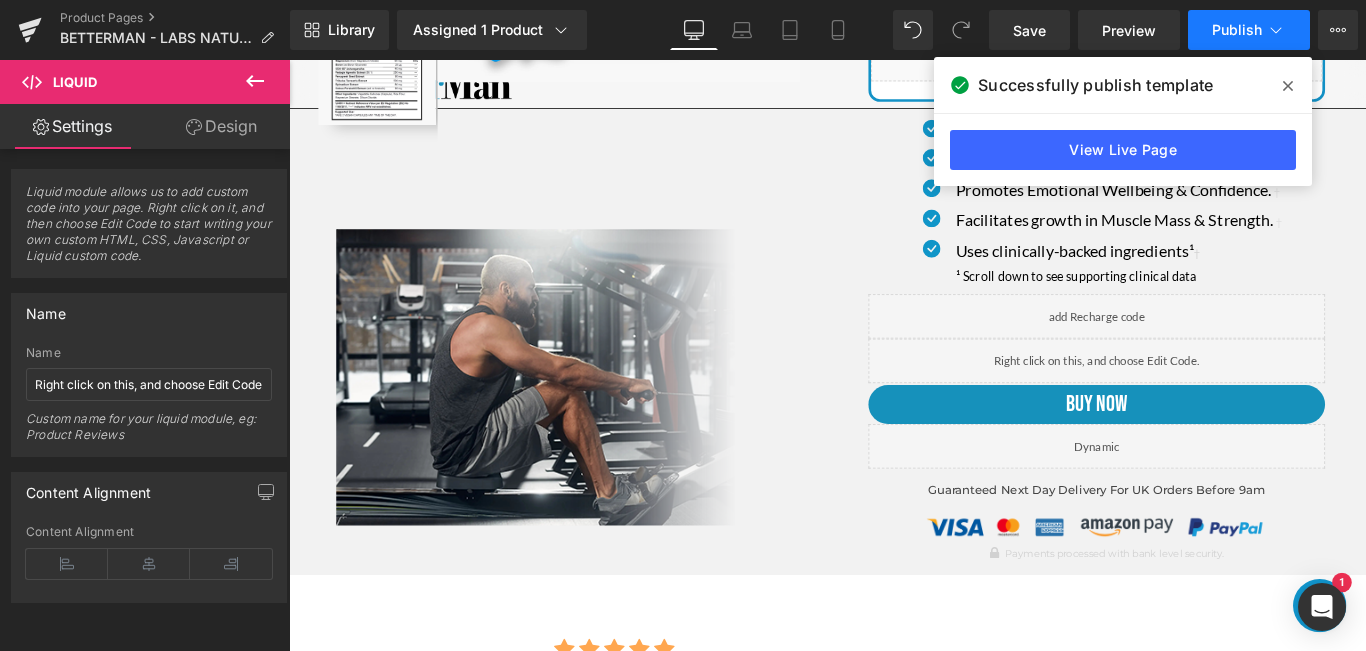 click on "Publish" at bounding box center (1237, 30) 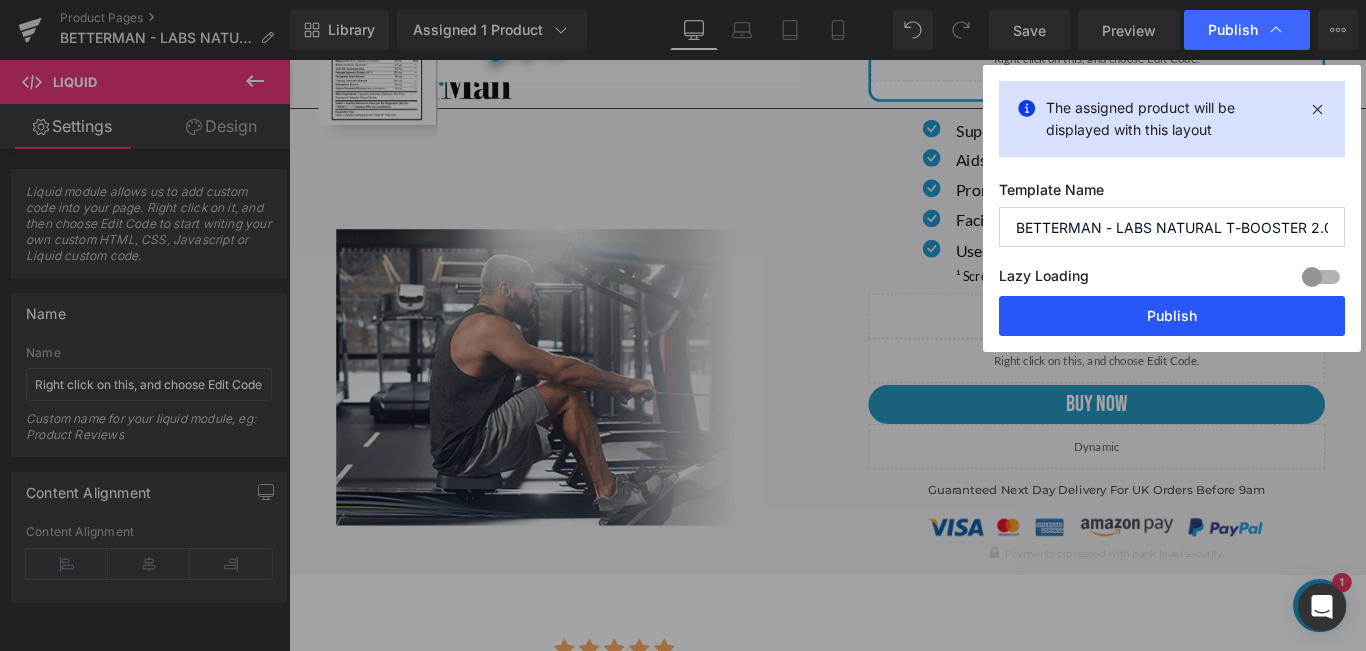 click on "Publish" at bounding box center (1172, 316) 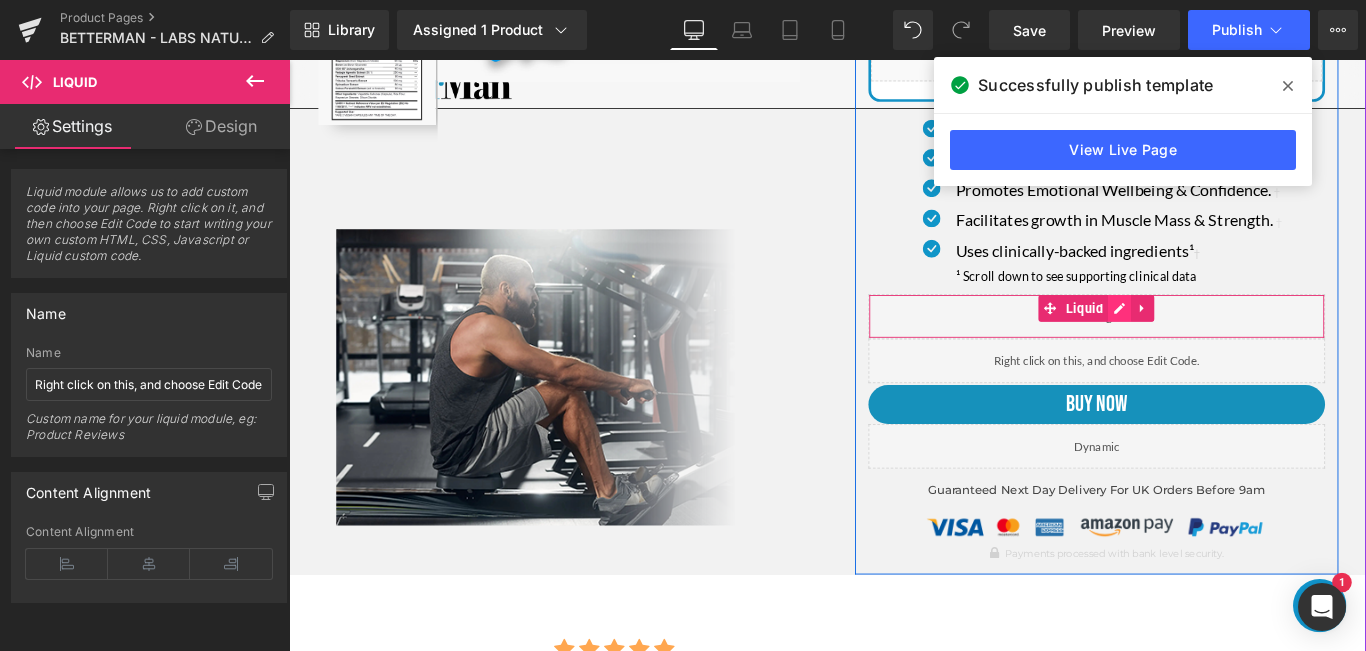 click at bounding box center (1222, 339) 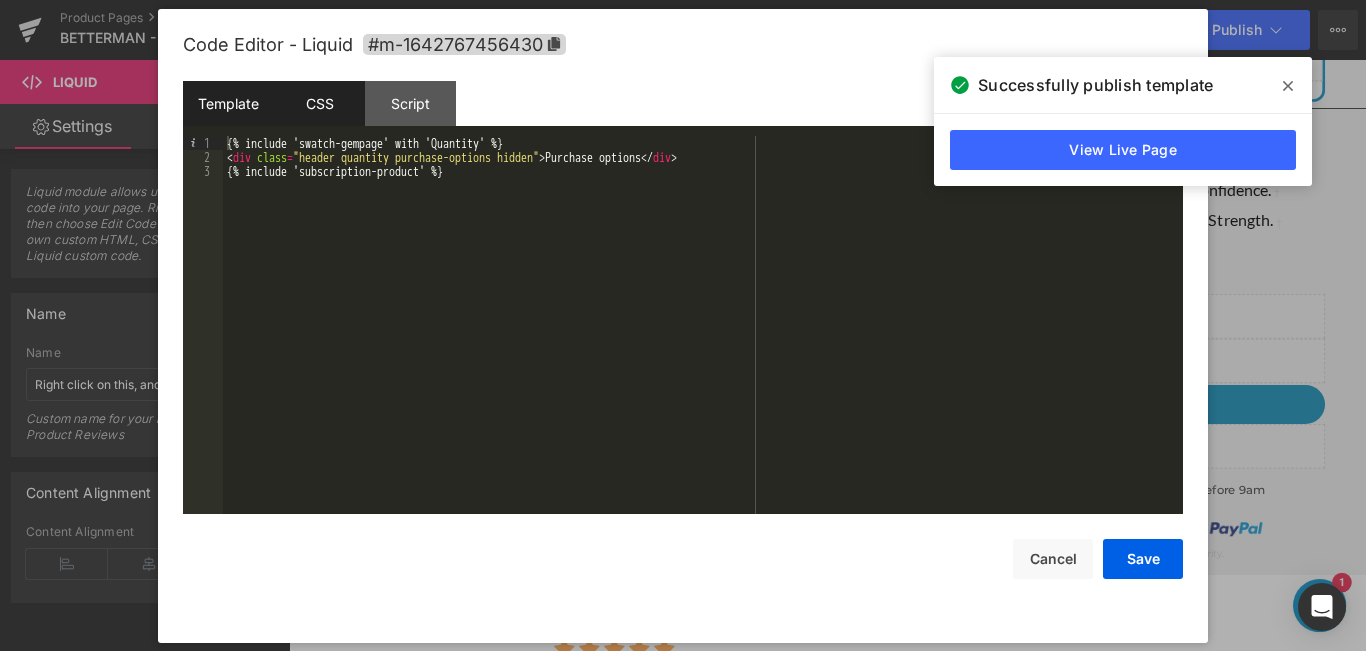 click on "CSS" at bounding box center (319, 103) 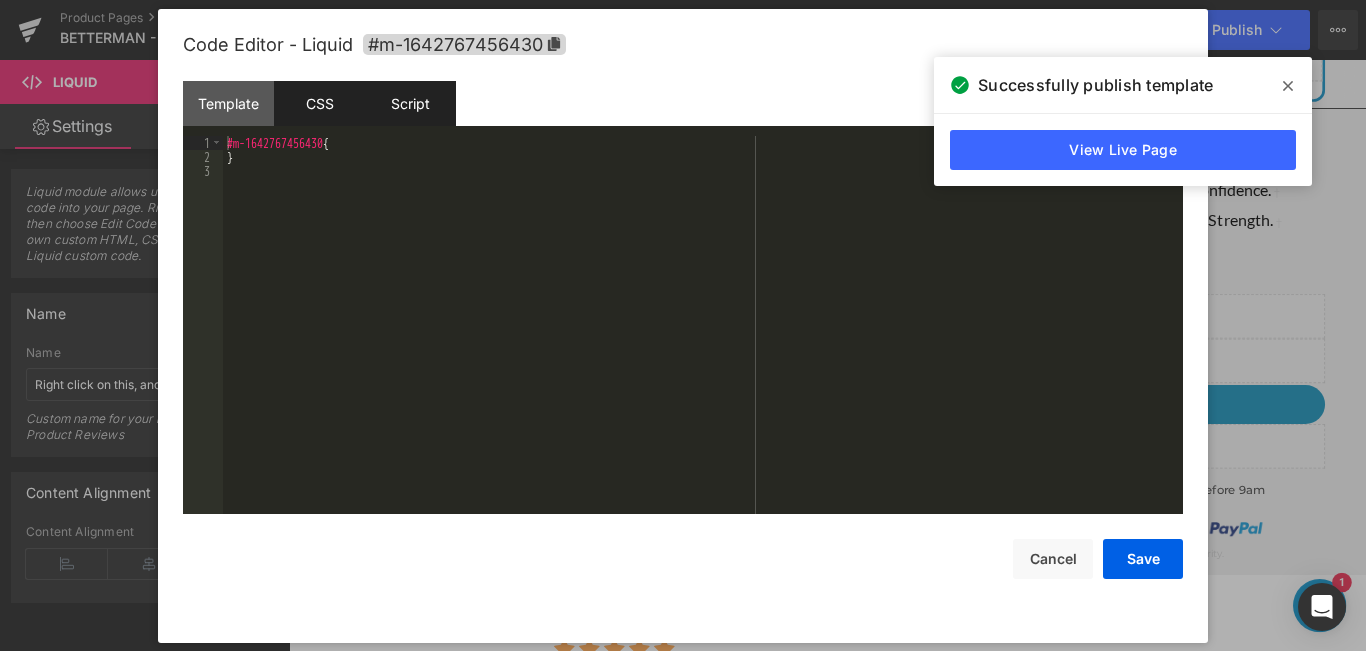 click on "Script" at bounding box center [410, 103] 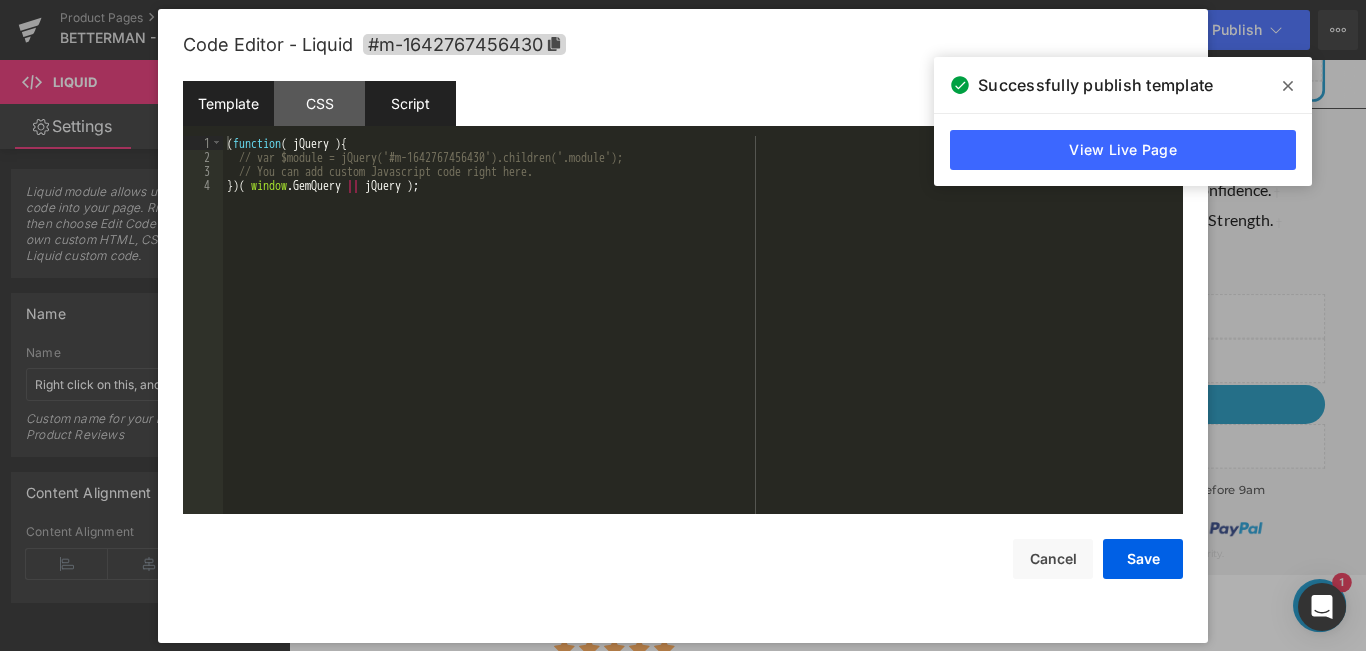 click on "Template" at bounding box center [228, 103] 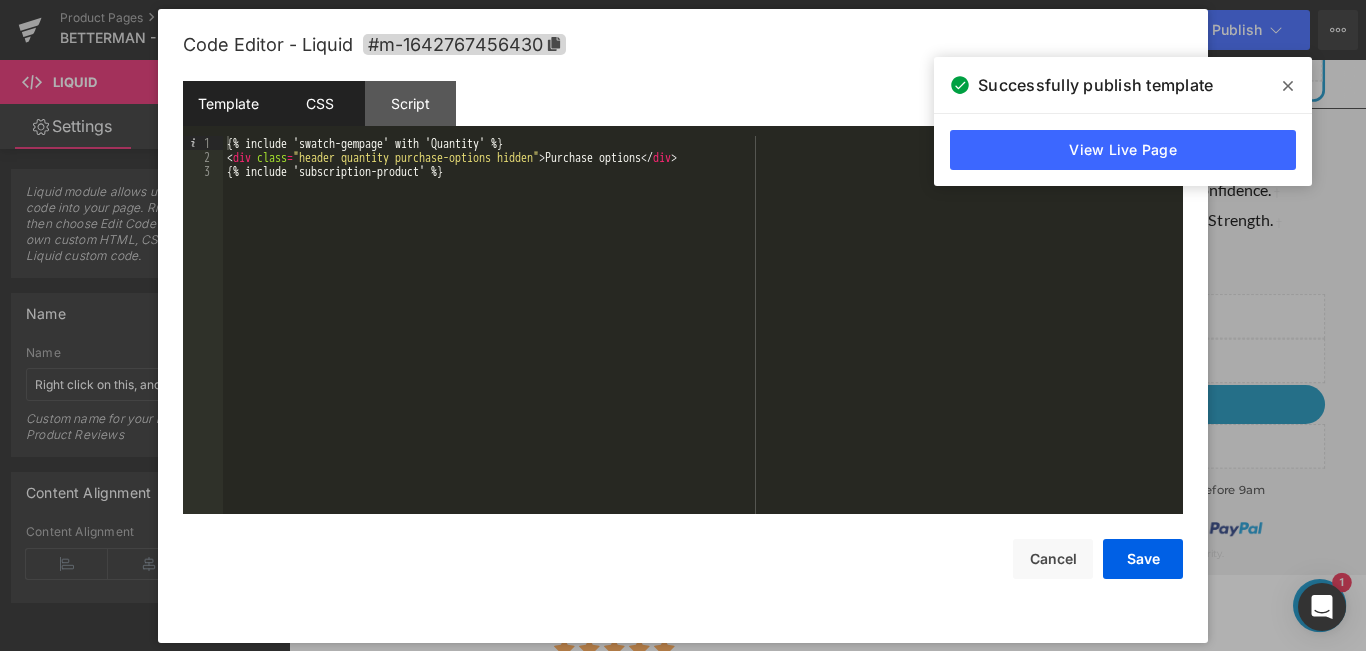 click on "CSS" at bounding box center (319, 103) 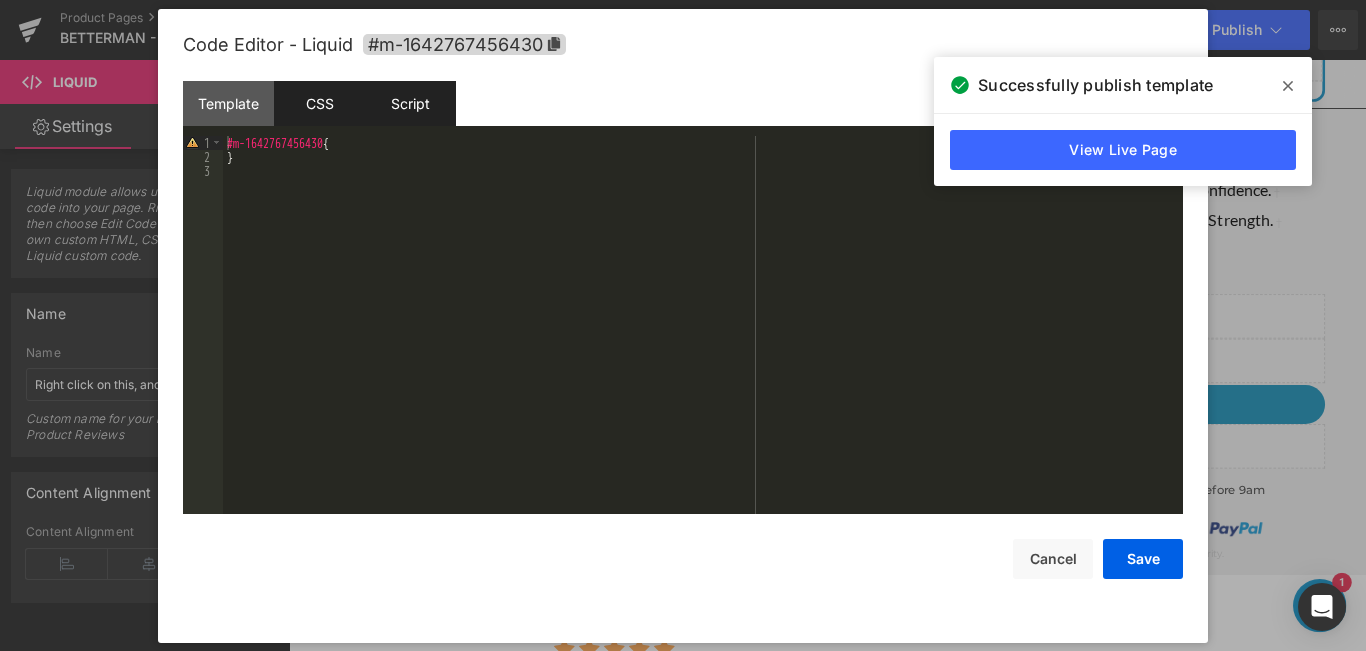click on "Script" at bounding box center (410, 103) 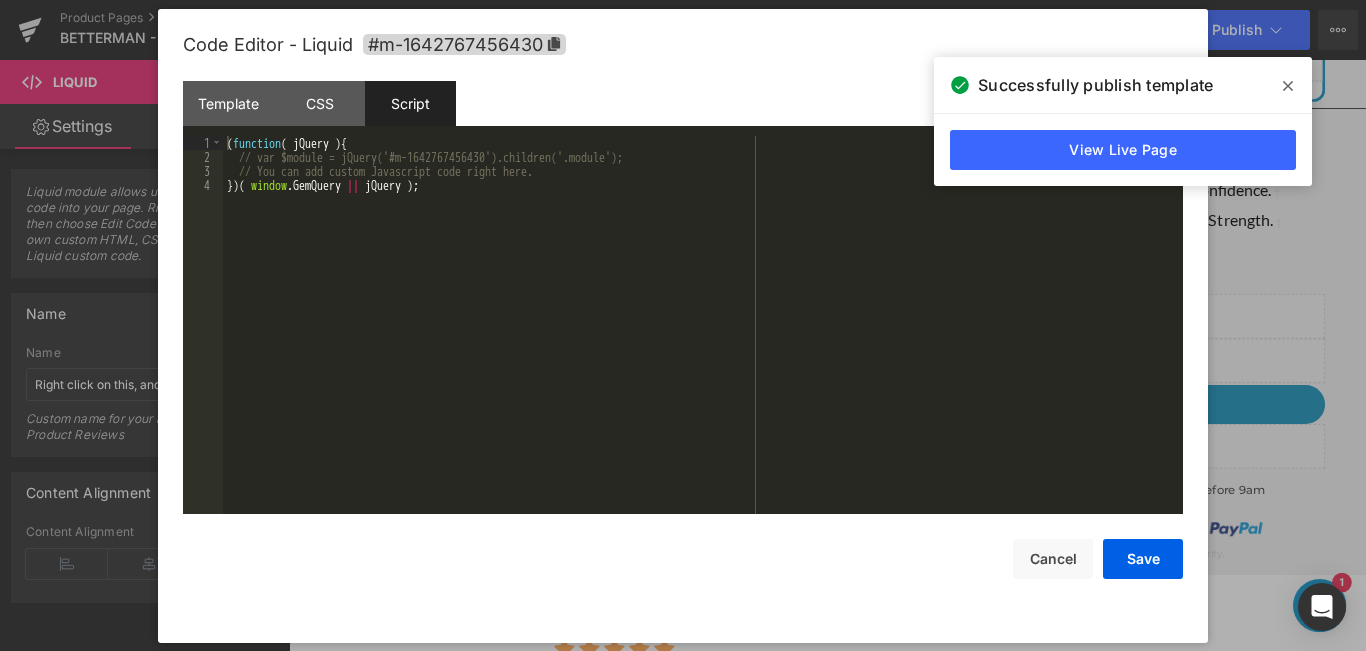 click on "Script" at bounding box center (410, 103) 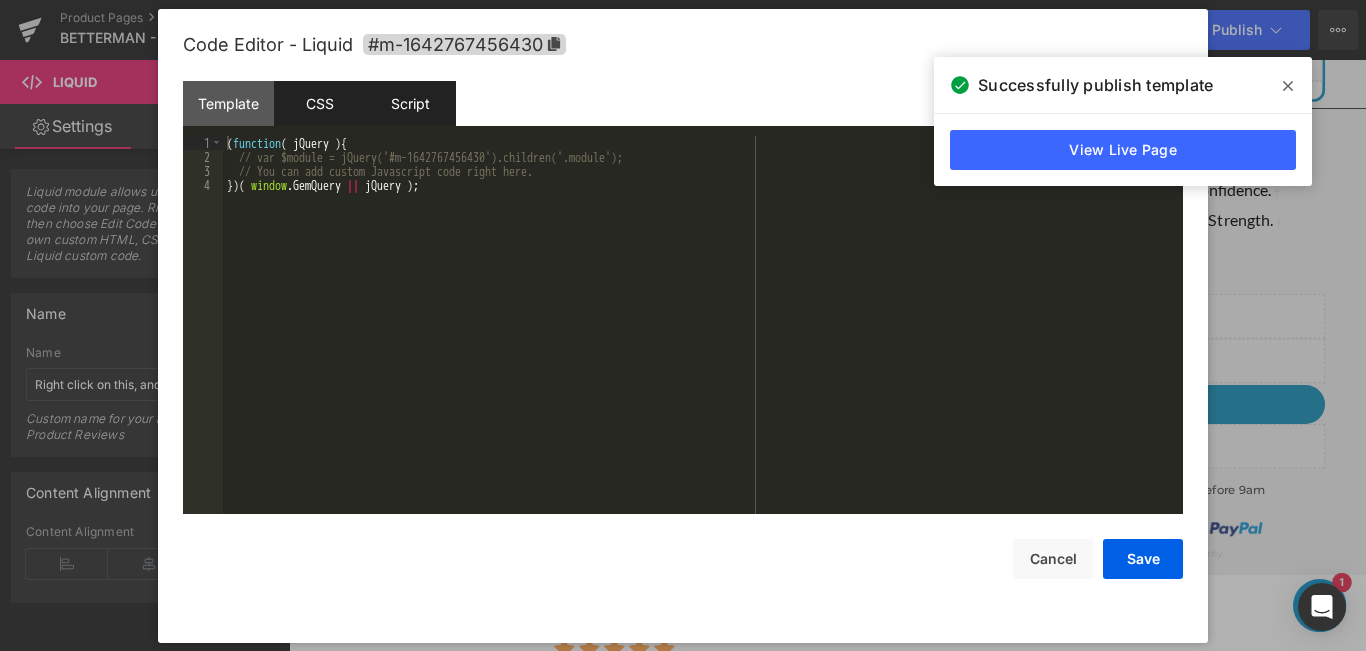 click on "CSS" at bounding box center (319, 103) 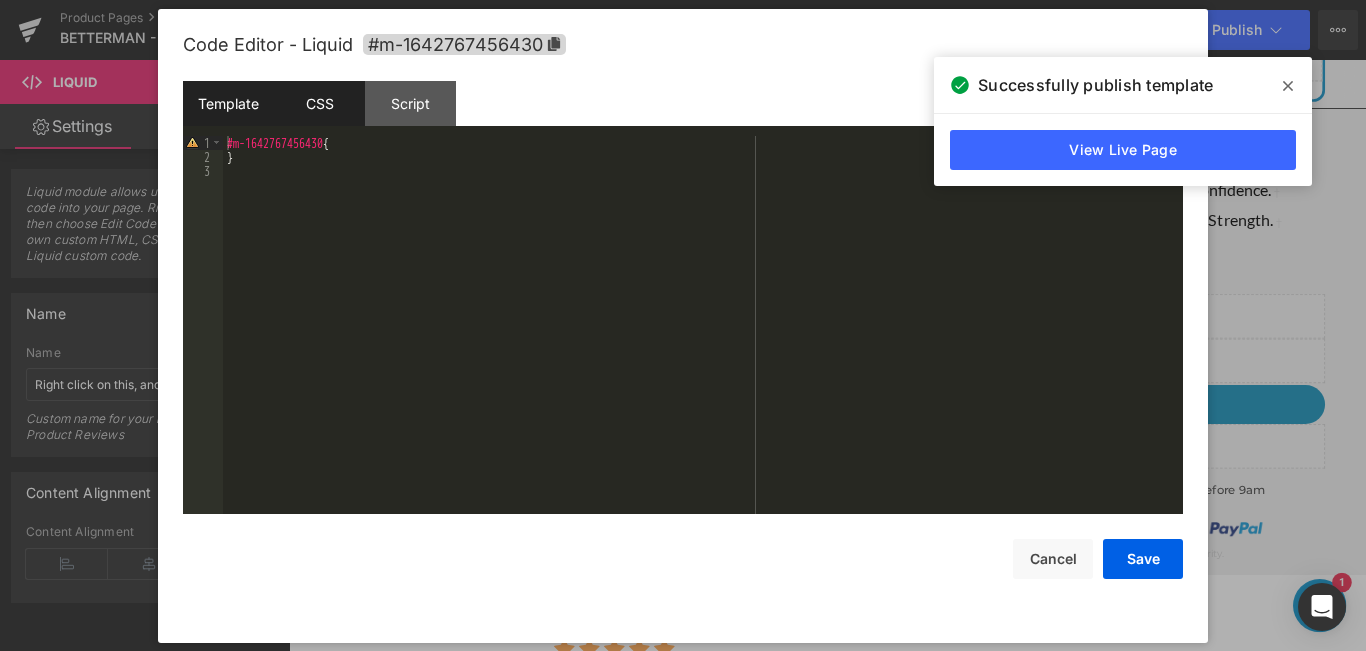 click on "Template" at bounding box center (228, 103) 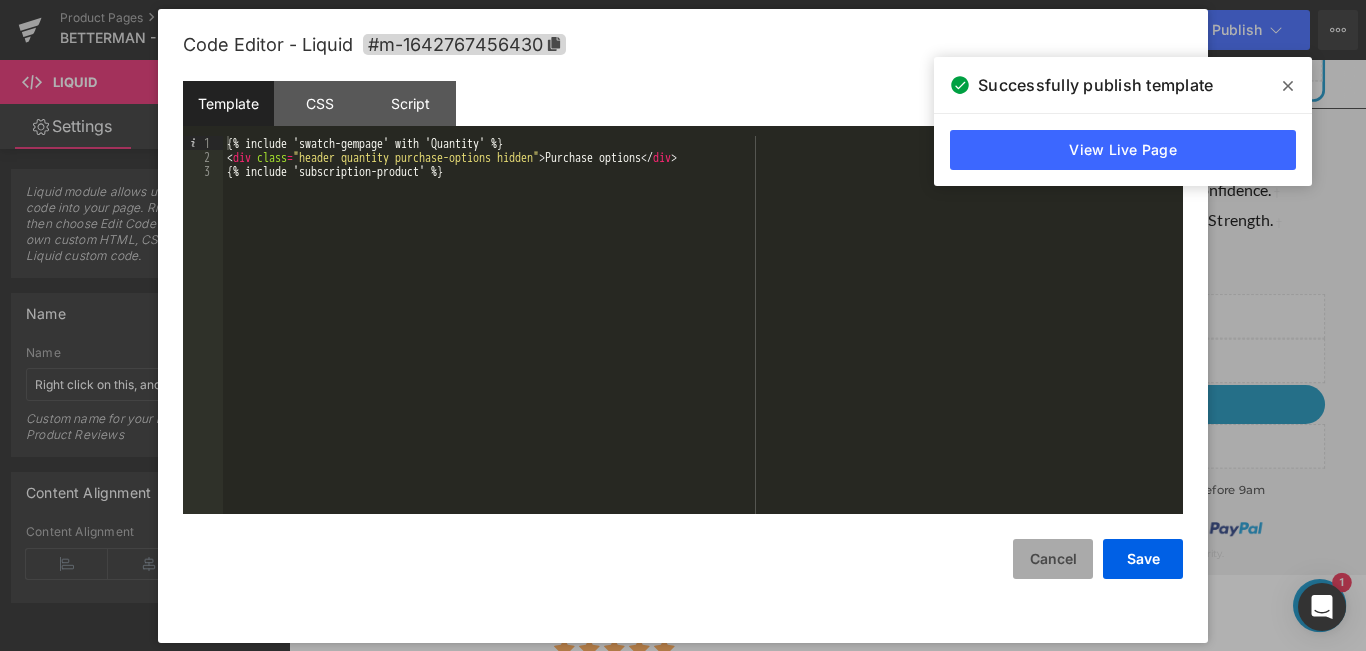 click on "Cancel" at bounding box center (1053, 559) 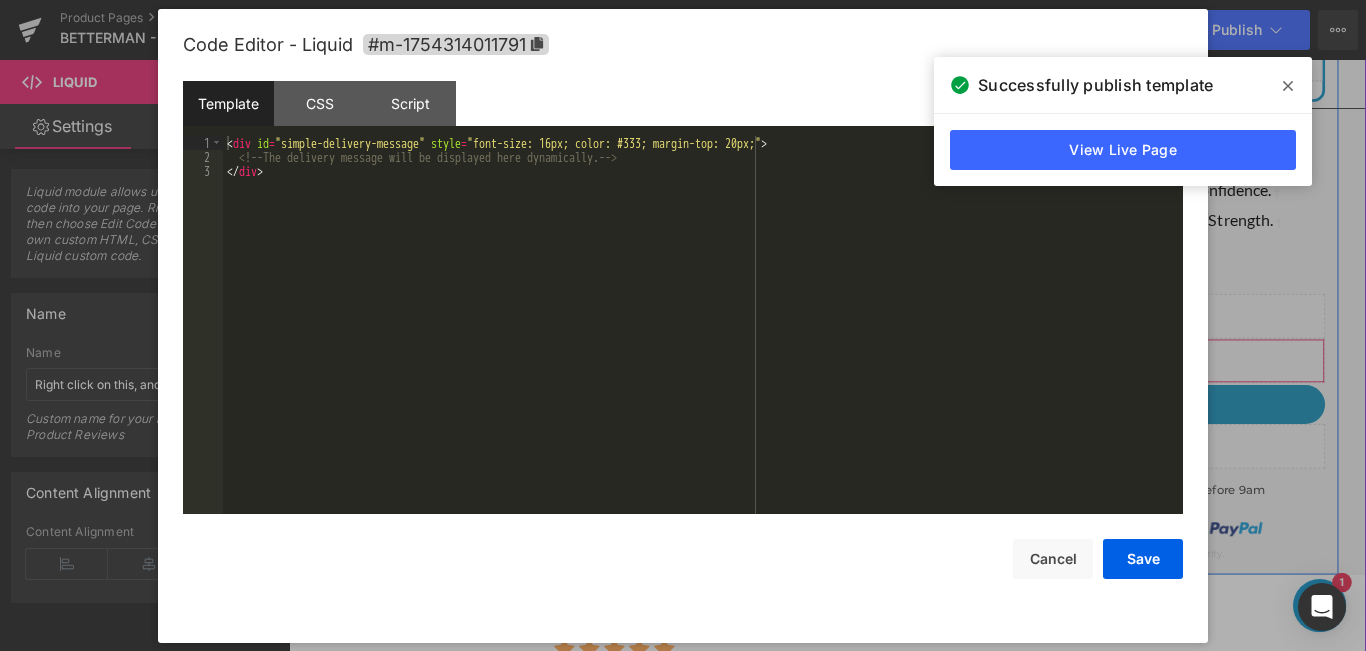 click at bounding box center [1222, 389] 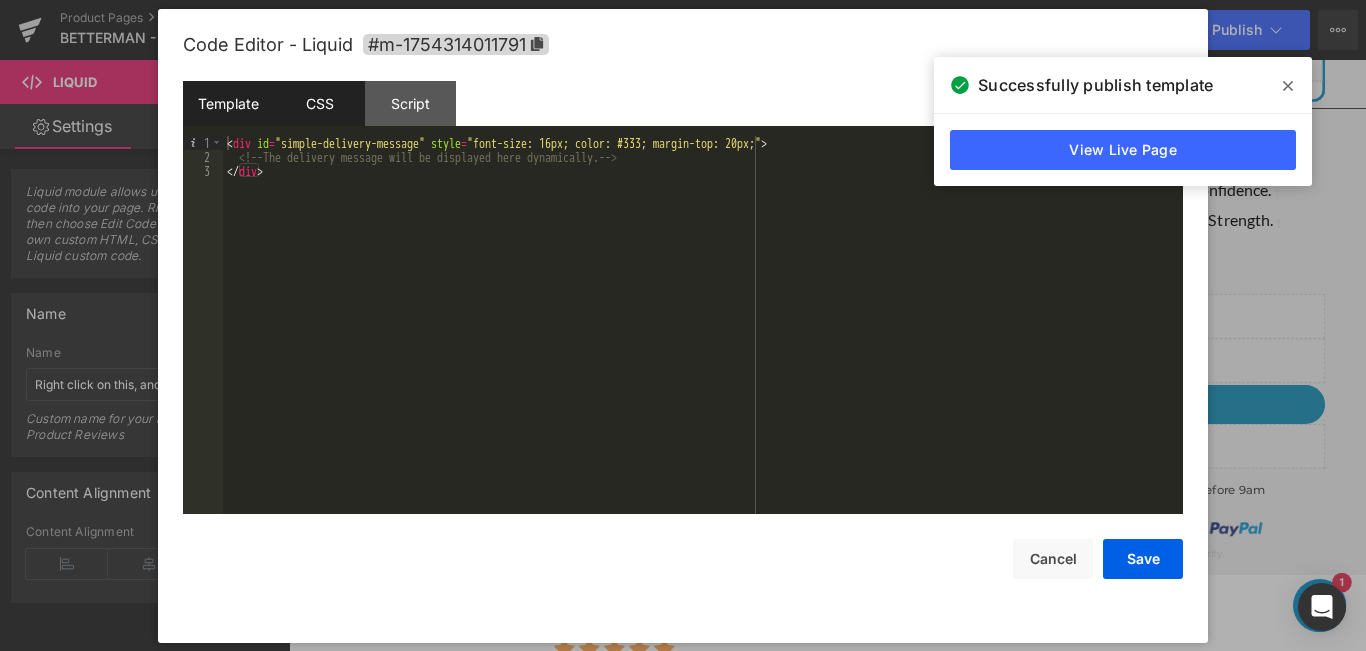 click on "CSS" at bounding box center (319, 103) 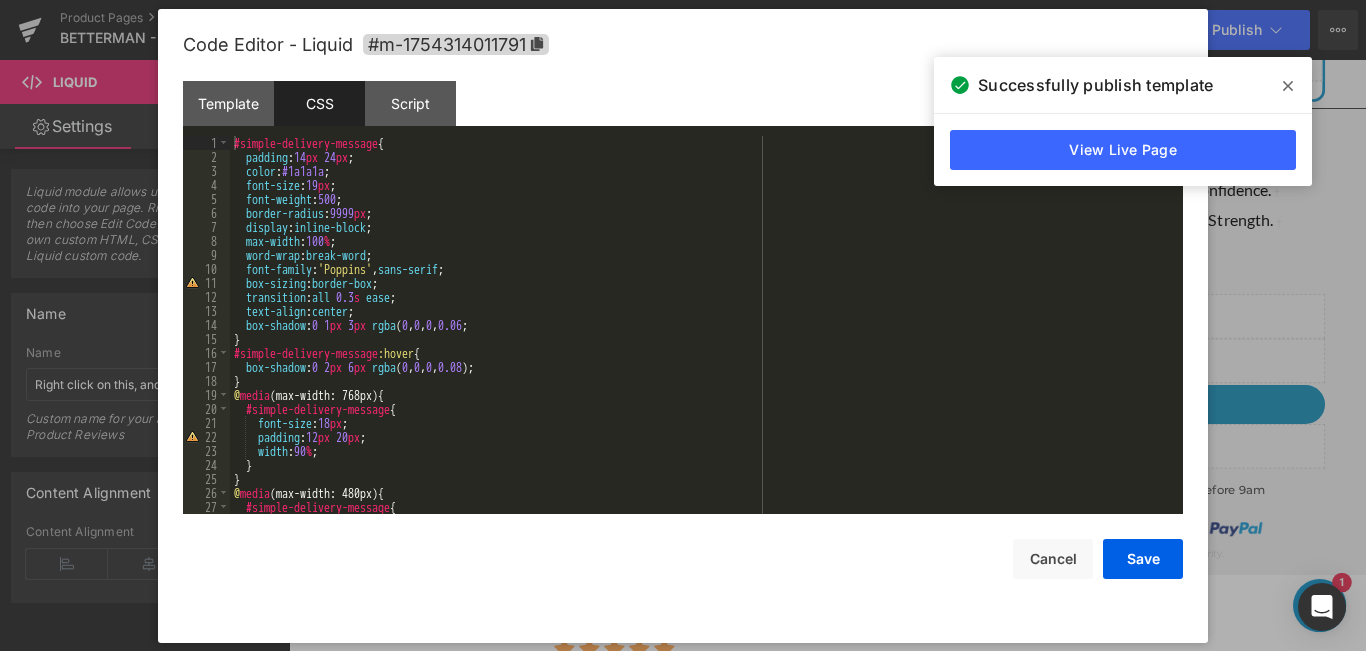 scroll, scrollTop: 0, scrollLeft: 0, axis: both 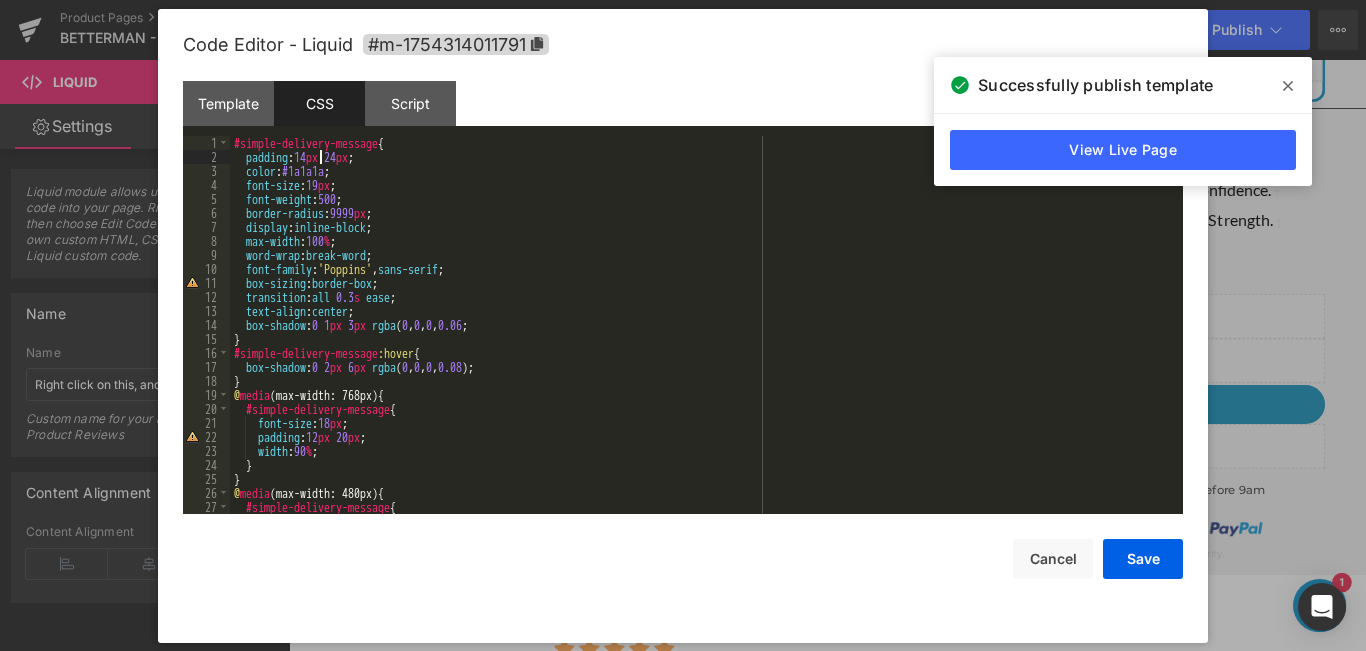 click on "#simple-delivery-message {    padding :  14 px   24 px ;    color :  #1a1a1a ;    font-size :  19 px ;    font-weight :  500 ;    border-radius :  9999 px ;    display :  inline-block ;    max-width :  100 % ;    word-wrap :  break-word ;    font-family :  ' Poppins ' ,  sans-serif ;    box-sizing :  border-box ;    transition :  all   0.3 s   ease ;    text-align :  center ;    box-shadow :  0   1 px   3 px   rgba ( 0 ,  0 ,  0 ,  0.06 ; } #simple-delivery-message :hover {    box-shadow :  0   2 px   6 px   rgba ( 0 ,  0 ,  0 ,  0.08 ); } @ media  (max-width: 768px) {    #simple-delivery-message {       font-size :  18 px ;       padding :  12 px   20 px ;       width :  90 % ;    } } @ media  (max-width: 480px) {    #simple-delivery-message {       font-size :  16 px ;" at bounding box center [702, 339] 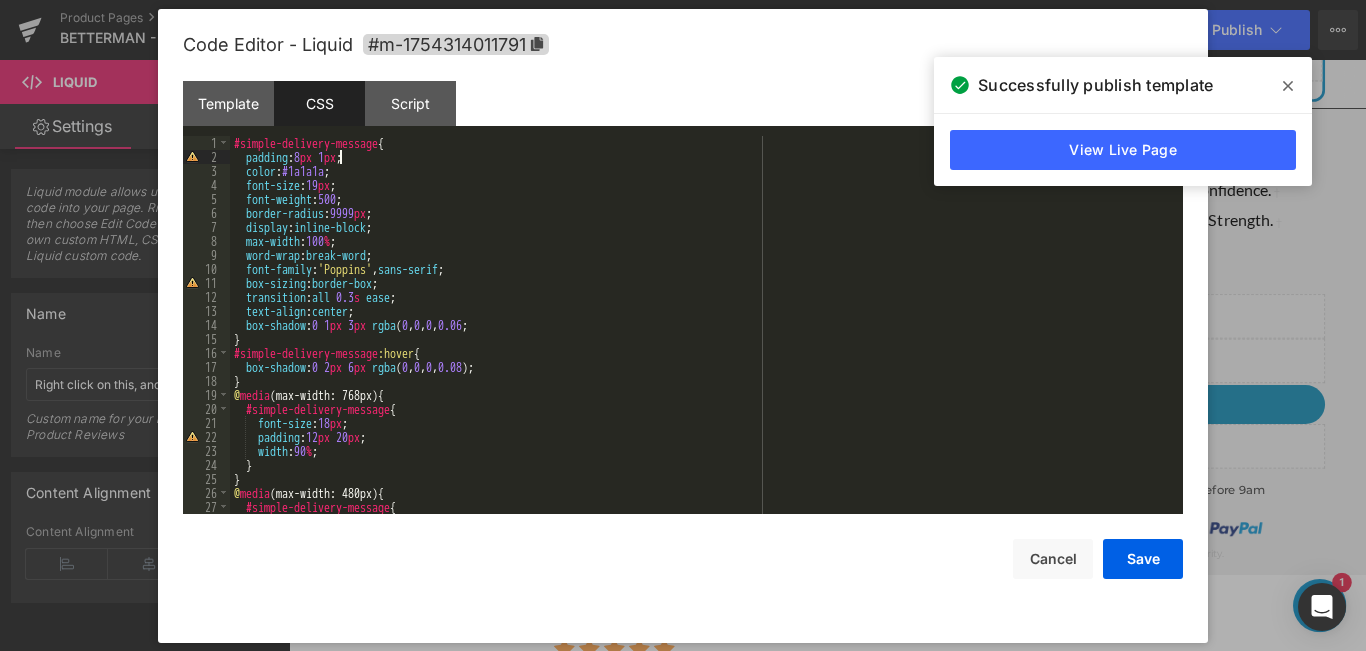 type 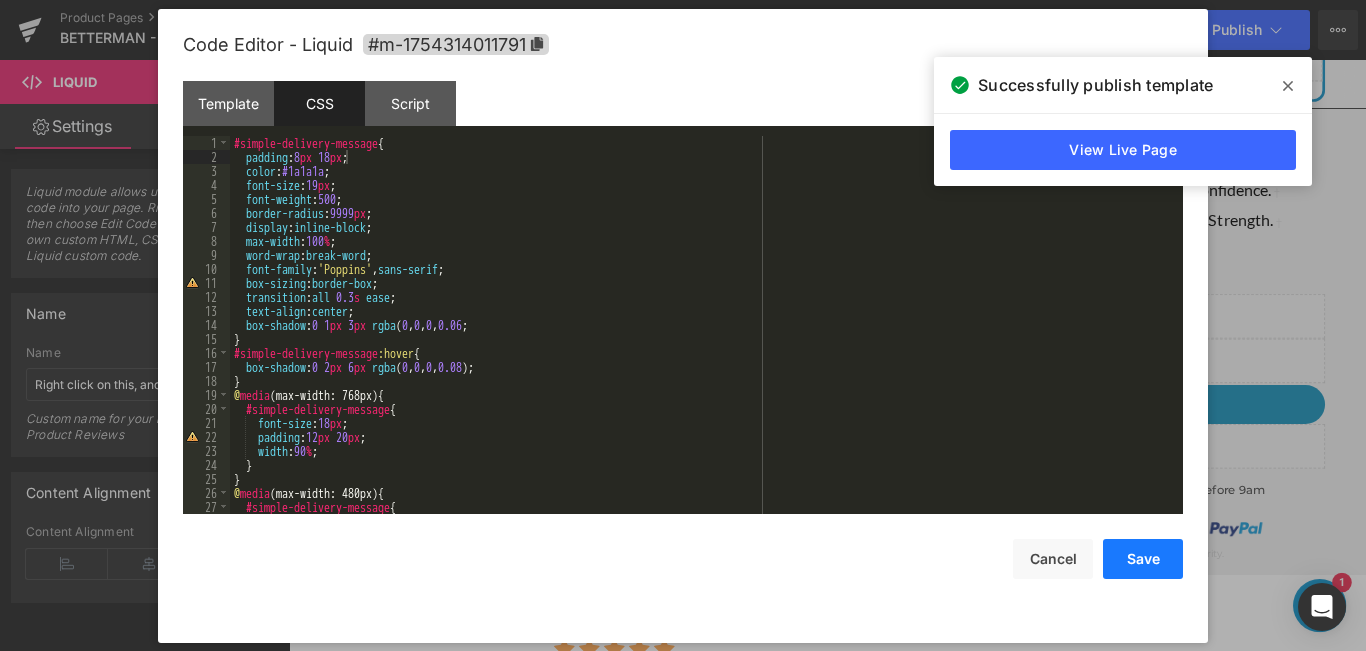 click on "Save" at bounding box center [1143, 559] 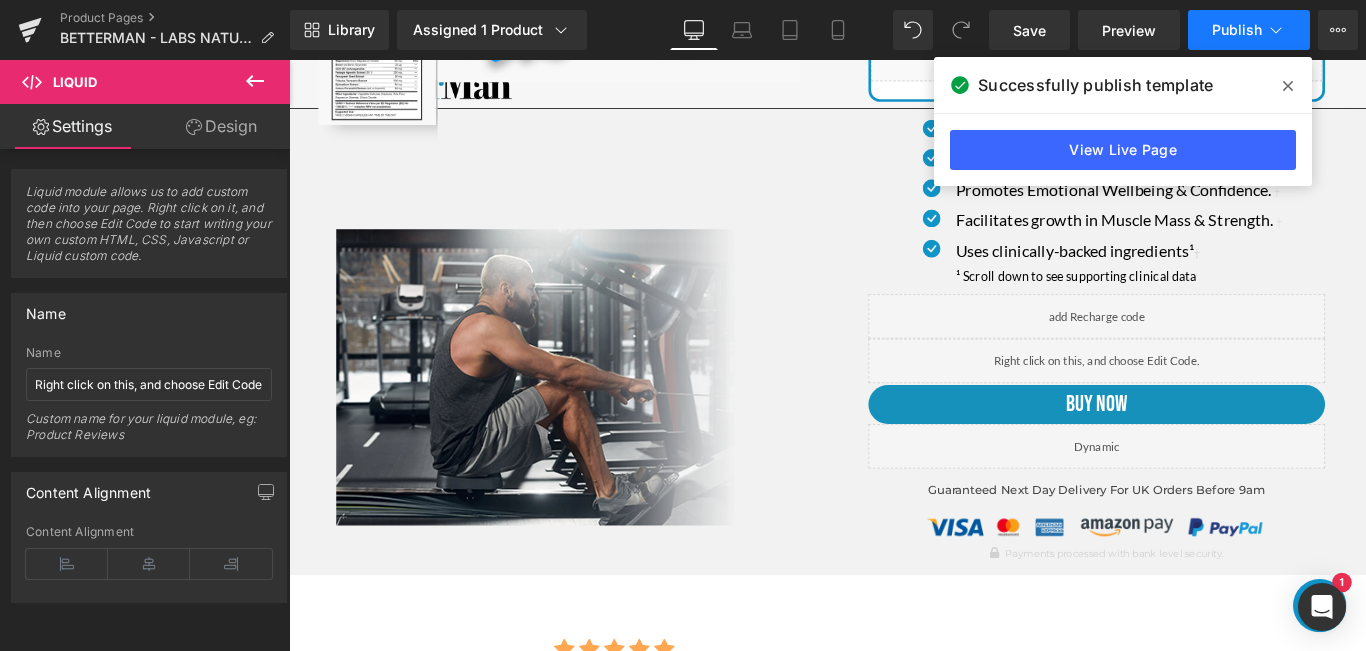 click on "Publish" at bounding box center (1237, 30) 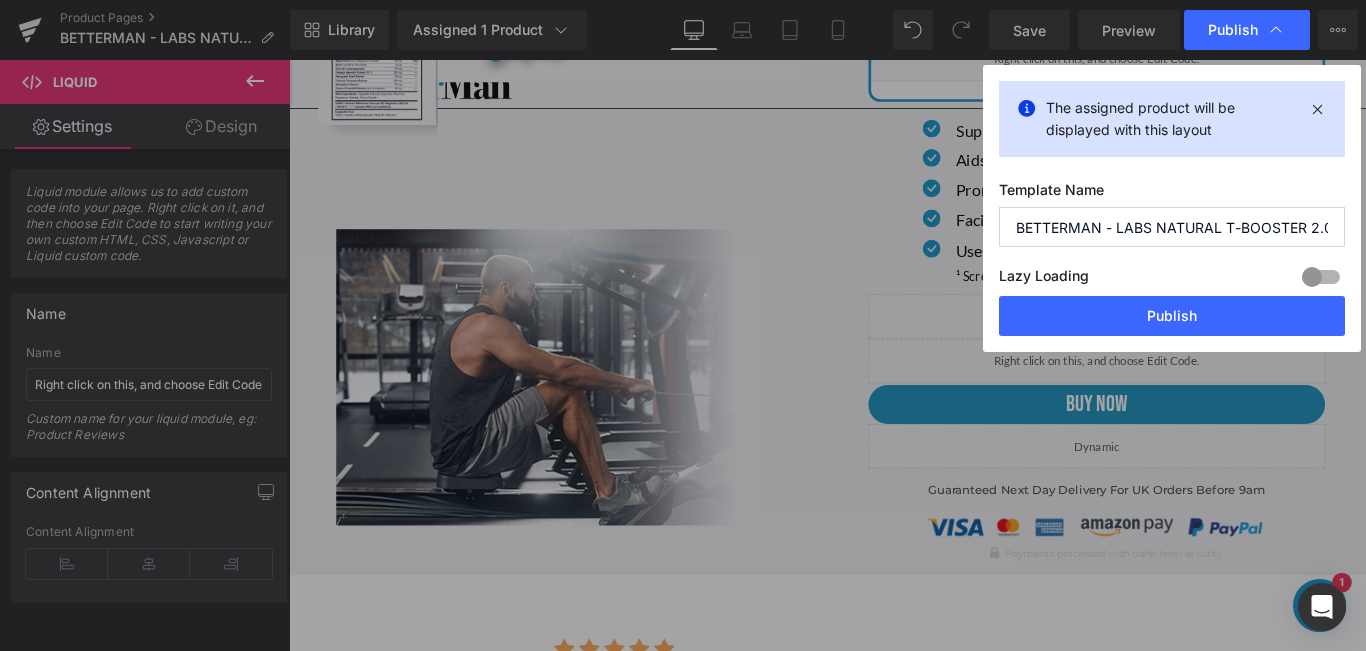 click on "Publish" at bounding box center [1233, 30] 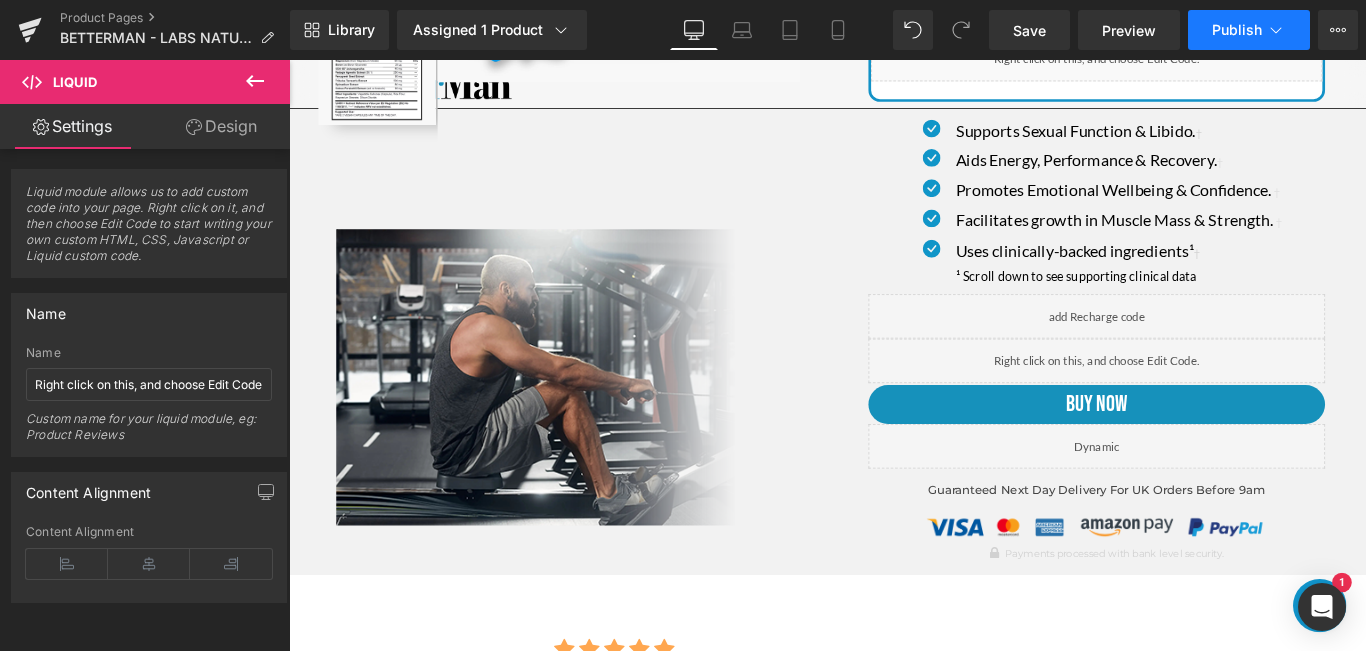 click on "Publish" at bounding box center [1237, 30] 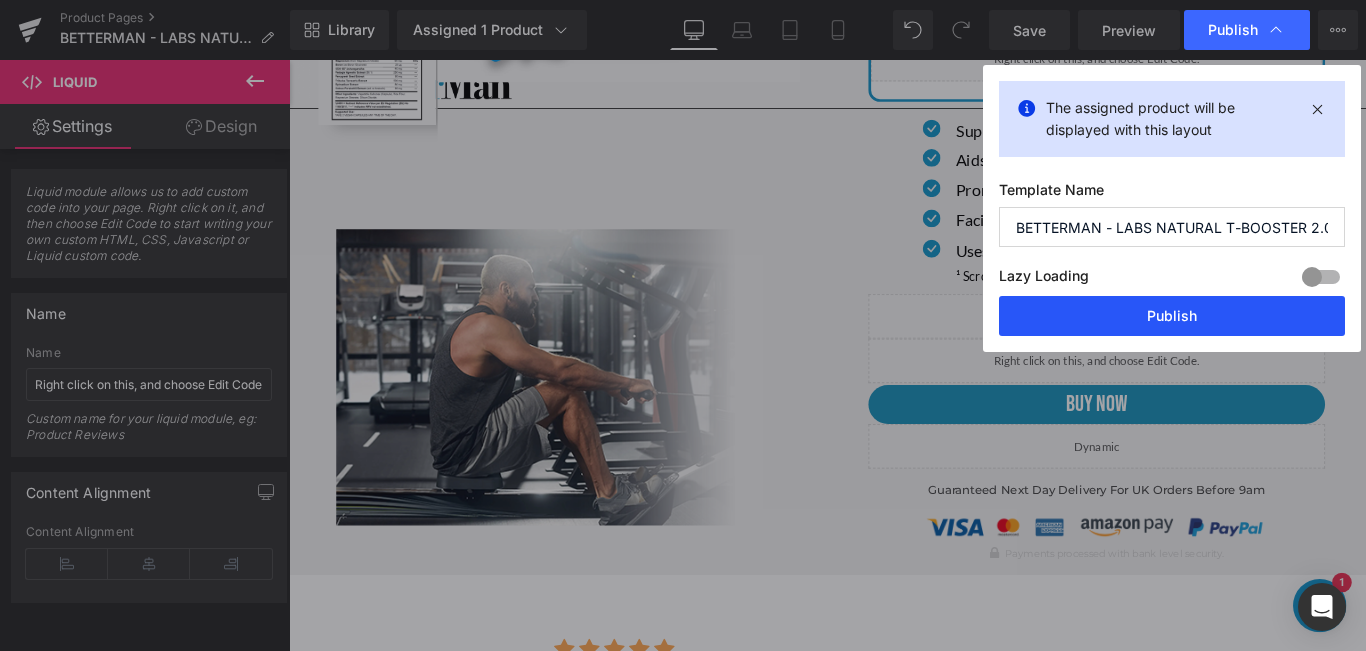 click on "Publish" at bounding box center [1172, 316] 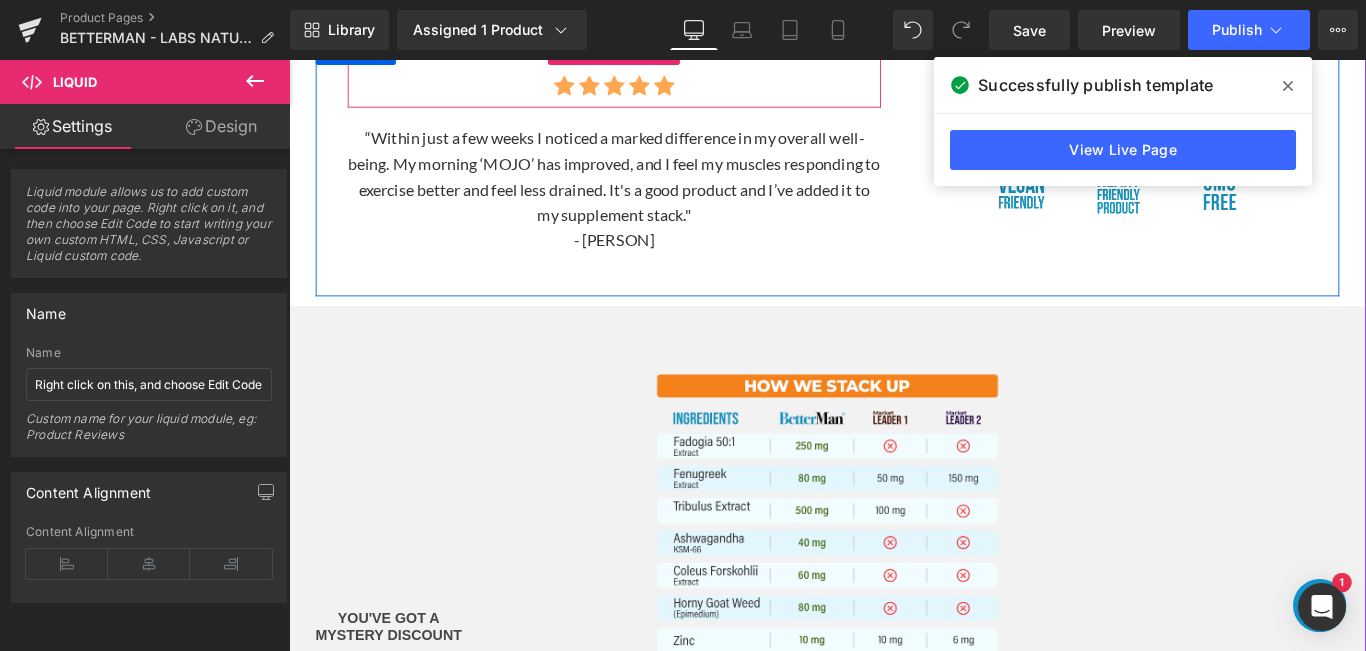 scroll, scrollTop: 900, scrollLeft: 0, axis: vertical 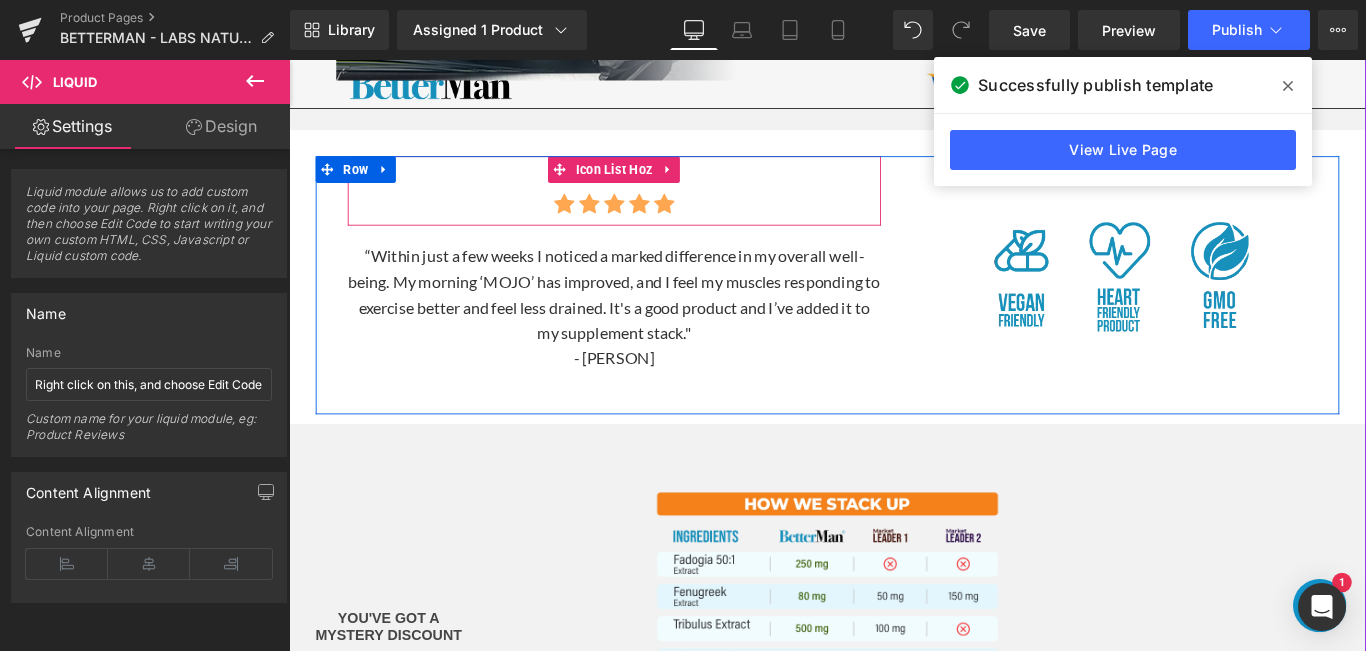 click on "Icon
Icon
Icon
Icon
Icon" at bounding box center [654, 222] 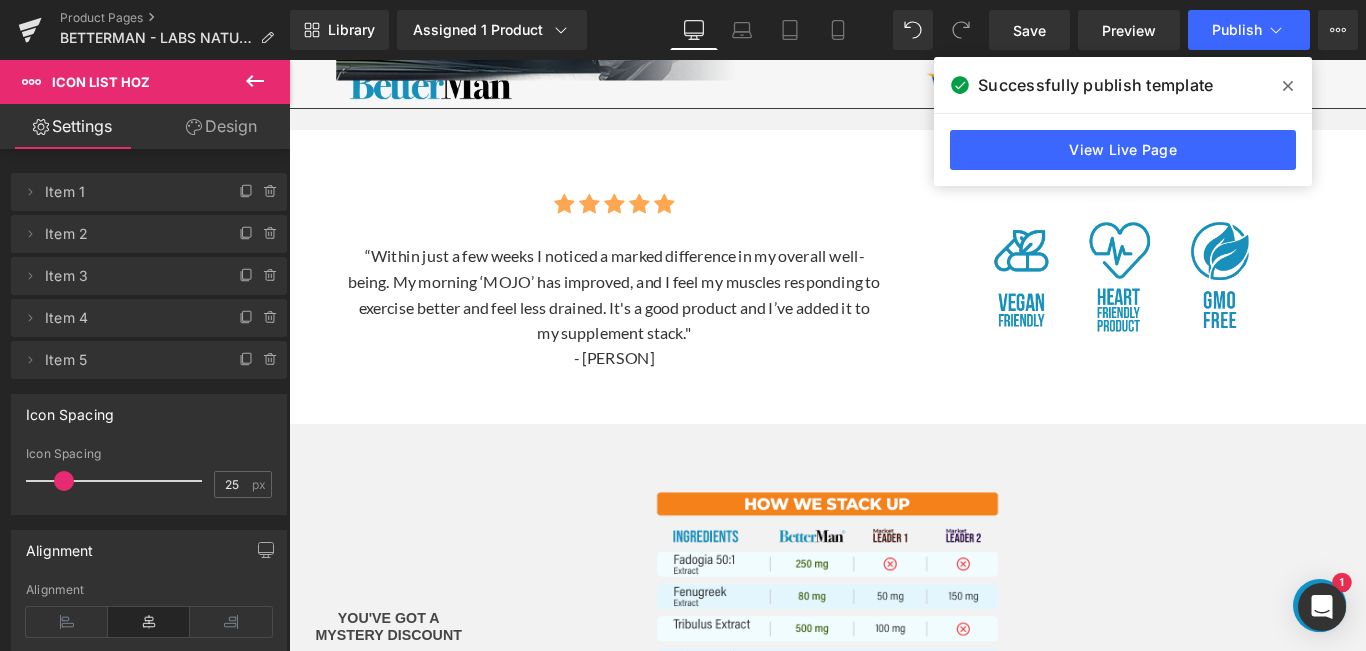 scroll, scrollTop: 0, scrollLeft: 0, axis: both 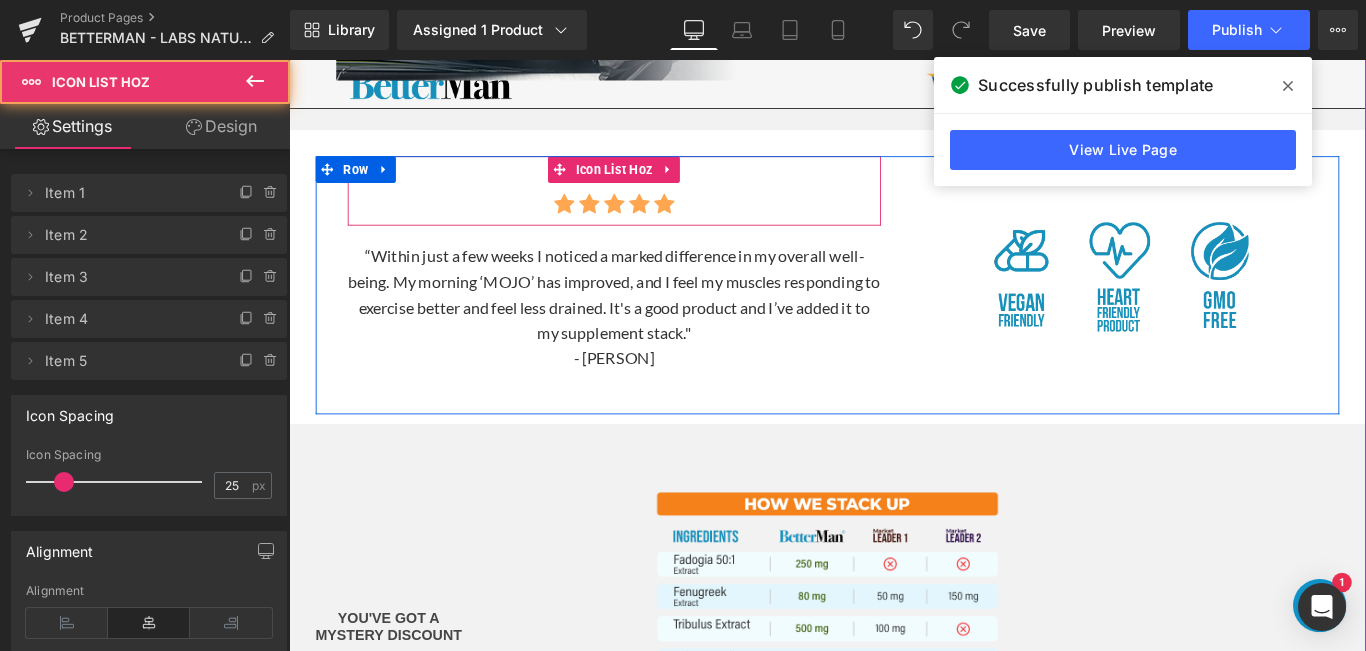 click on "Icon
Icon
Icon
Icon
Icon" at bounding box center [654, 222] 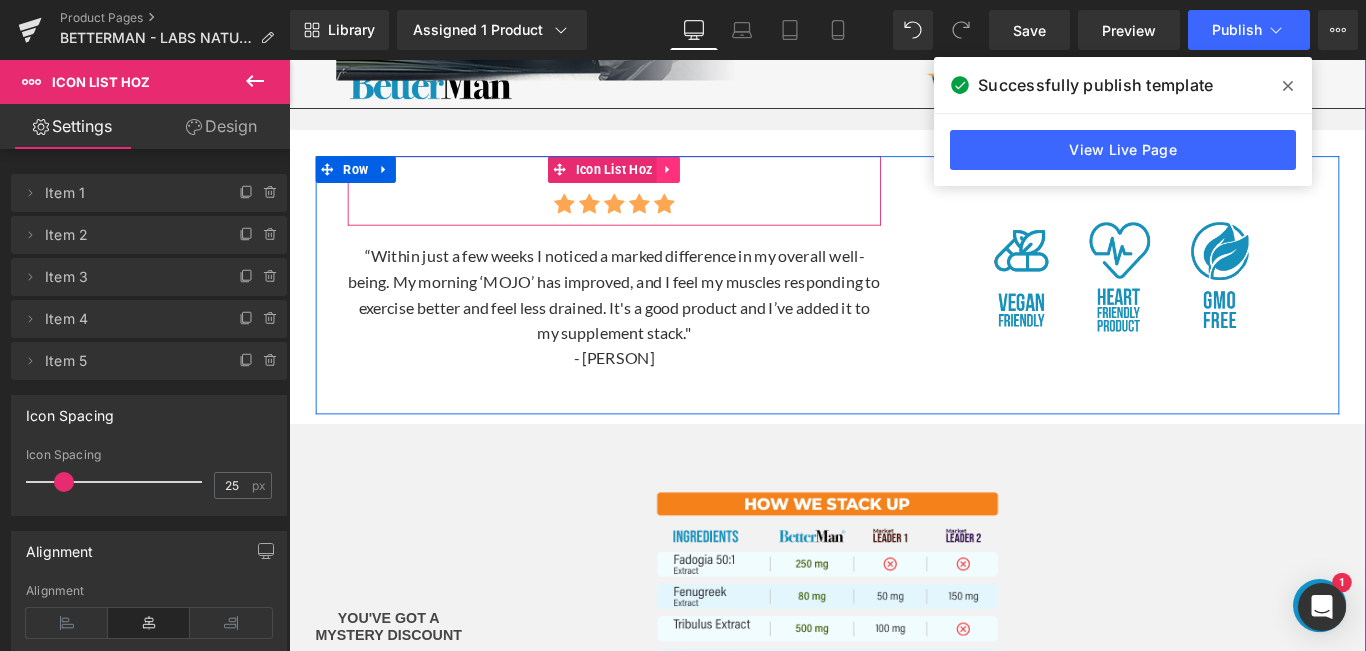 click 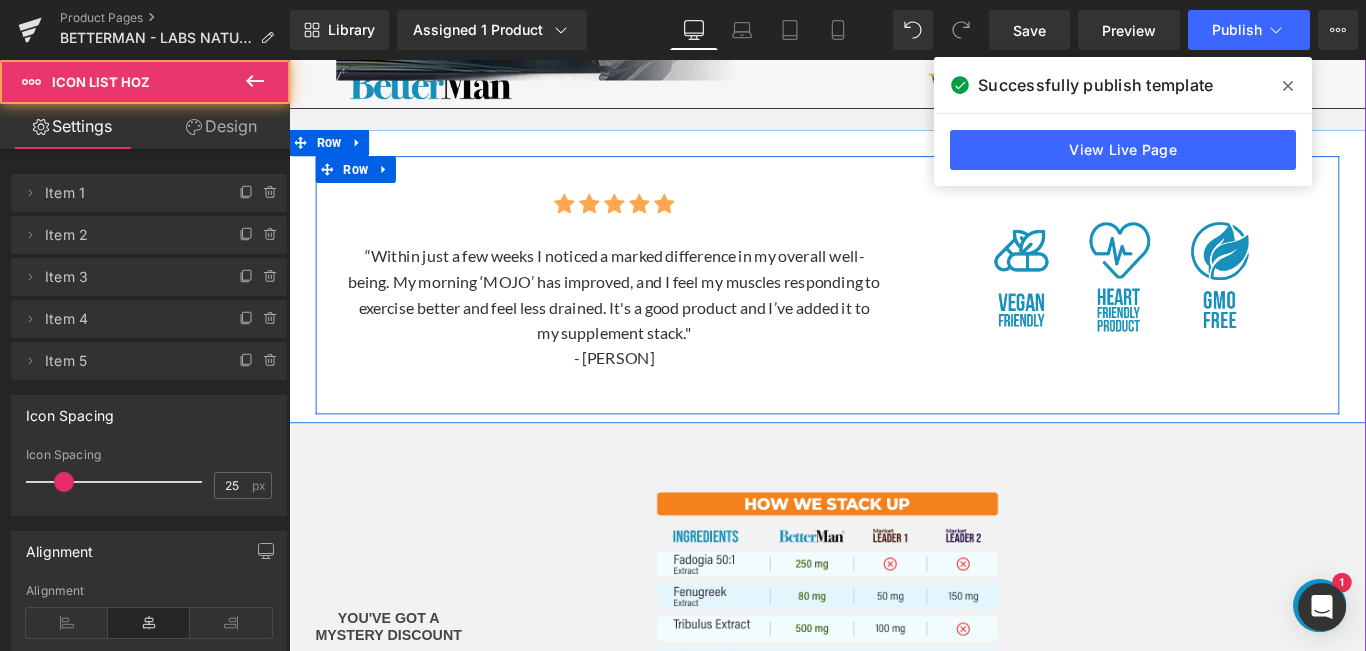 click on "Icon
Icon
Icon
Icon
Icon
Icon List Hoz" at bounding box center (654, 207) 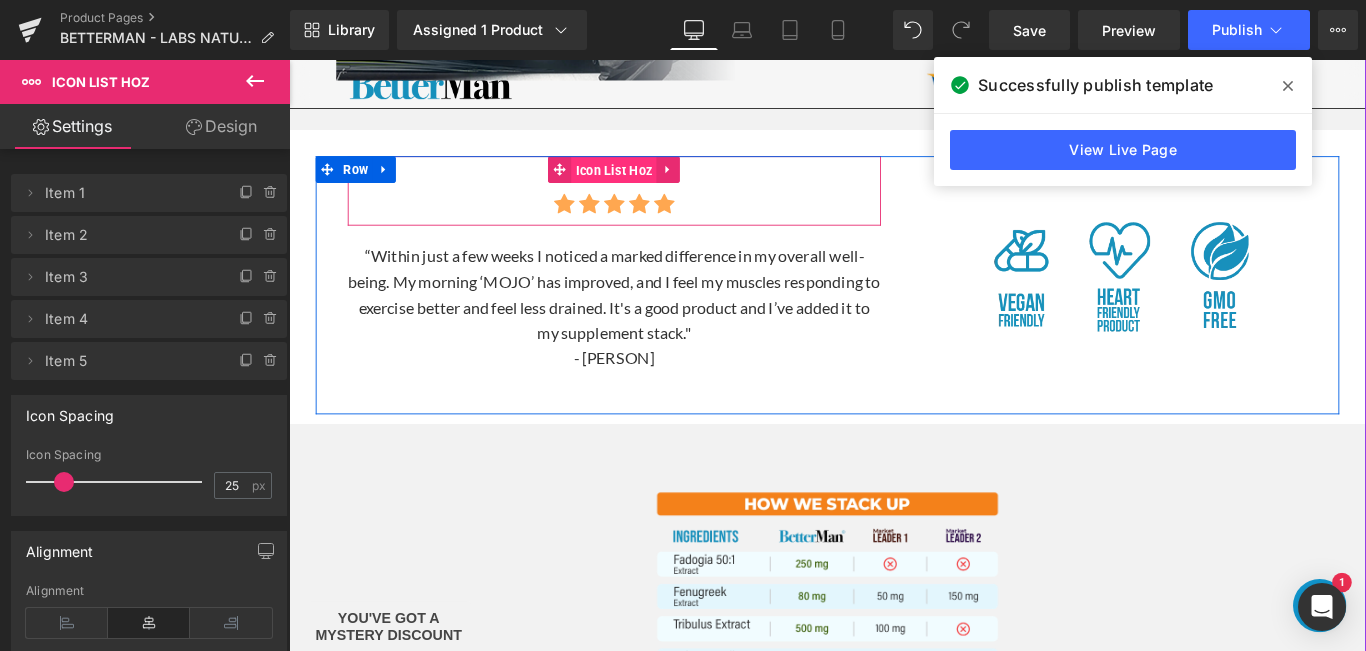 click on "Icon List Hoz" at bounding box center [654, 184] 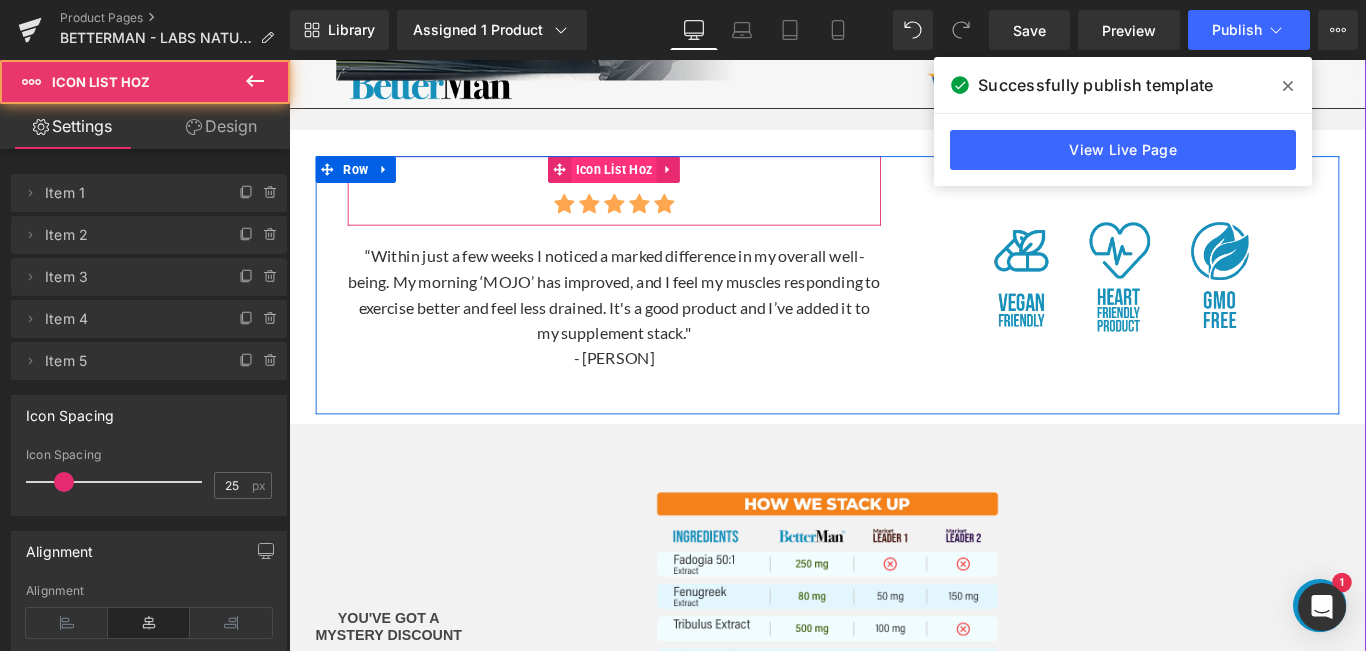 click on "Icon List Hoz" at bounding box center [654, 183] 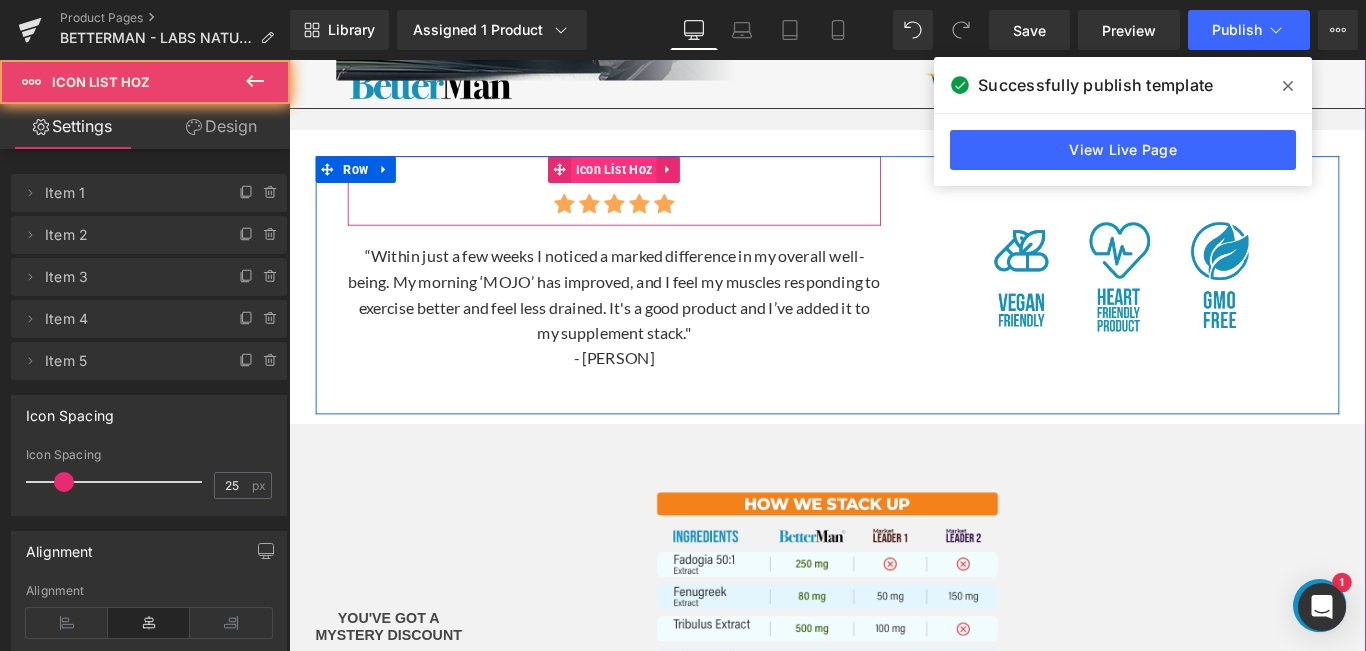 click on "Icon List Hoz" at bounding box center (654, 183) 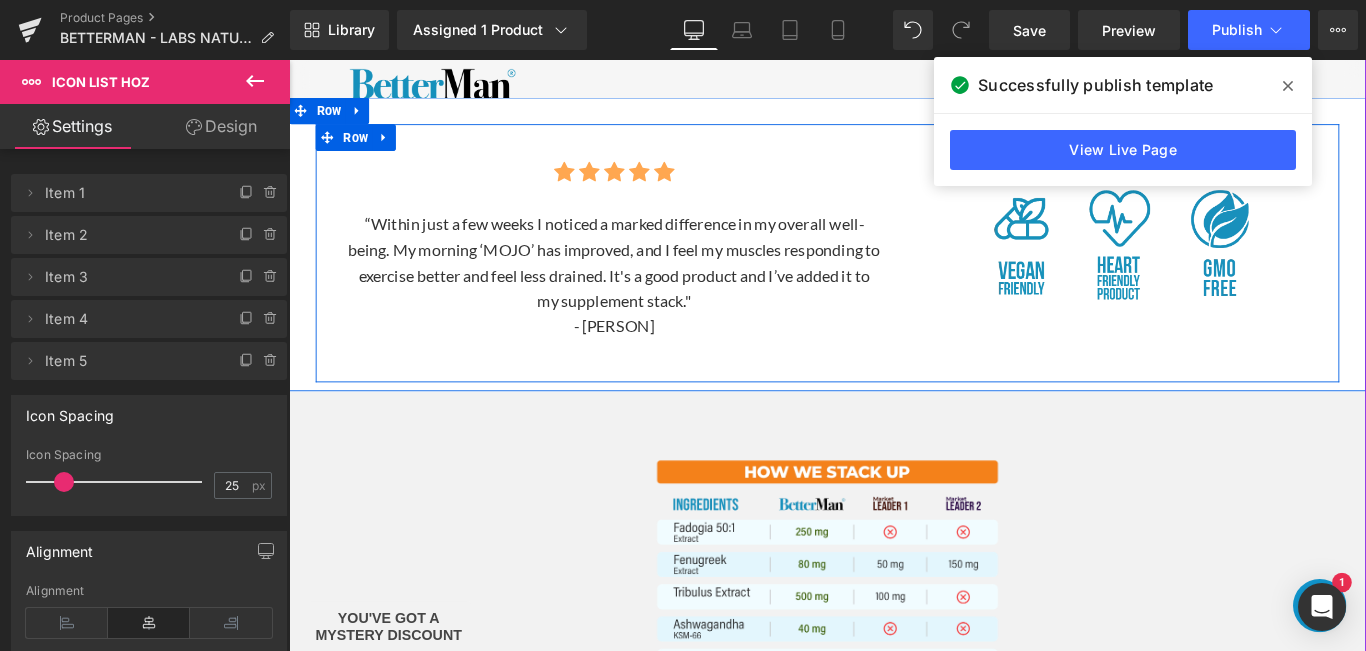 scroll, scrollTop: 900, scrollLeft: 0, axis: vertical 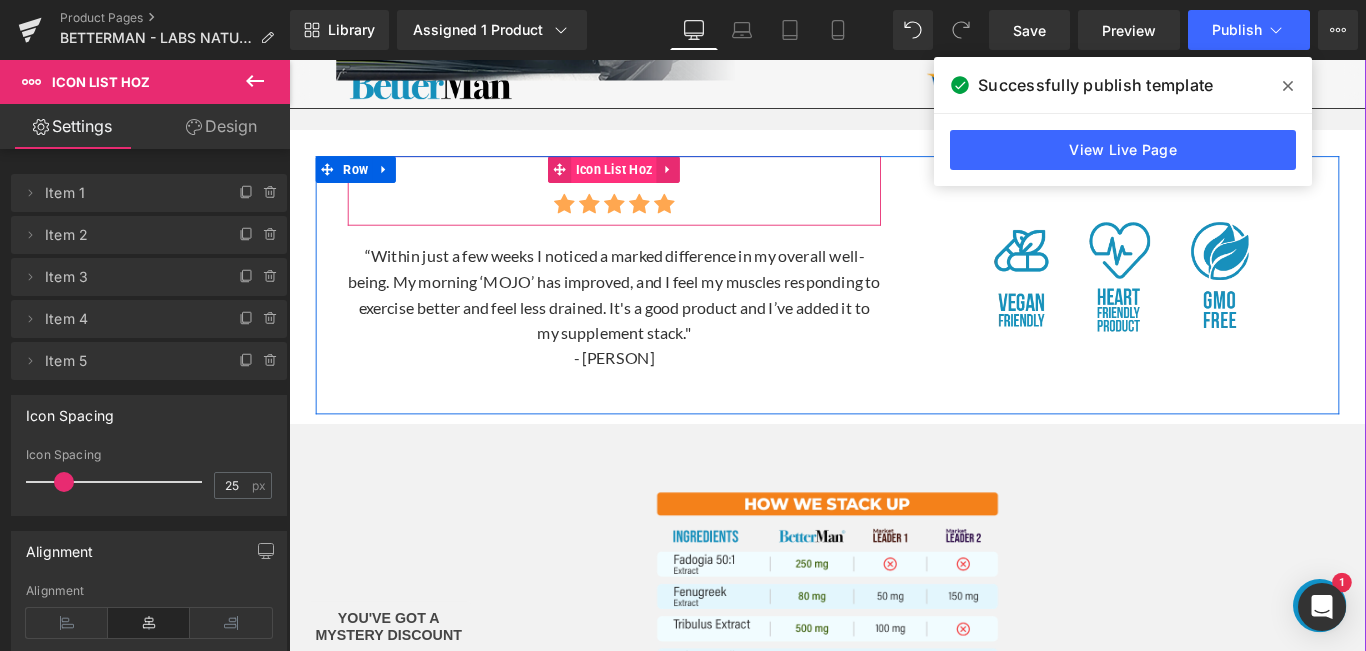click on "Icon List Hoz" at bounding box center (654, 183) 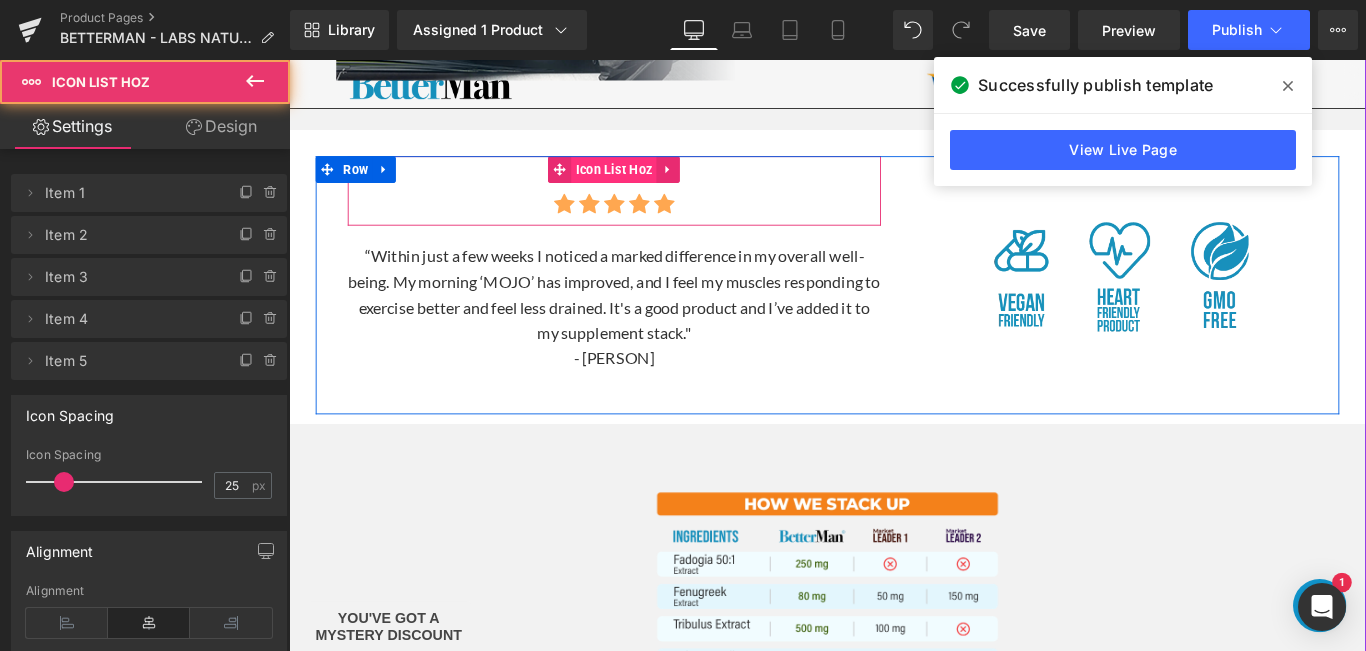 click on "Icon List Hoz" at bounding box center [654, 183] 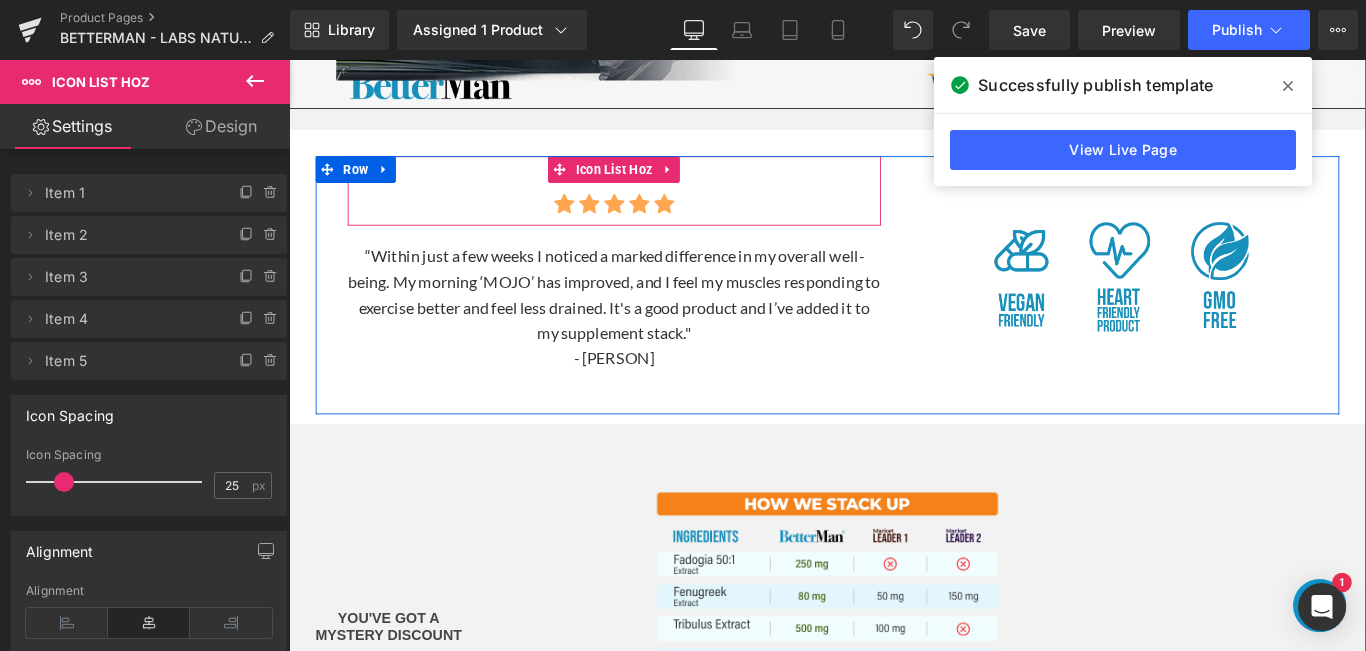 click on "Icon
Icon
Icon
Icon
Icon" at bounding box center [654, 222] 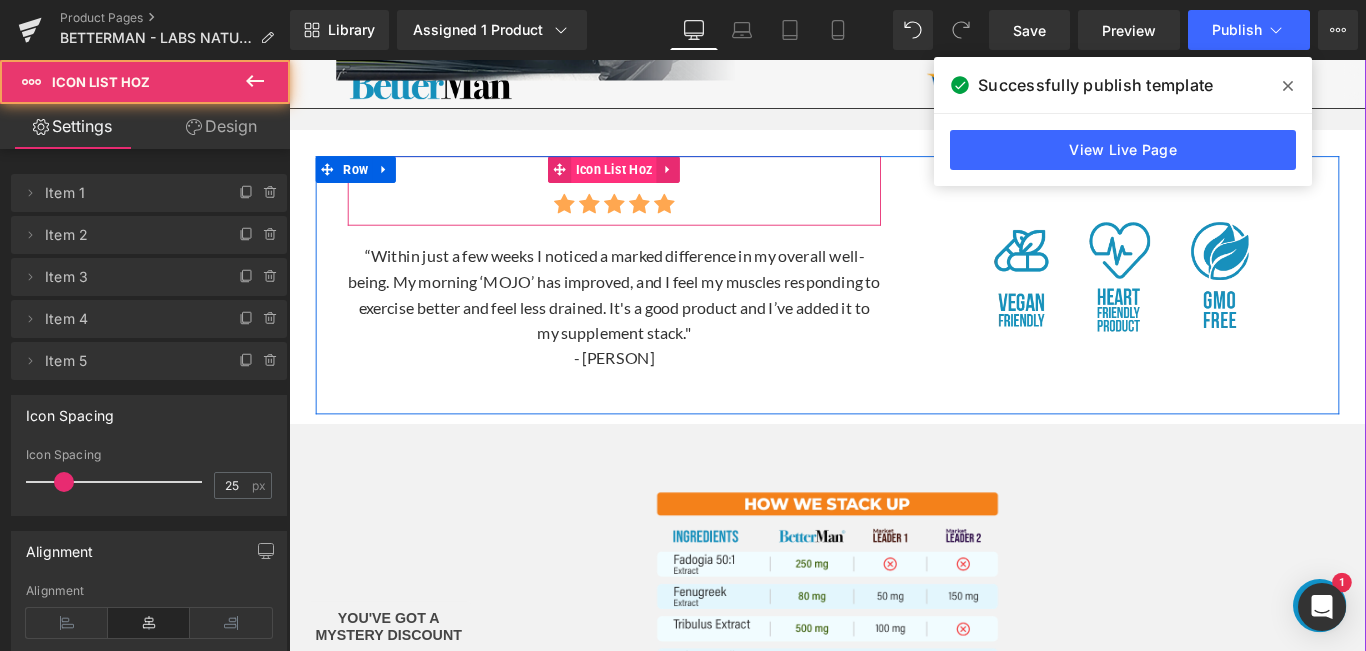 click on "Icon List Hoz" at bounding box center (654, 183) 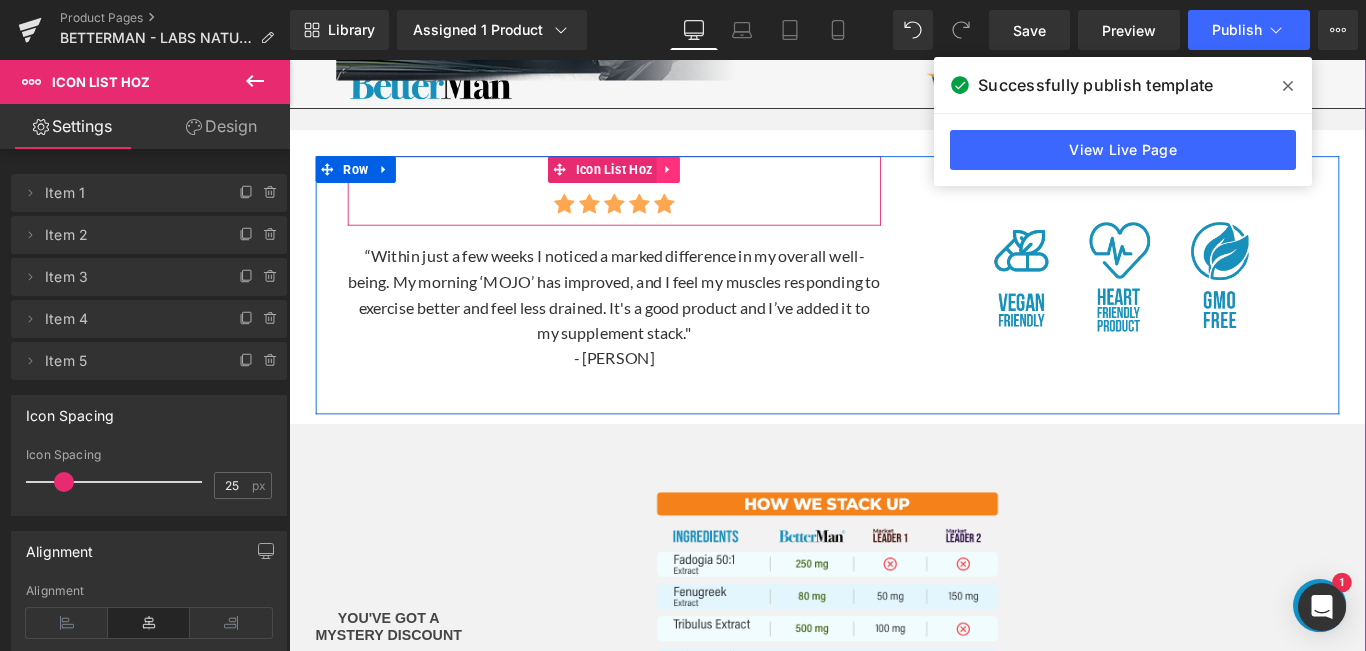 click 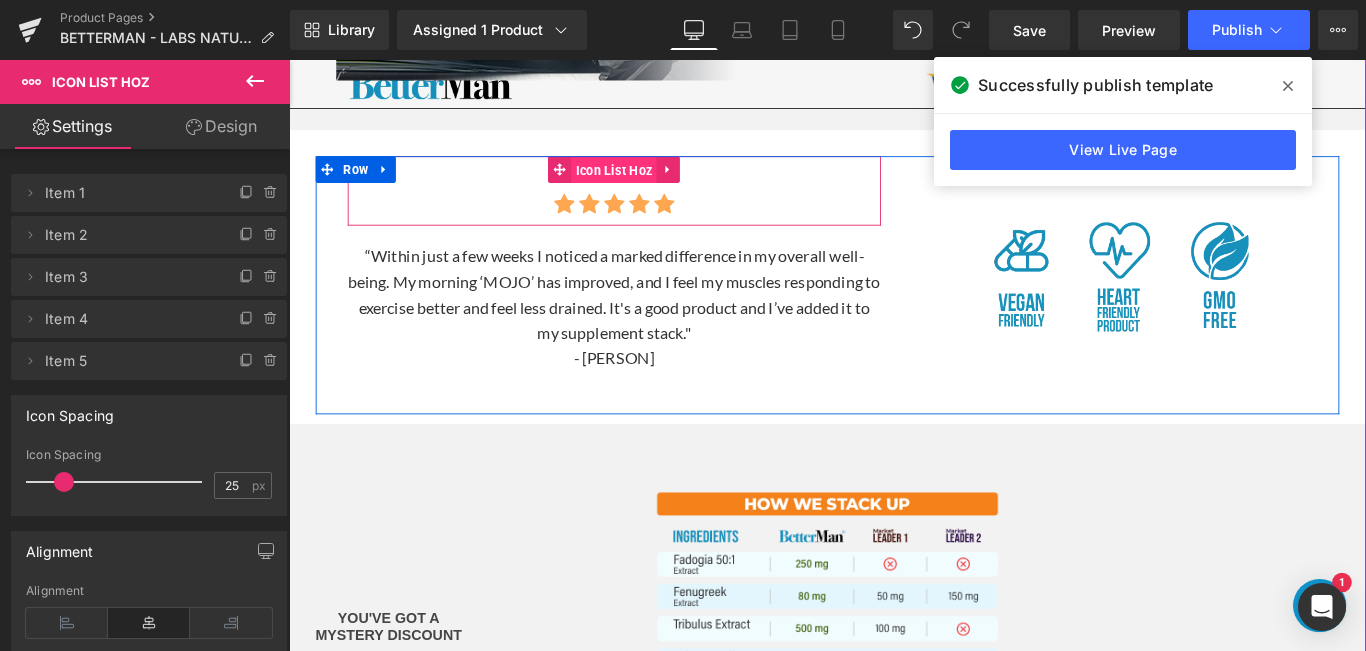 click on "Icon List Hoz" at bounding box center [654, 184] 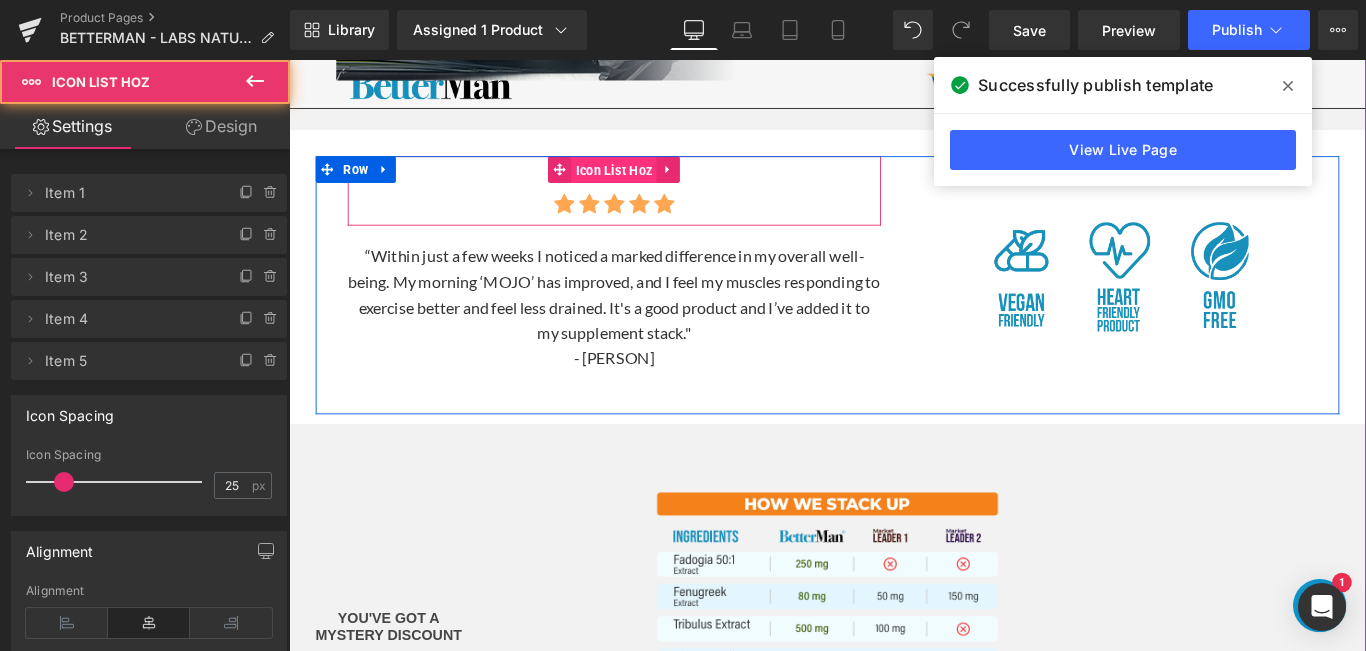 click on "Icon List Hoz" at bounding box center [654, 184] 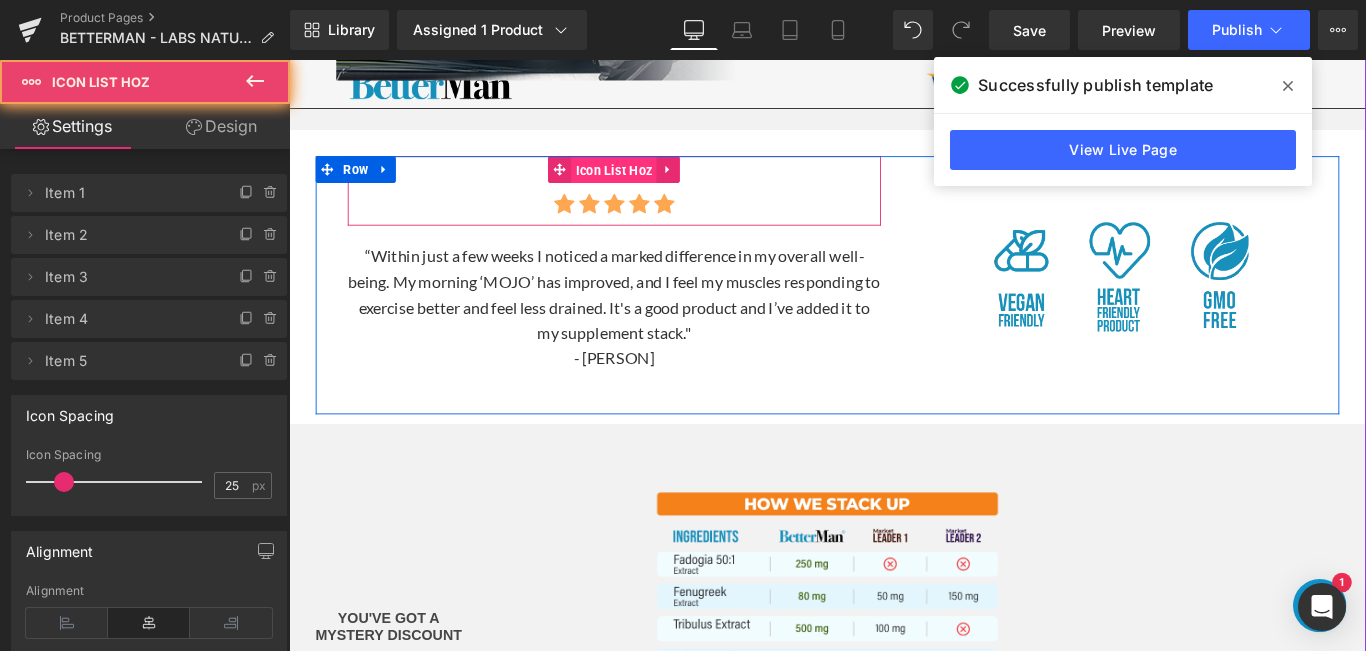 click on "Icon List Hoz" at bounding box center (654, 184) 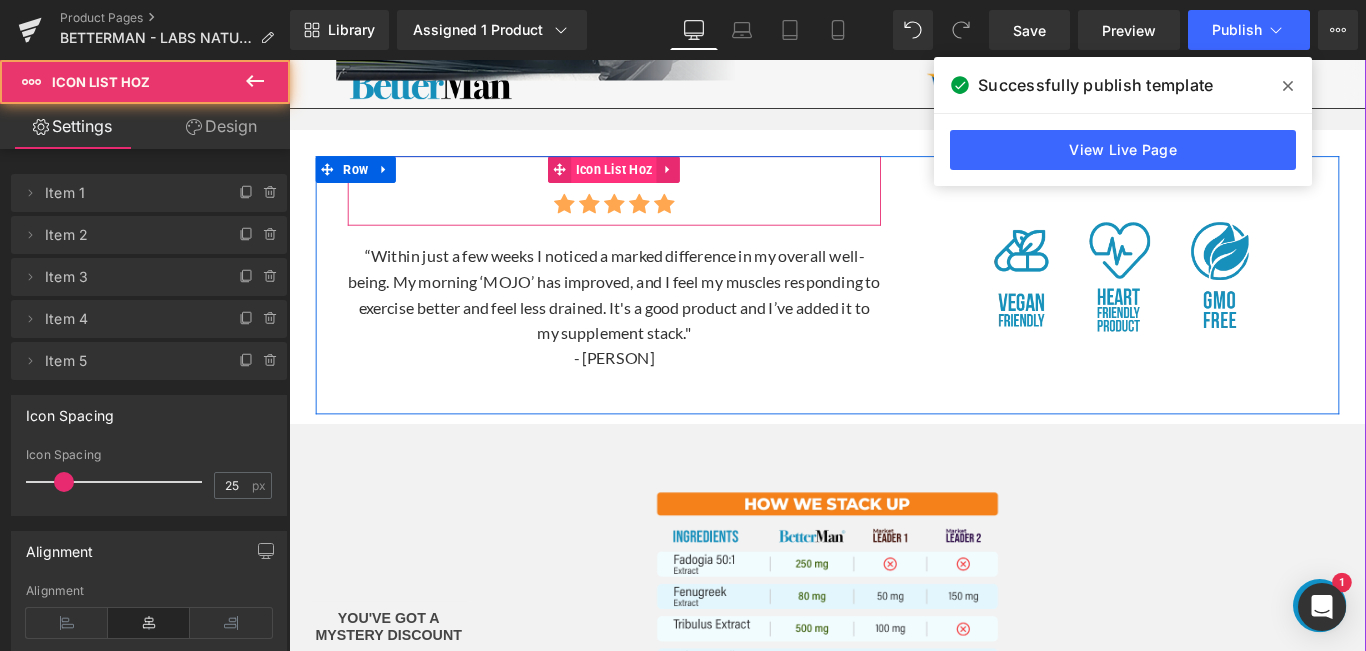 click on "Icon List Hoz" at bounding box center (654, 183) 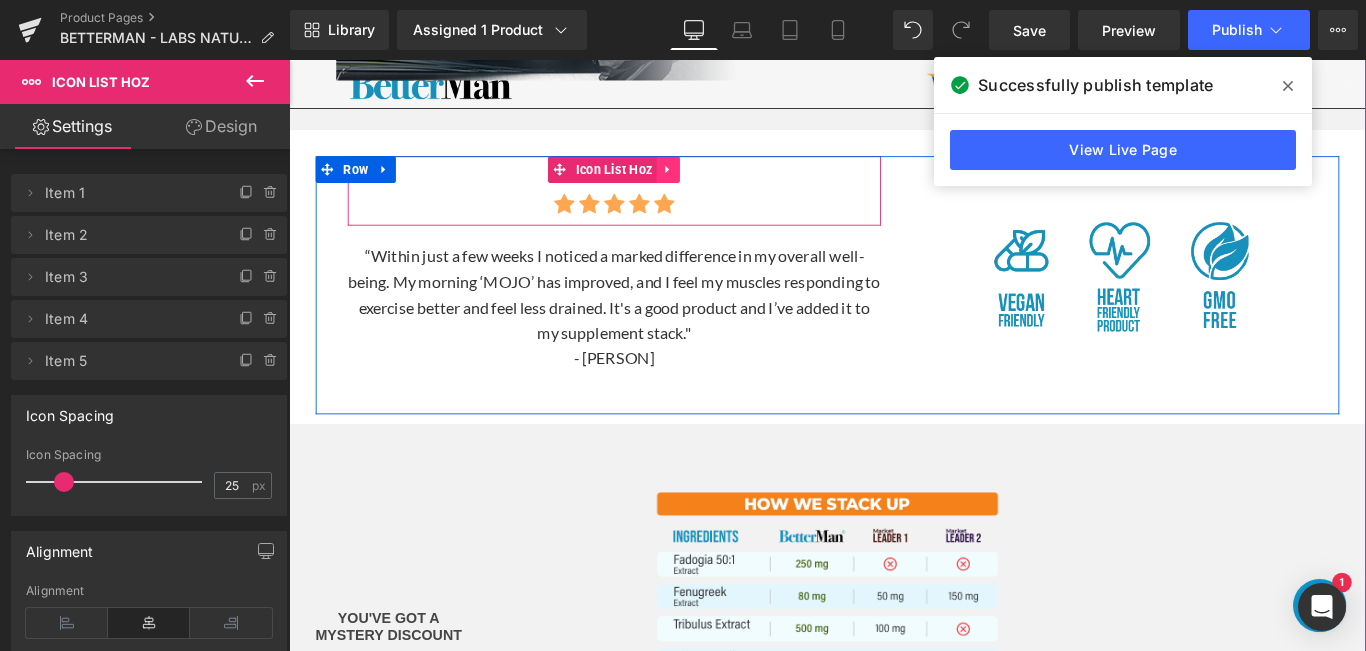 click 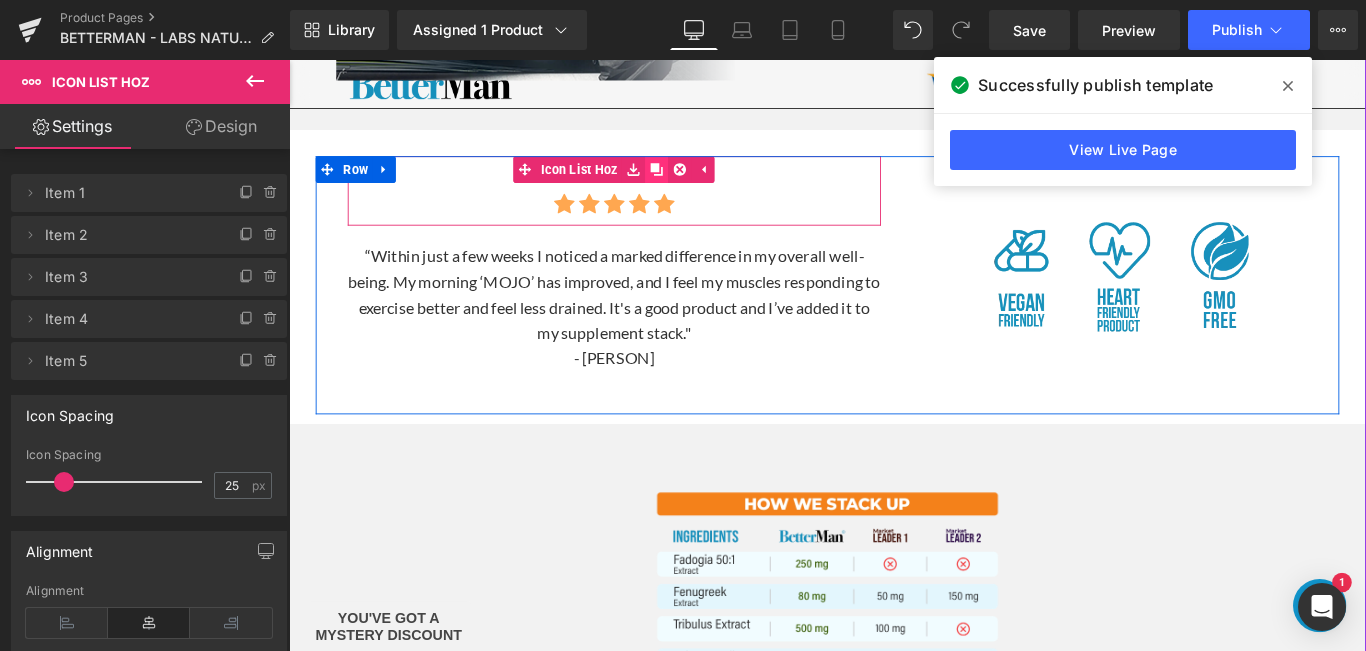 click 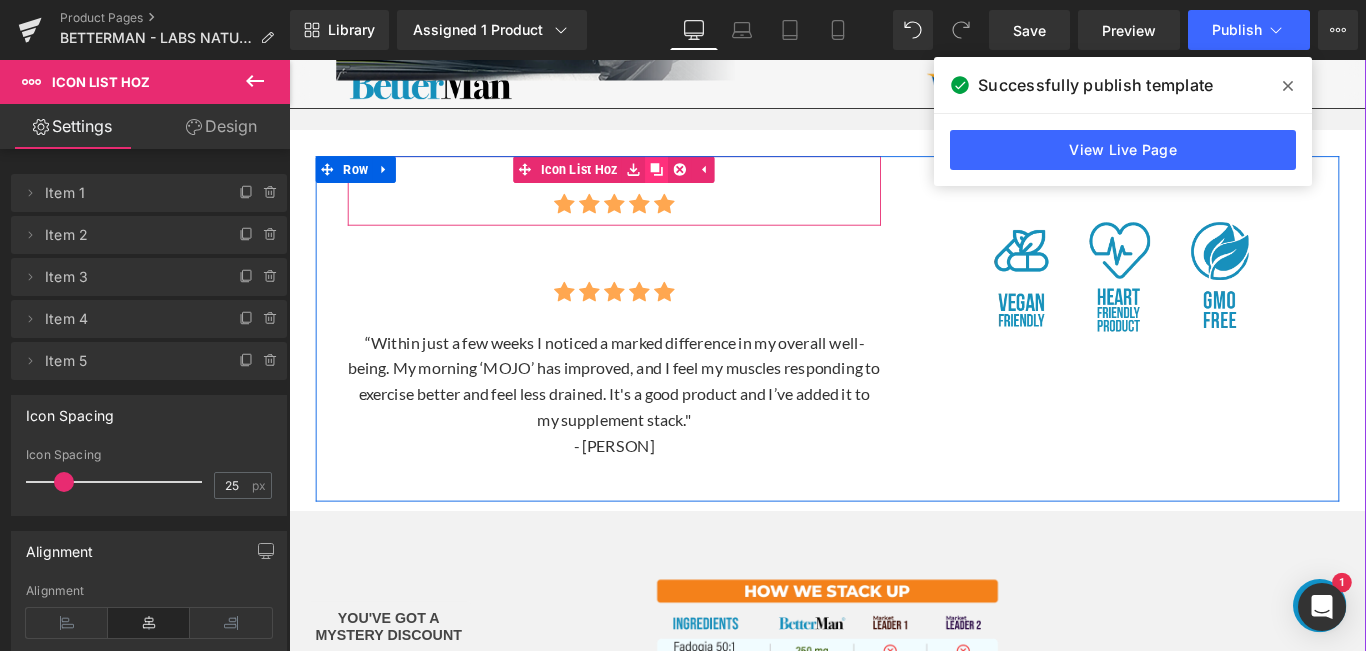 click 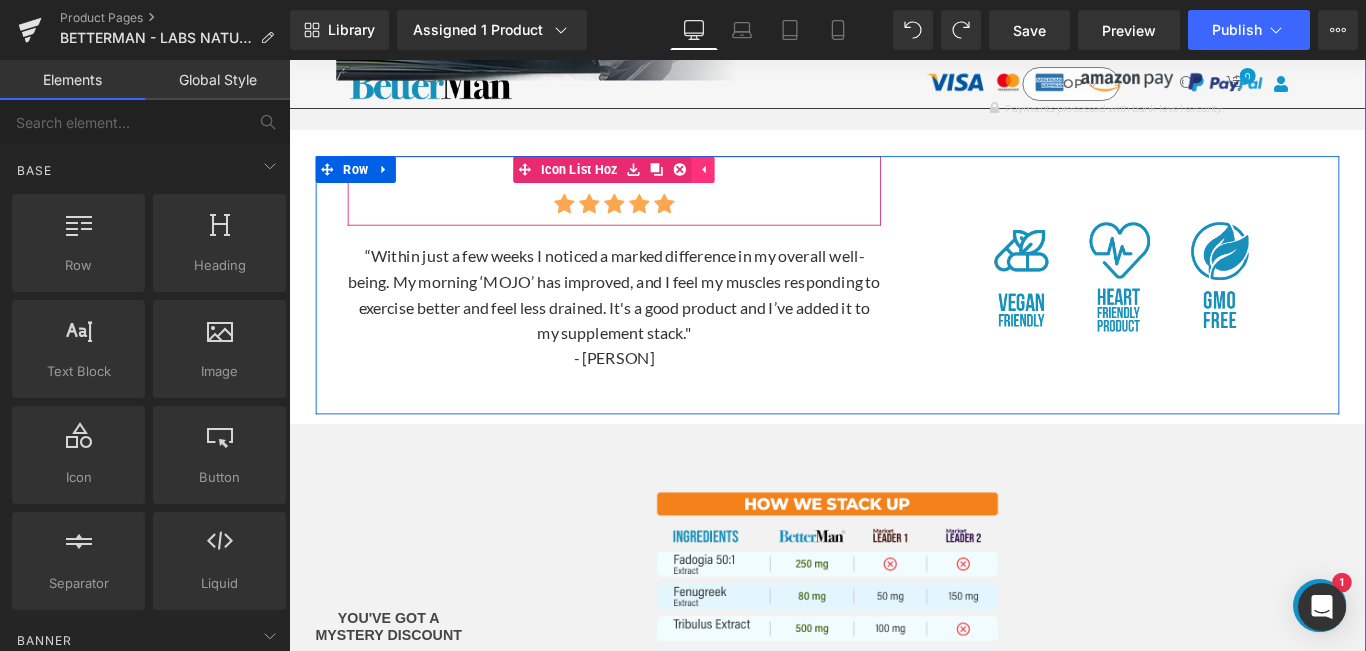 click 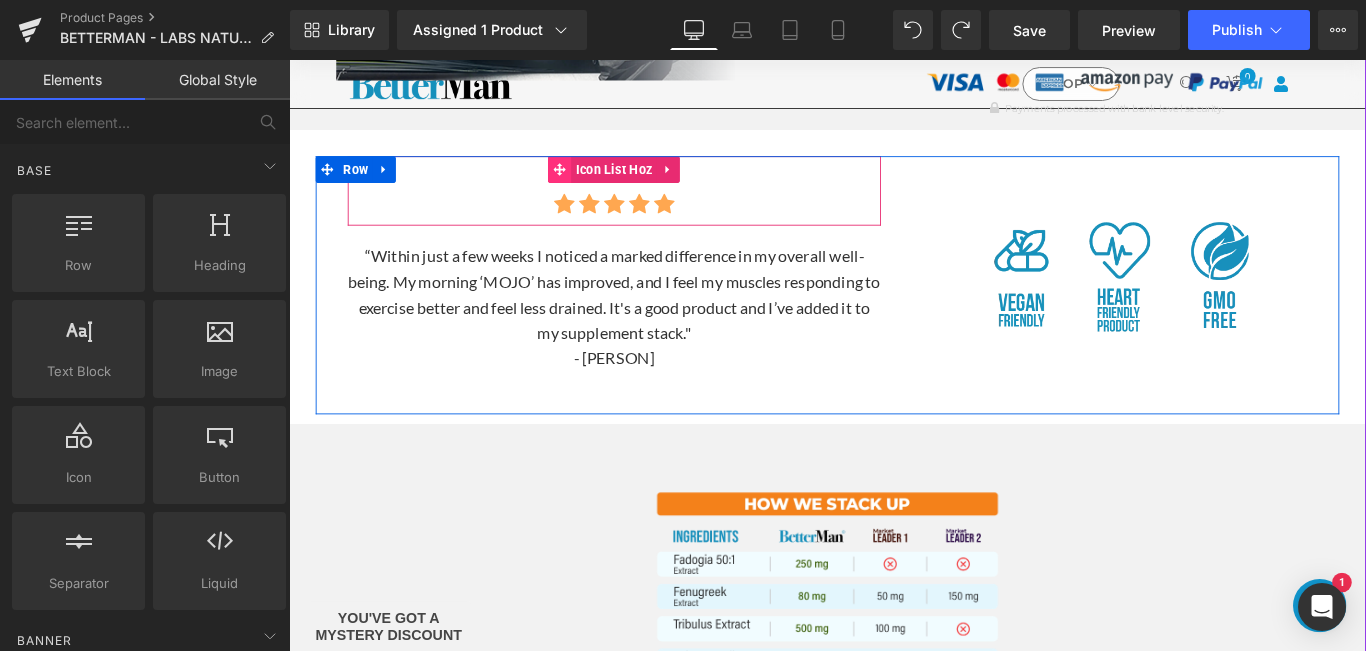 click 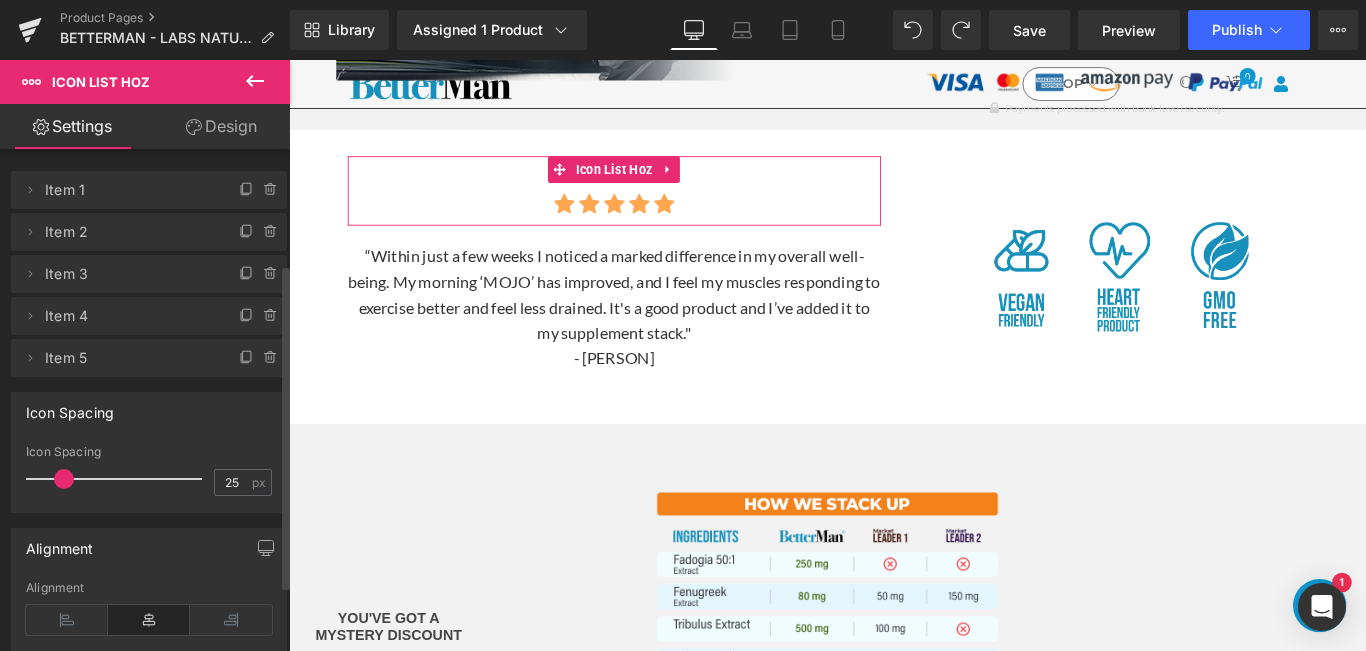 scroll, scrollTop: 0, scrollLeft: 0, axis: both 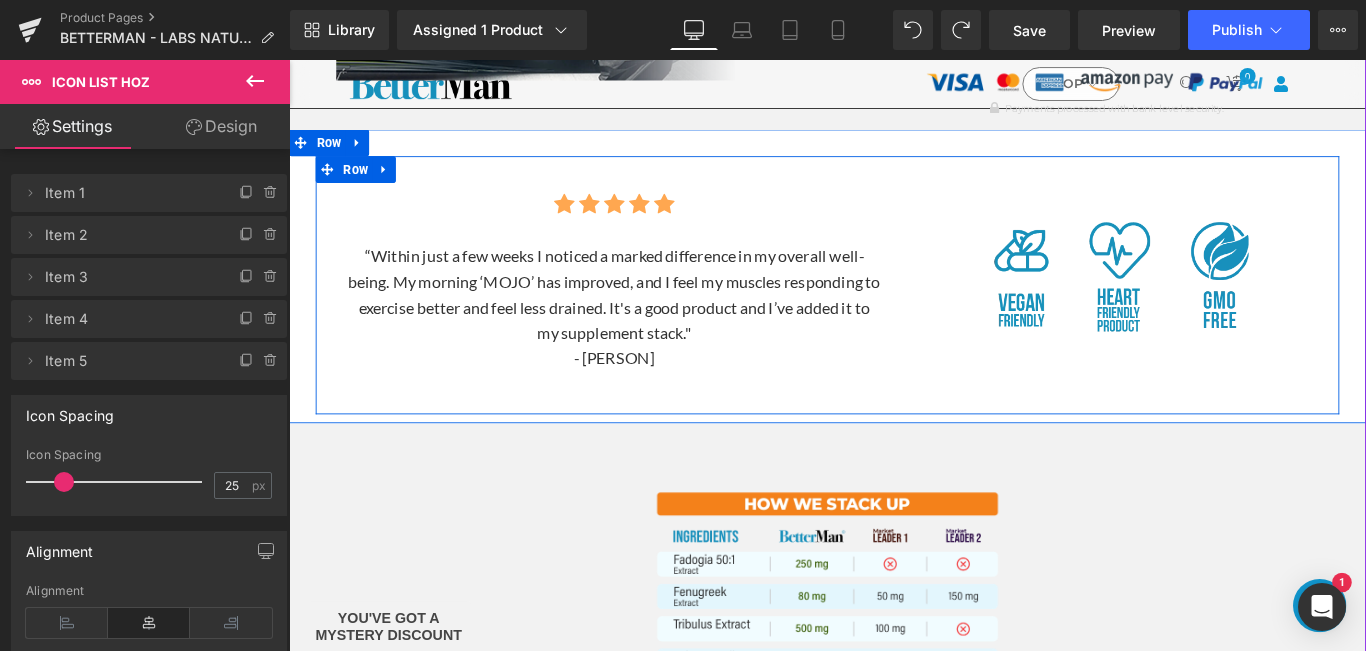 click on "Icon
Icon
Icon
Icon
Icon
Icon List Hoz         Within just a few weeks I noticed a marked difference in my overall well-being. My morning ‘MOJO’ has improved, and I feel my muscles responding to exercise better and feel less drained. It's a good product and I’ve added it to my supplement stack." - [PERSON] Text Block" at bounding box center [654, 289] 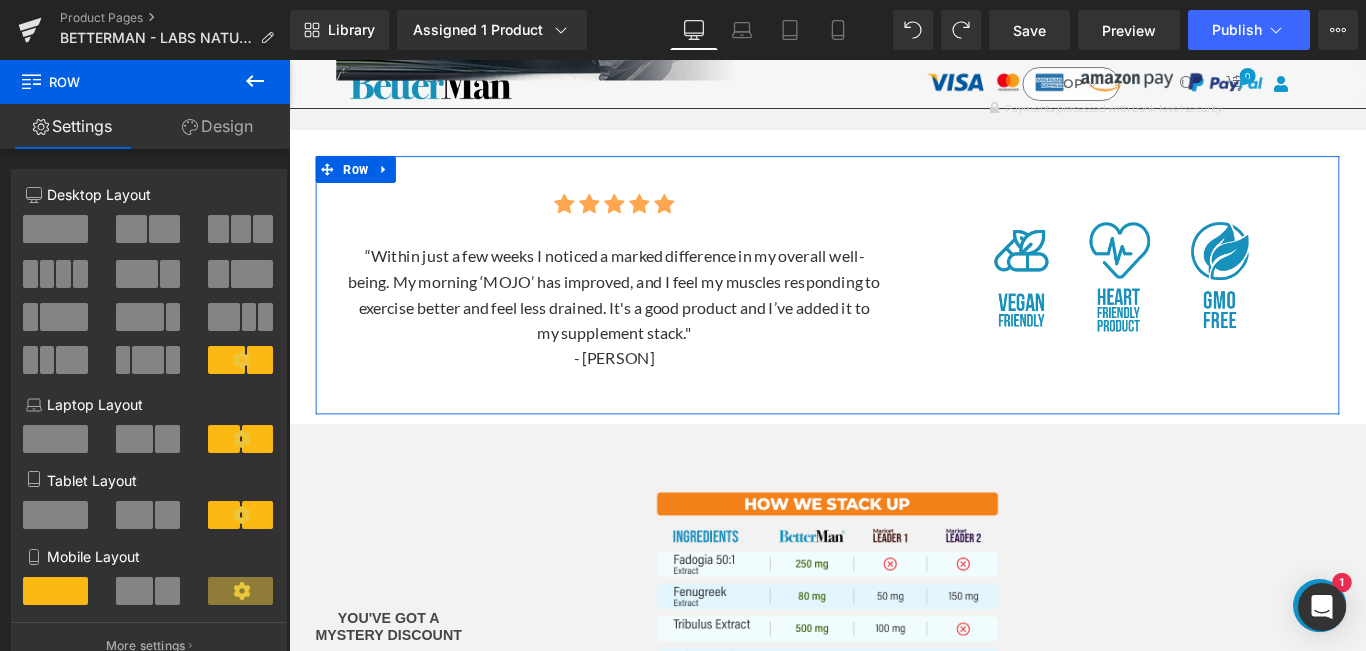 click on "Design" at bounding box center (217, 126) 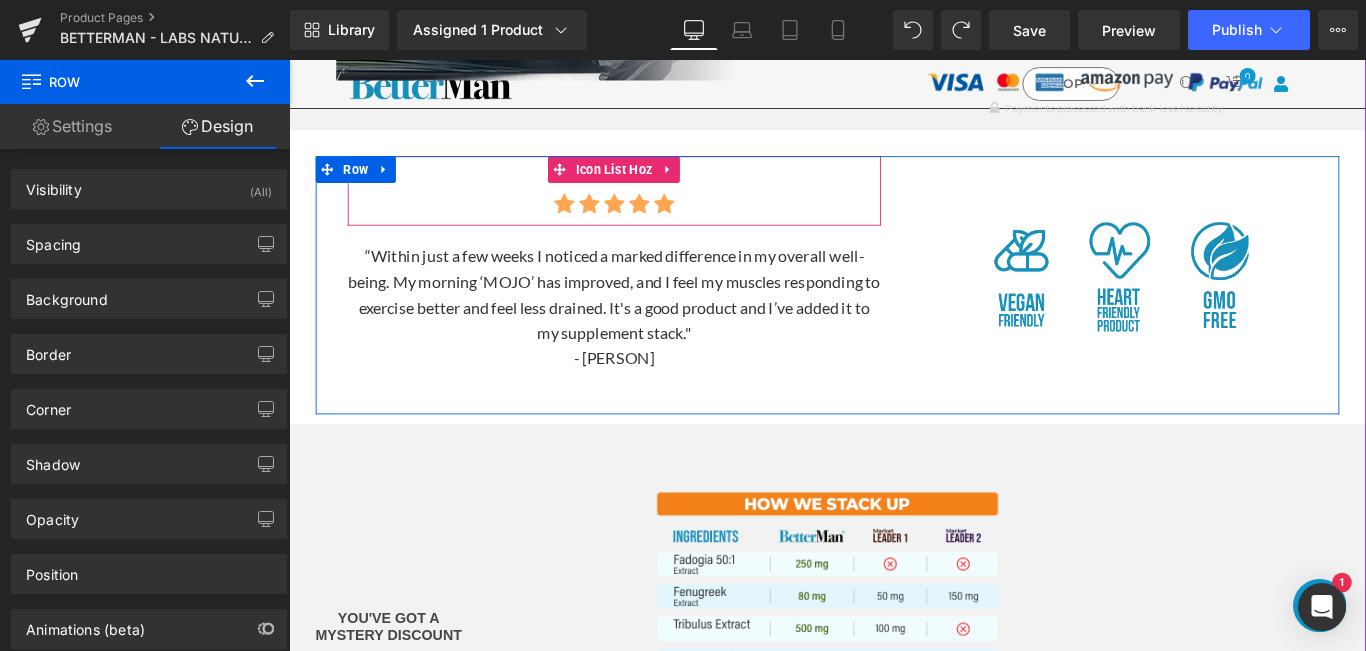 click on "Icon
Icon
Icon
Icon
Icon" at bounding box center (654, 222) 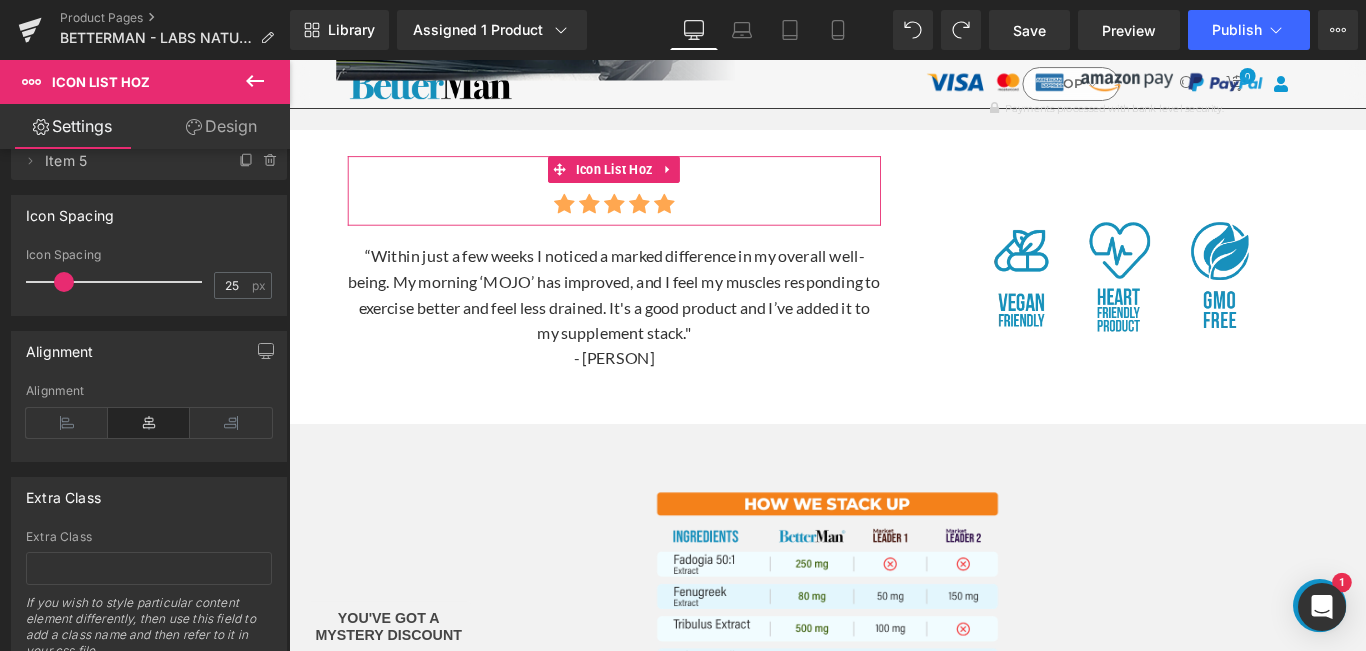 scroll, scrollTop: 278, scrollLeft: 0, axis: vertical 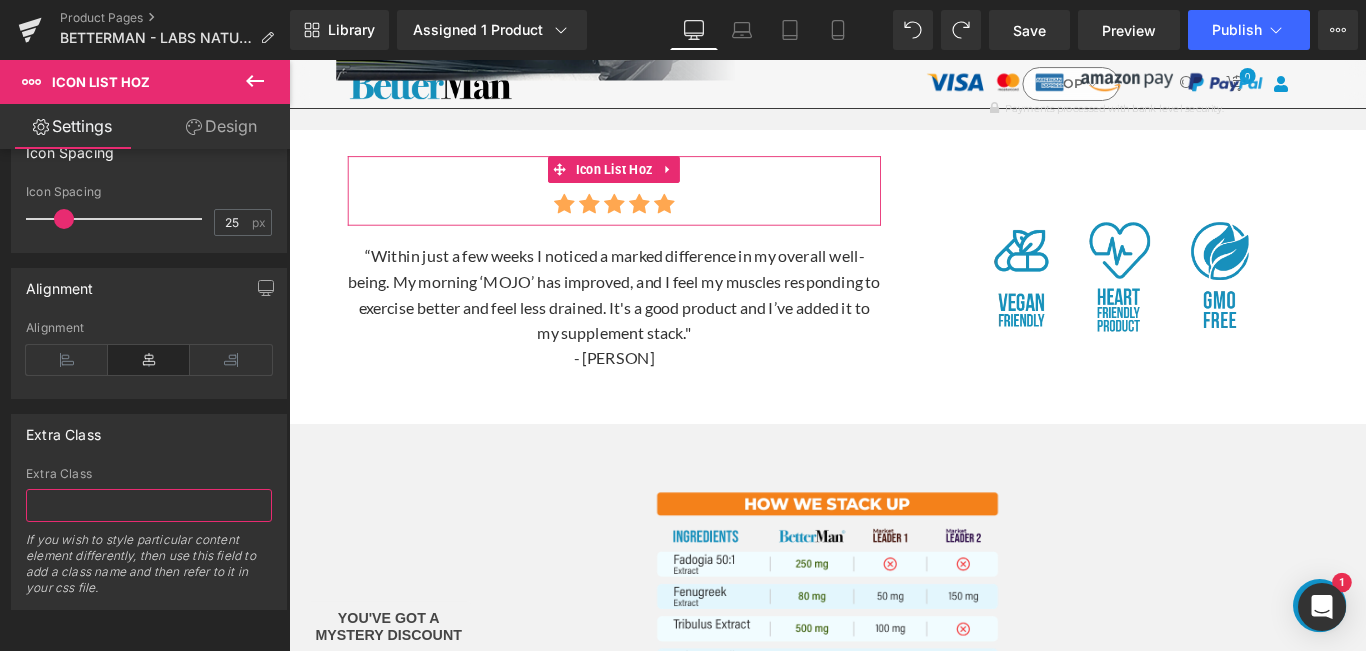 click at bounding box center [149, 505] 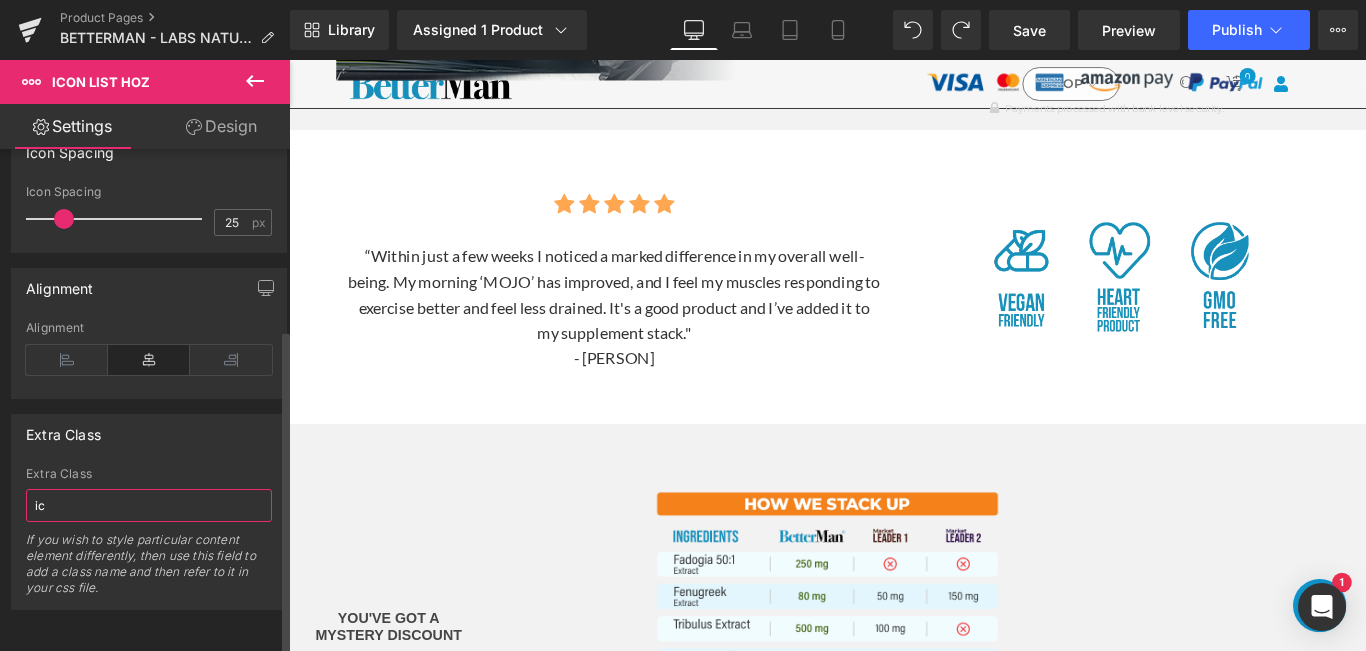 type on "i" 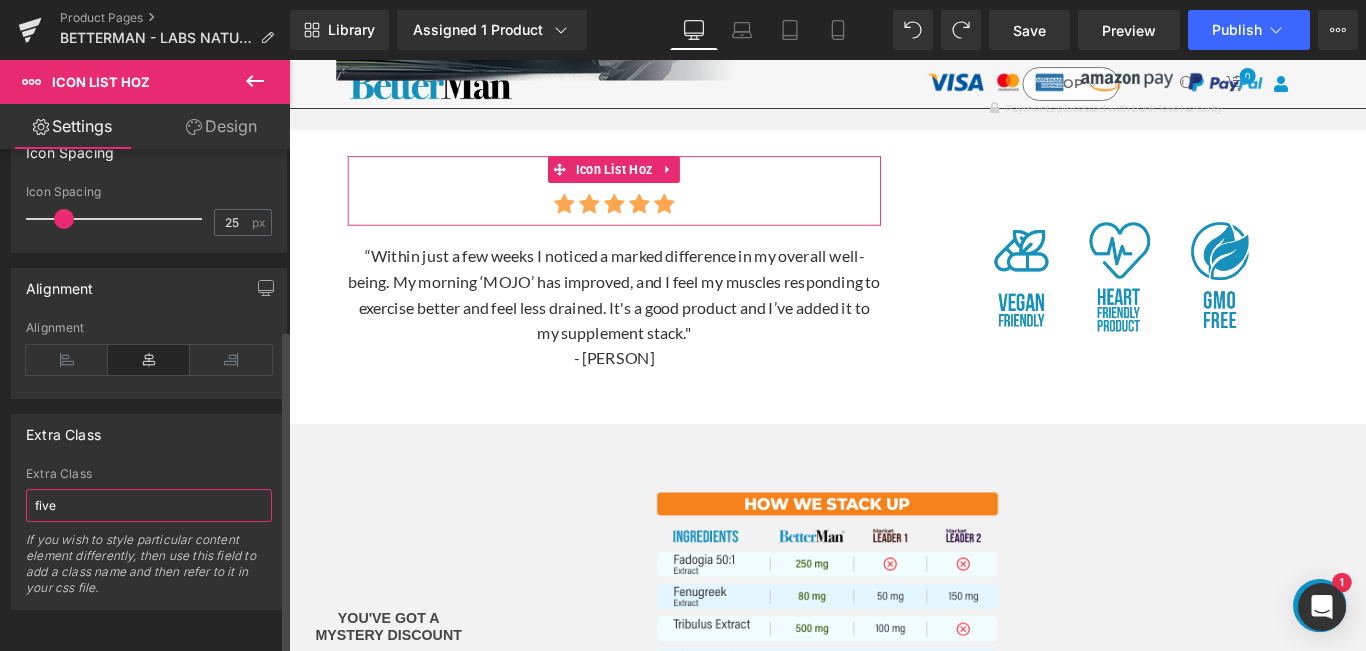 click on "five" at bounding box center [149, 505] 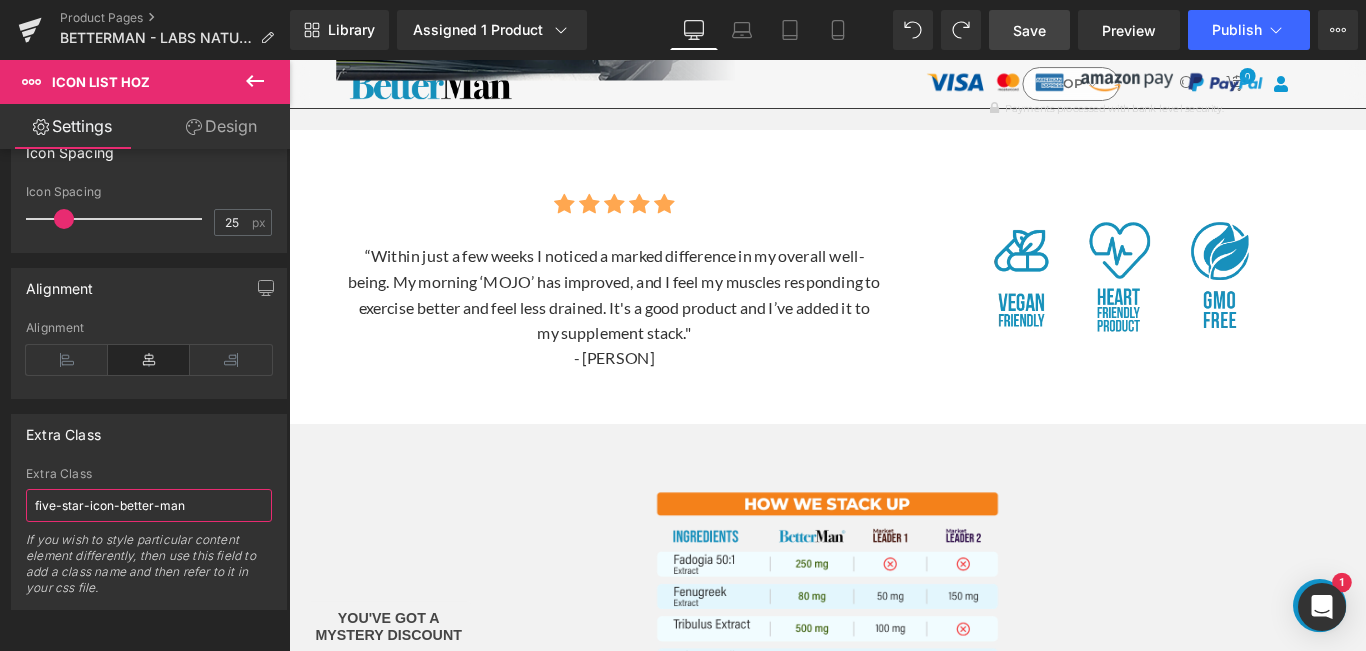 type on "five-star-icon-better-man" 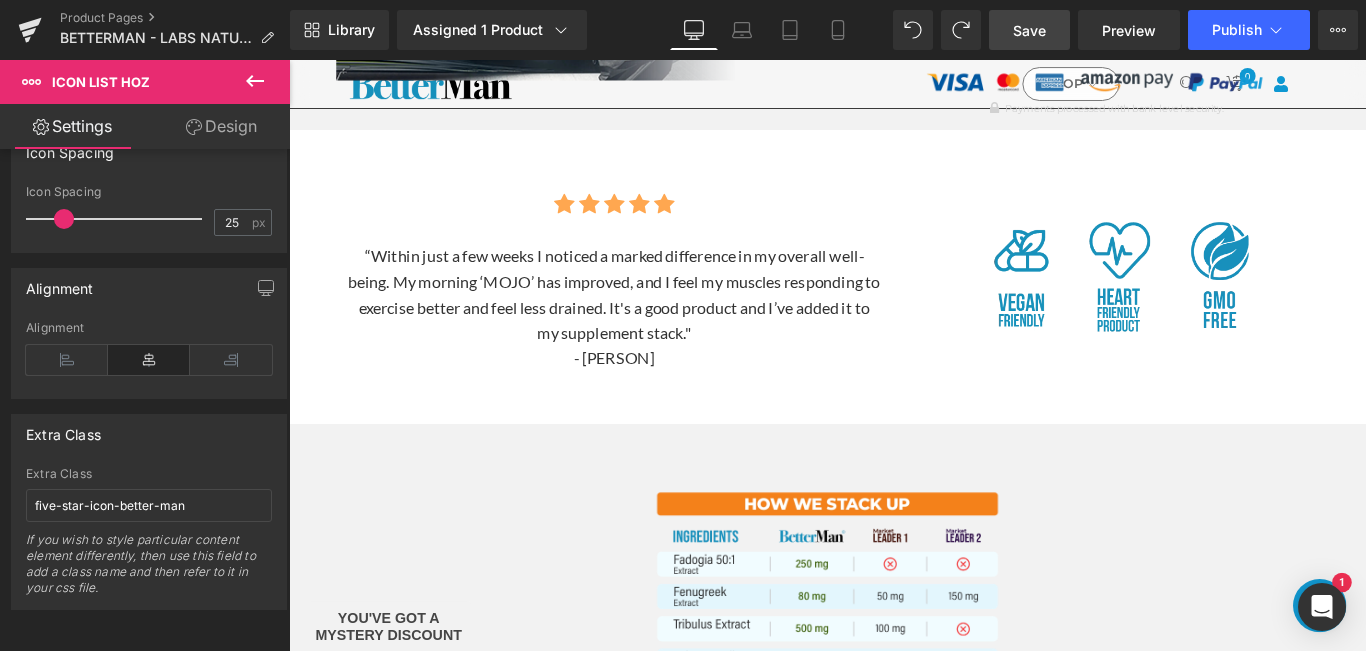 click on "Save" at bounding box center (1029, 30) 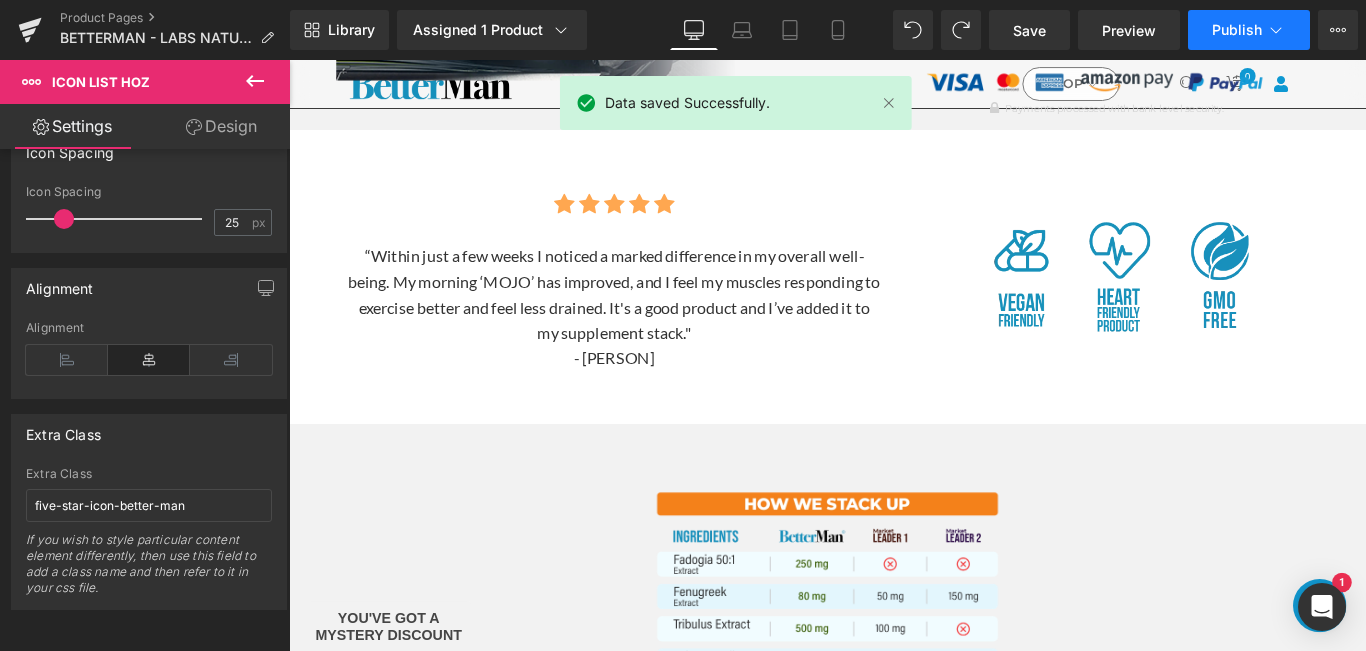 click on "Publish" at bounding box center (1237, 30) 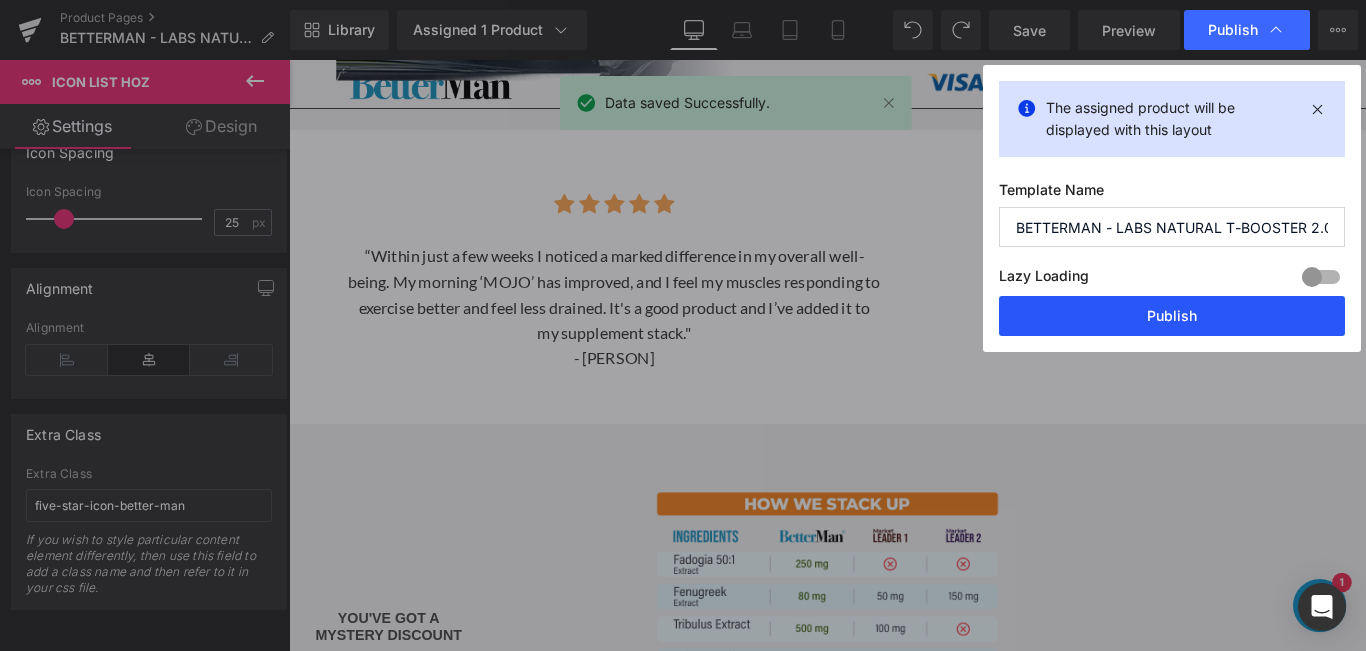 click on "Publish" at bounding box center [1172, 316] 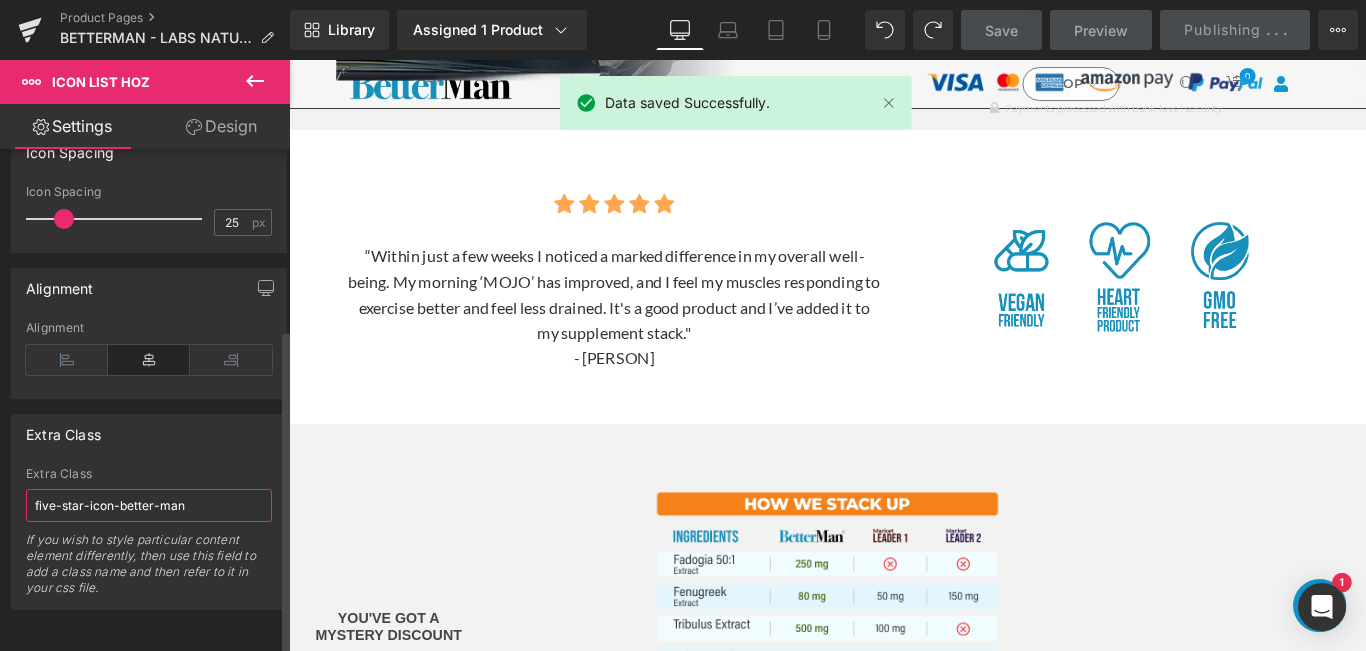 click on "five-star-icon-better-man" at bounding box center [149, 505] 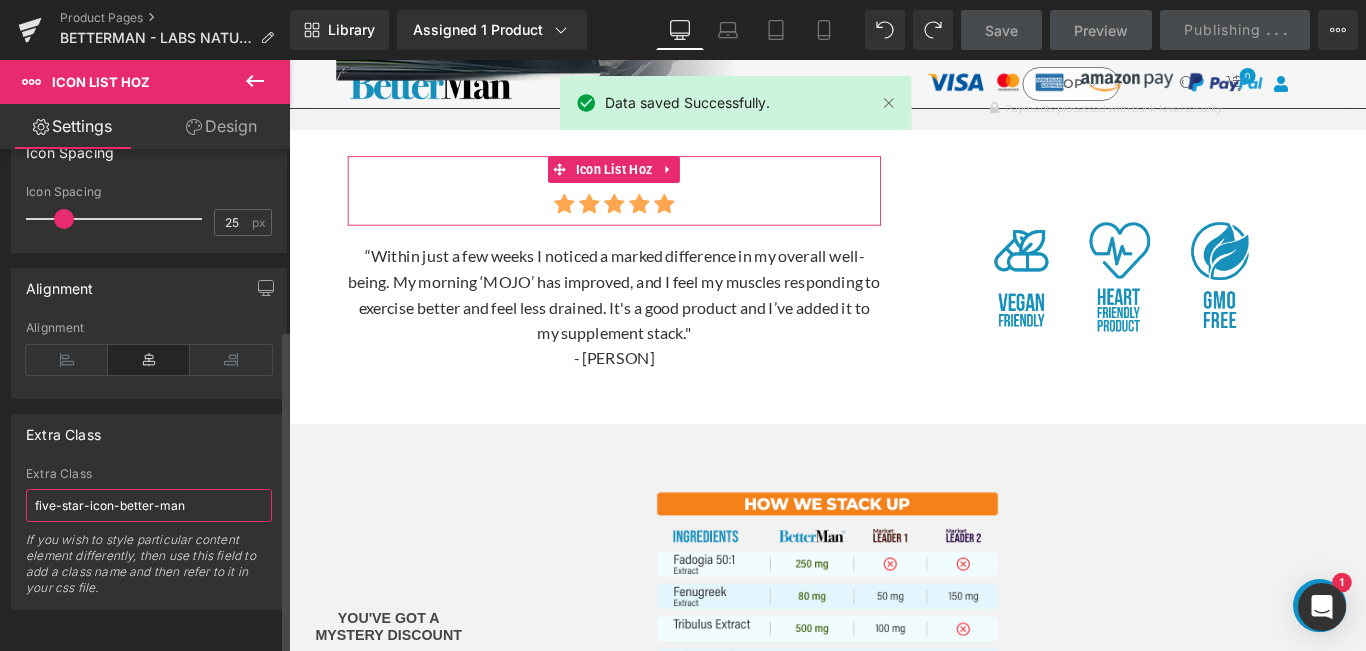 click on "five-star-icon-better-man" at bounding box center [149, 505] 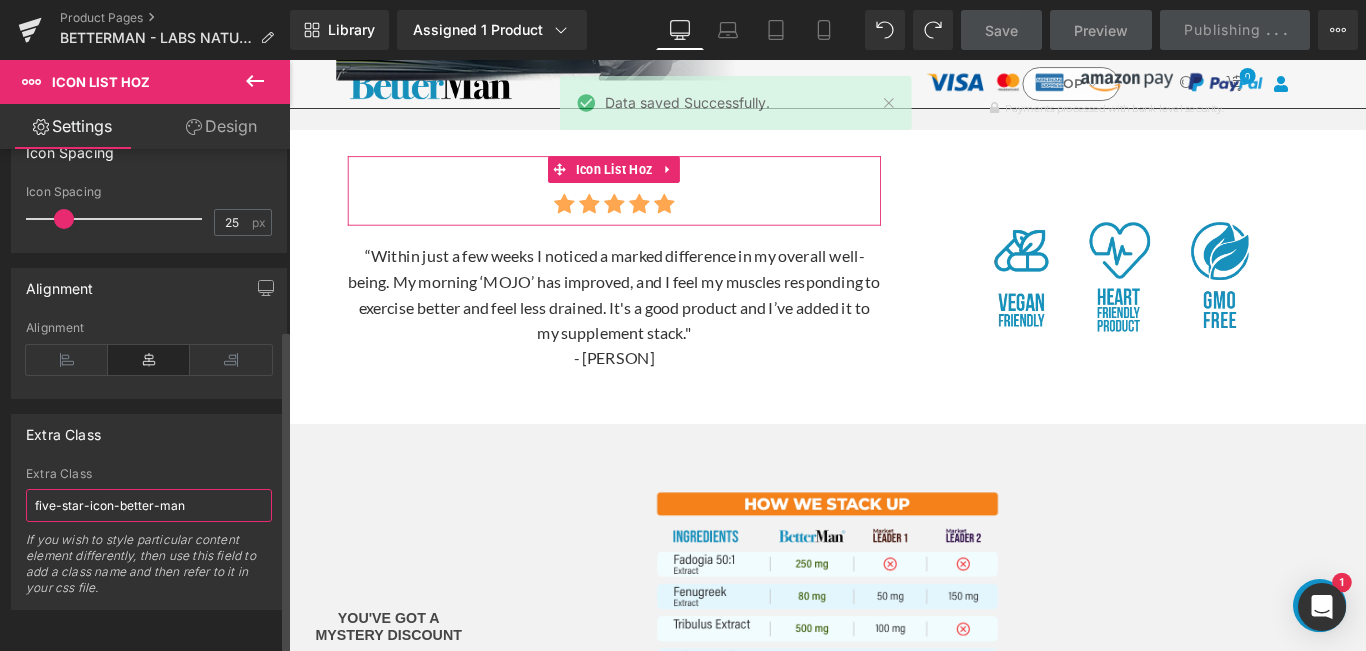 click on "five-star-icon-better-man" at bounding box center (149, 505) 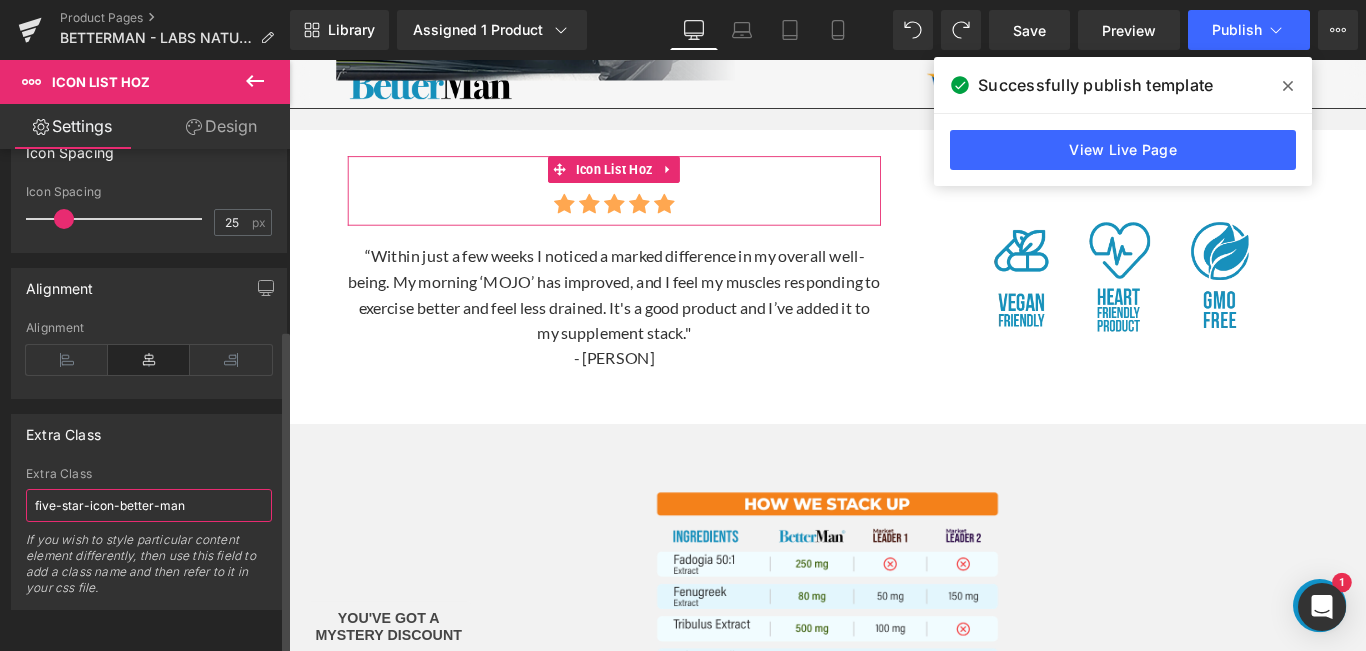 click on "five-star-icon-better-man" at bounding box center (149, 505) 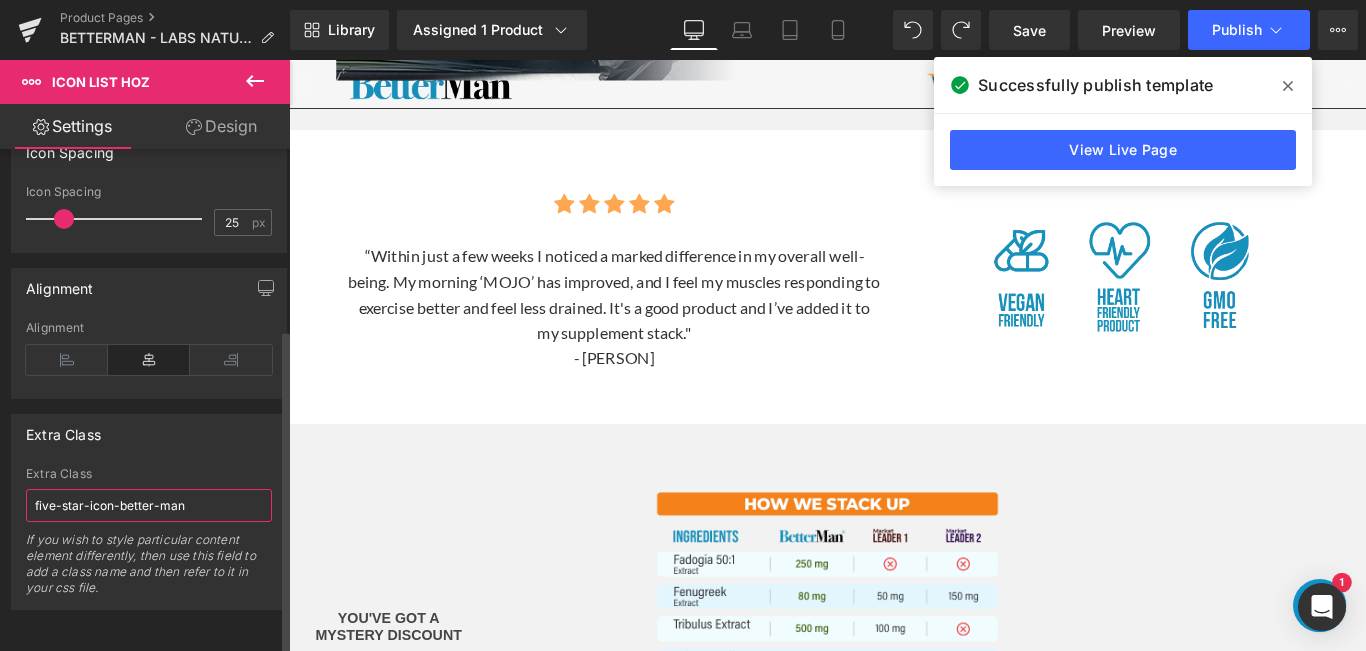 type 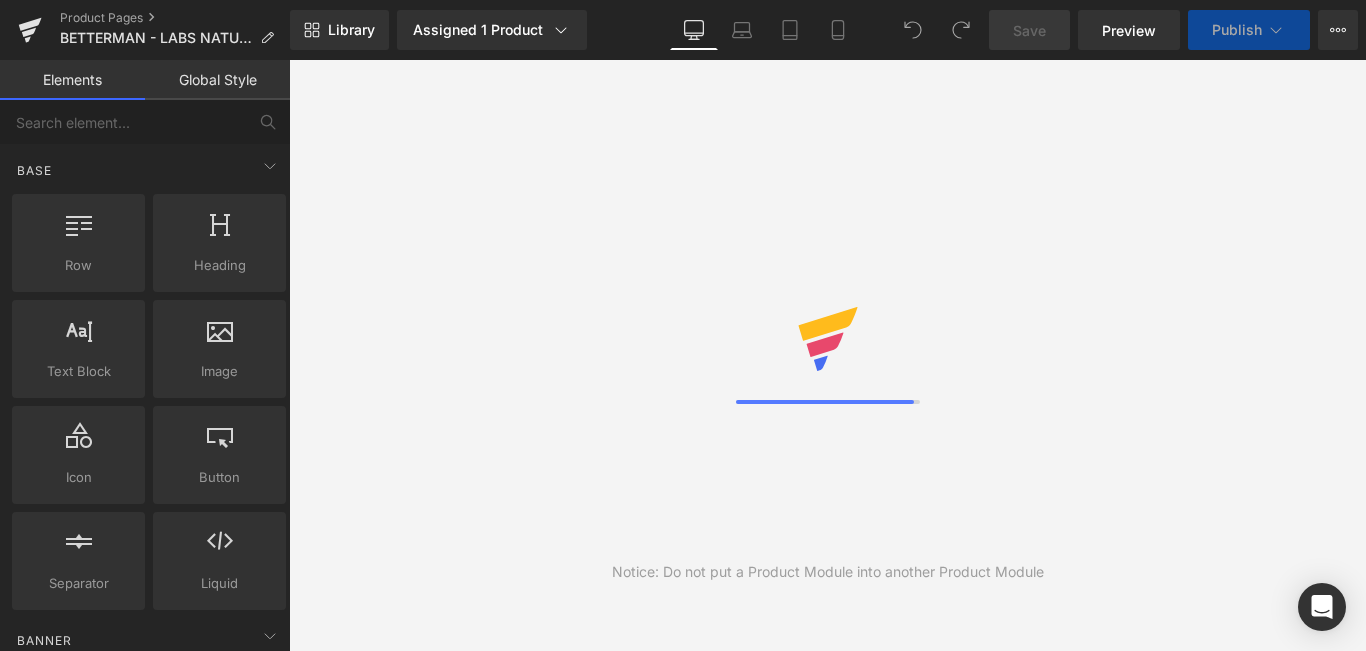 scroll, scrollTop: 0, scrollLeft: 0, axis: both 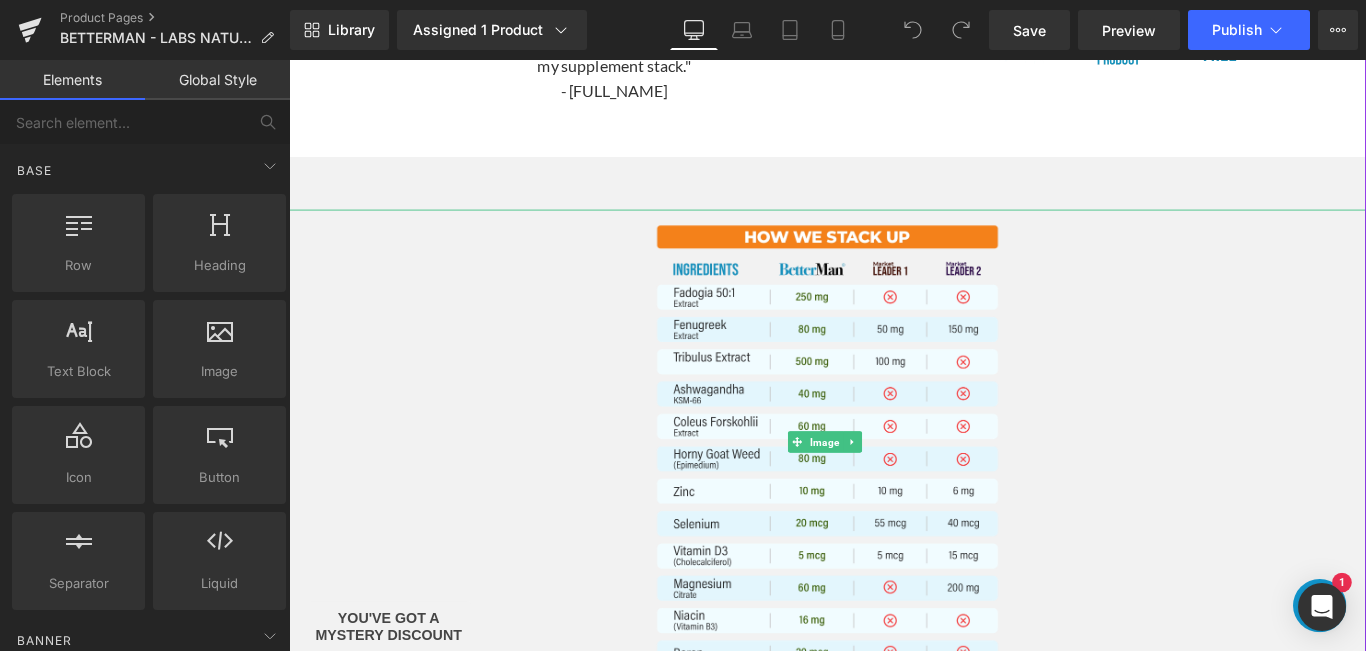 click at bounding box center [894, 489] 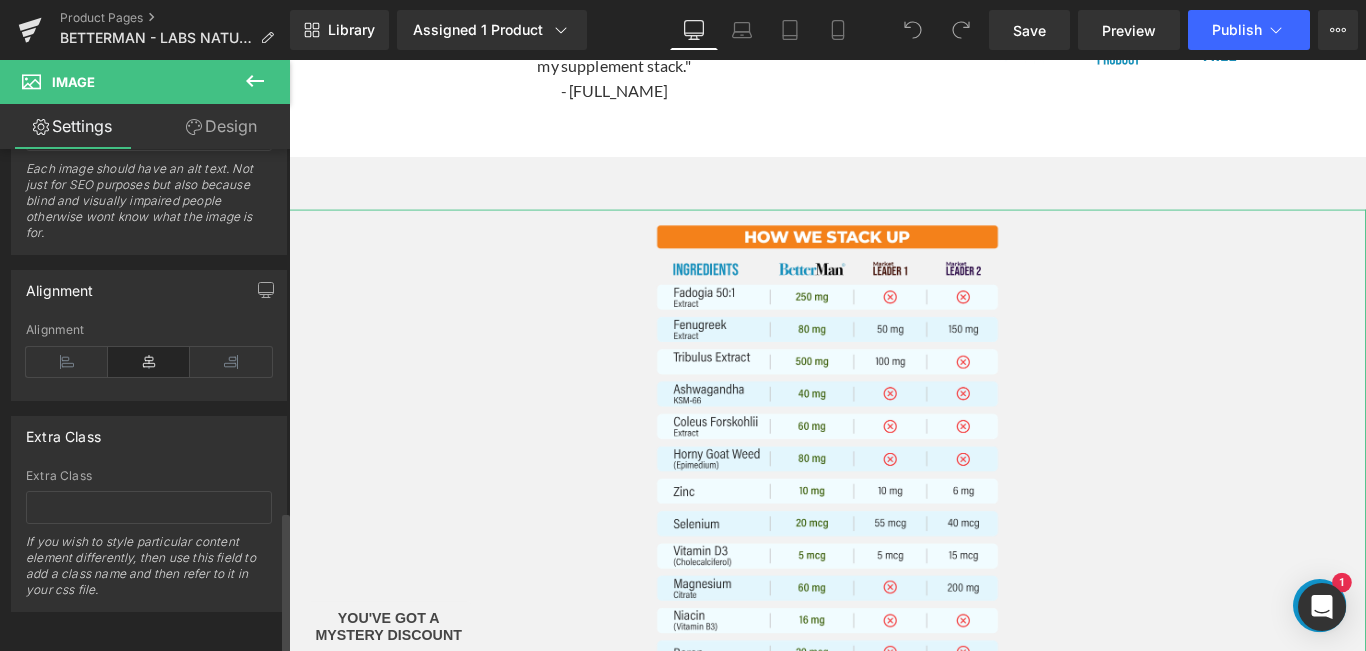 scroll, scrollTop: 1274, scrollLeft: 0, axis: vertical 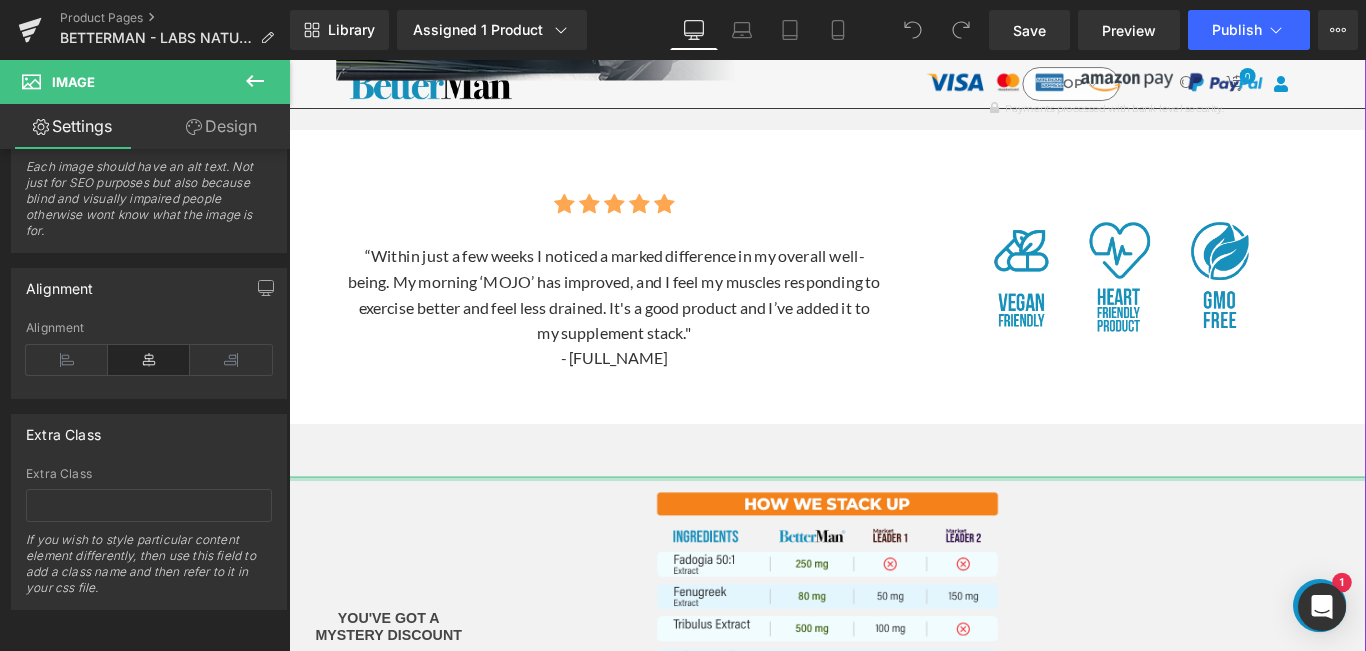 click on "Image" at bounding box center (894, 789) 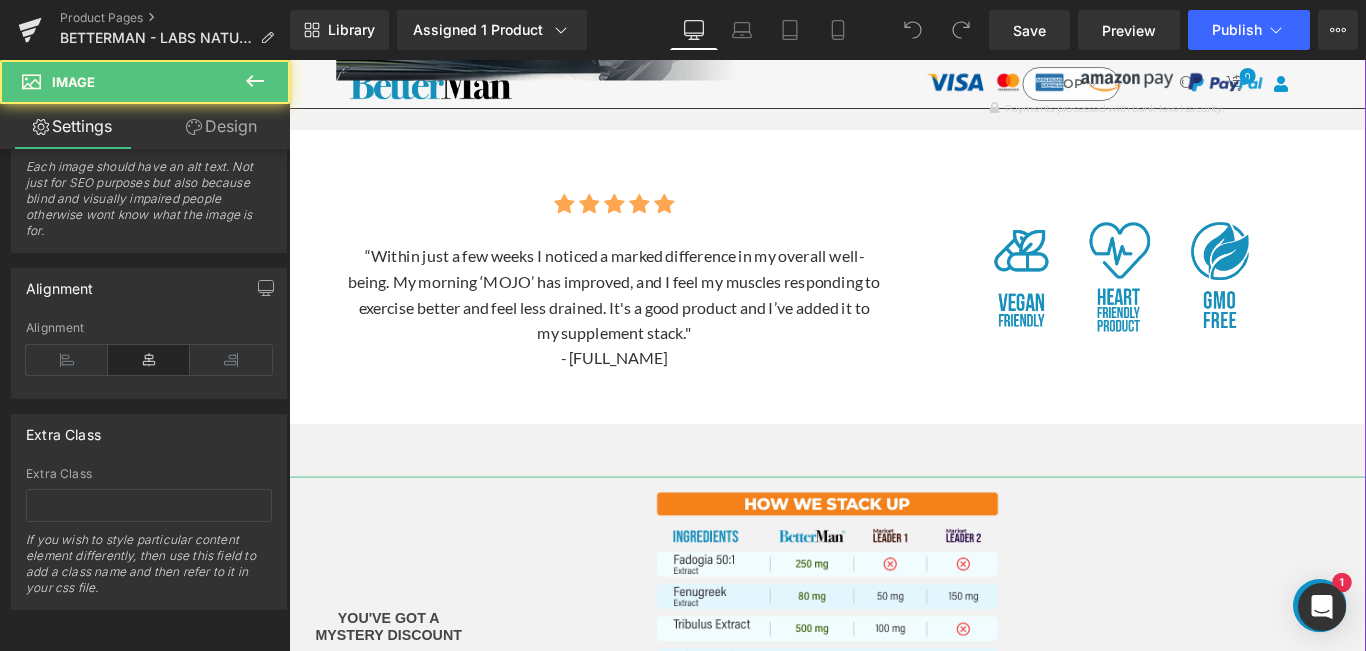 click at bounding box center [894, 789] 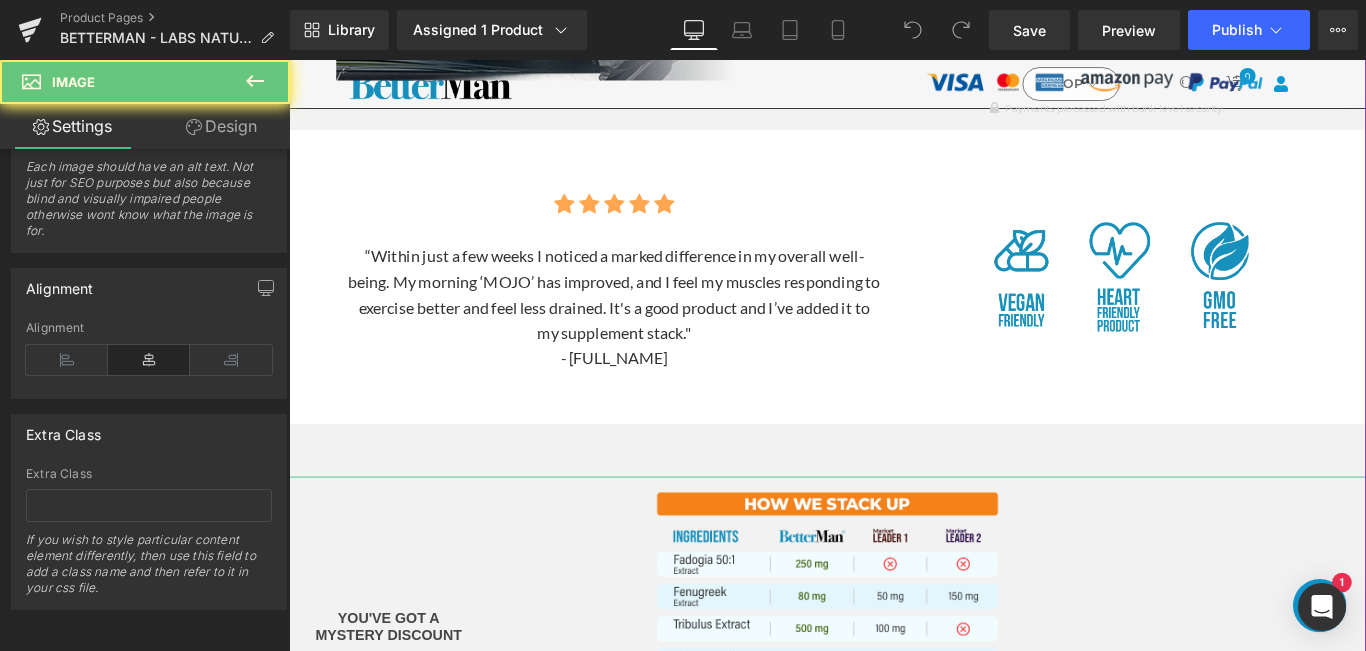 click at bounding box center (894, 789) 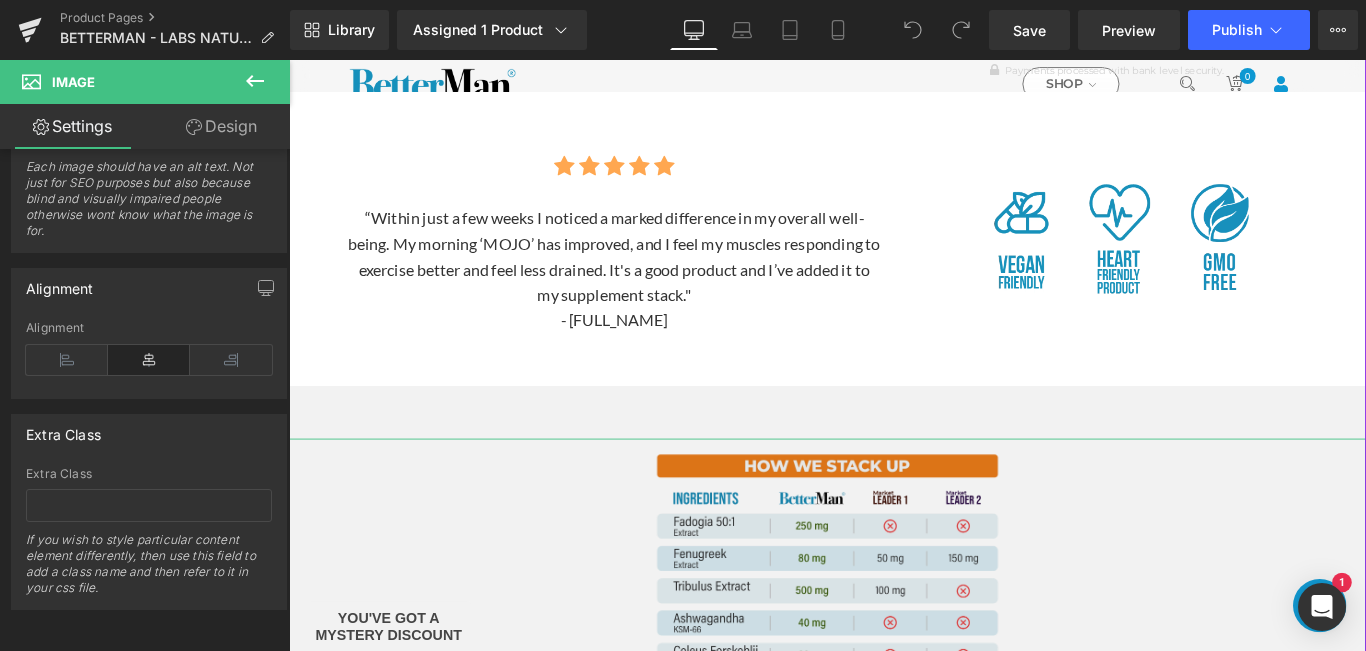 scroll, scrollTop: 1100, scrollLeft: 0, axis: vertical 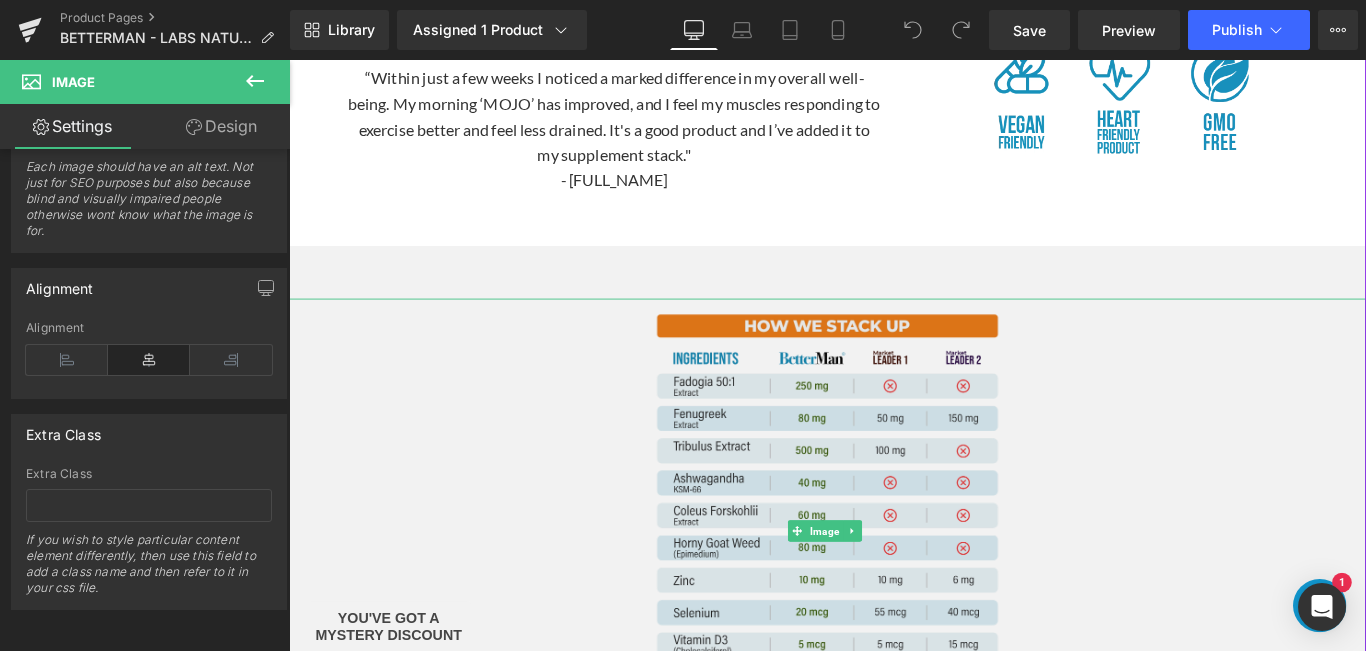 click at bounding box center [893, 589] 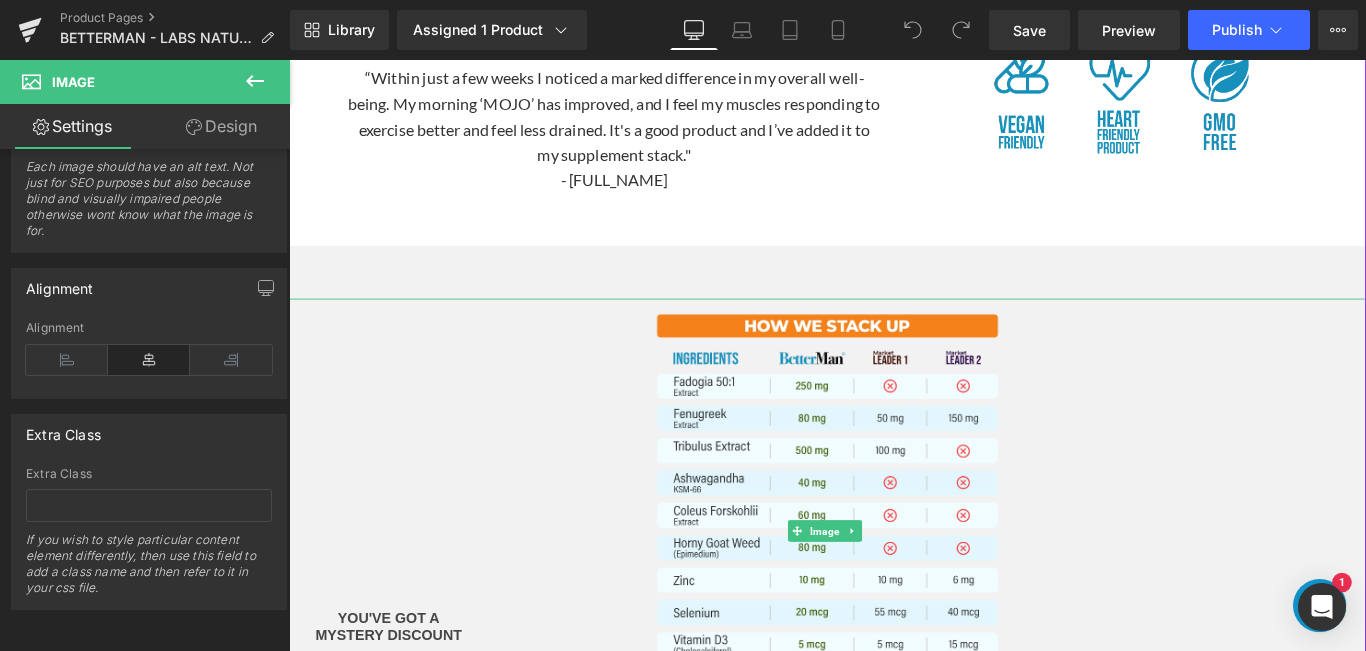 scroll, scrollTop: 1000, scrollLeft: 0, axis: vertical 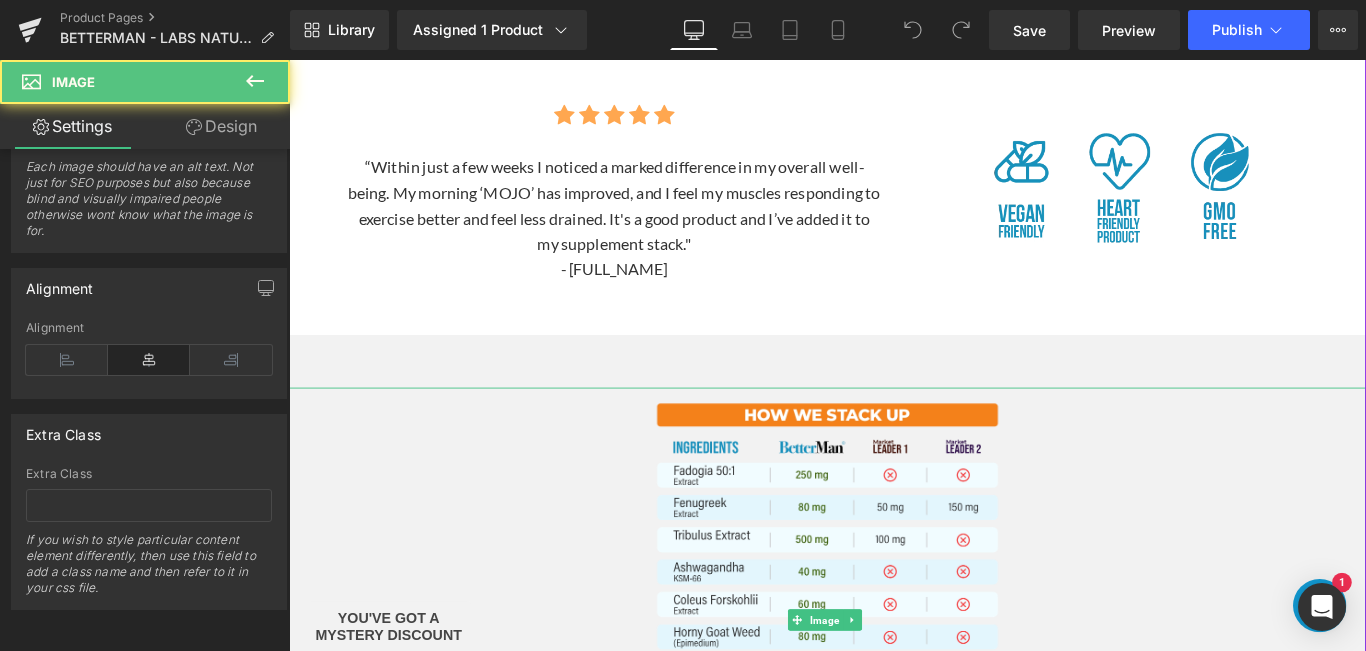 click at bounding box center (894, 689) 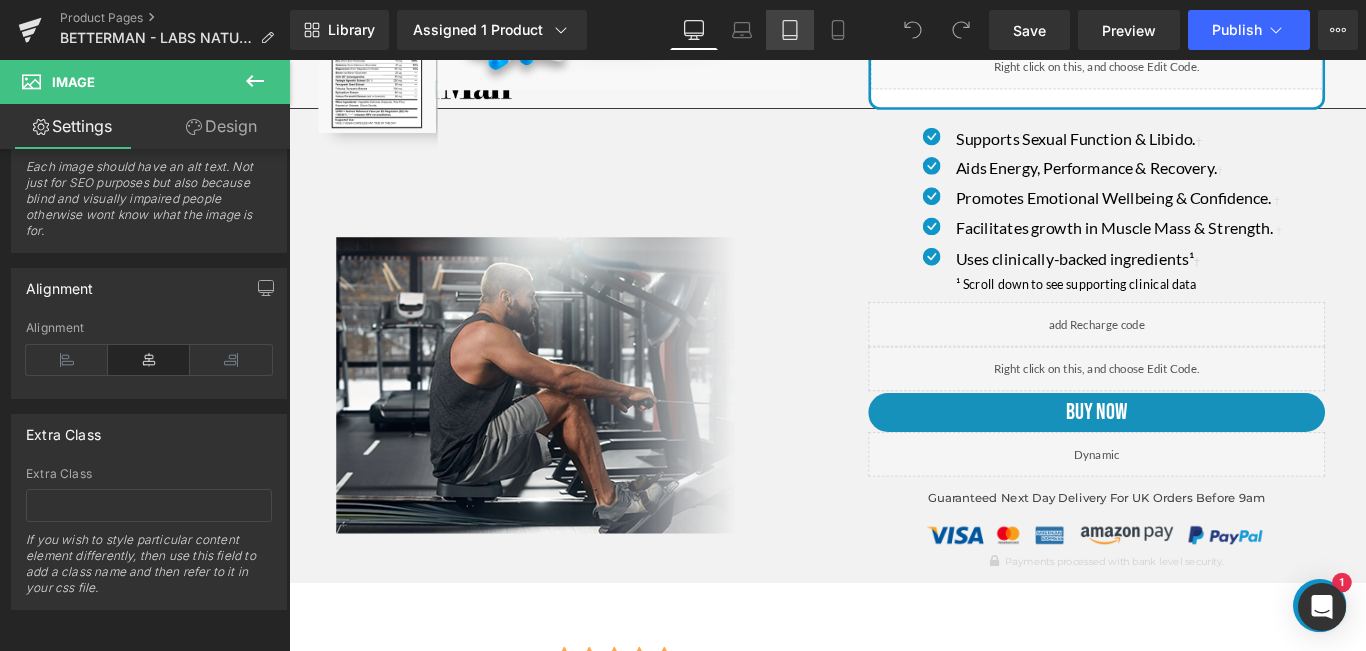 scroll, scrollTop: 300, scrollLeft: 0, axis: vertical 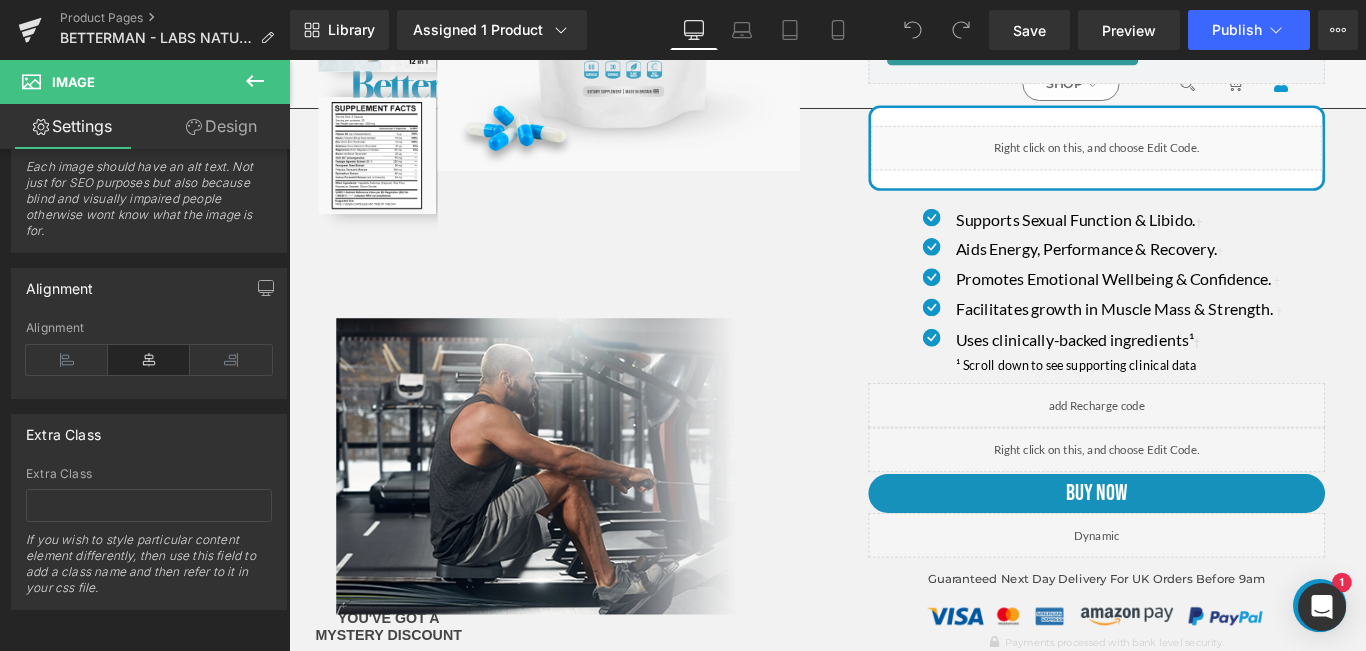 click on "Desktop" at bounding box center [694, 30] 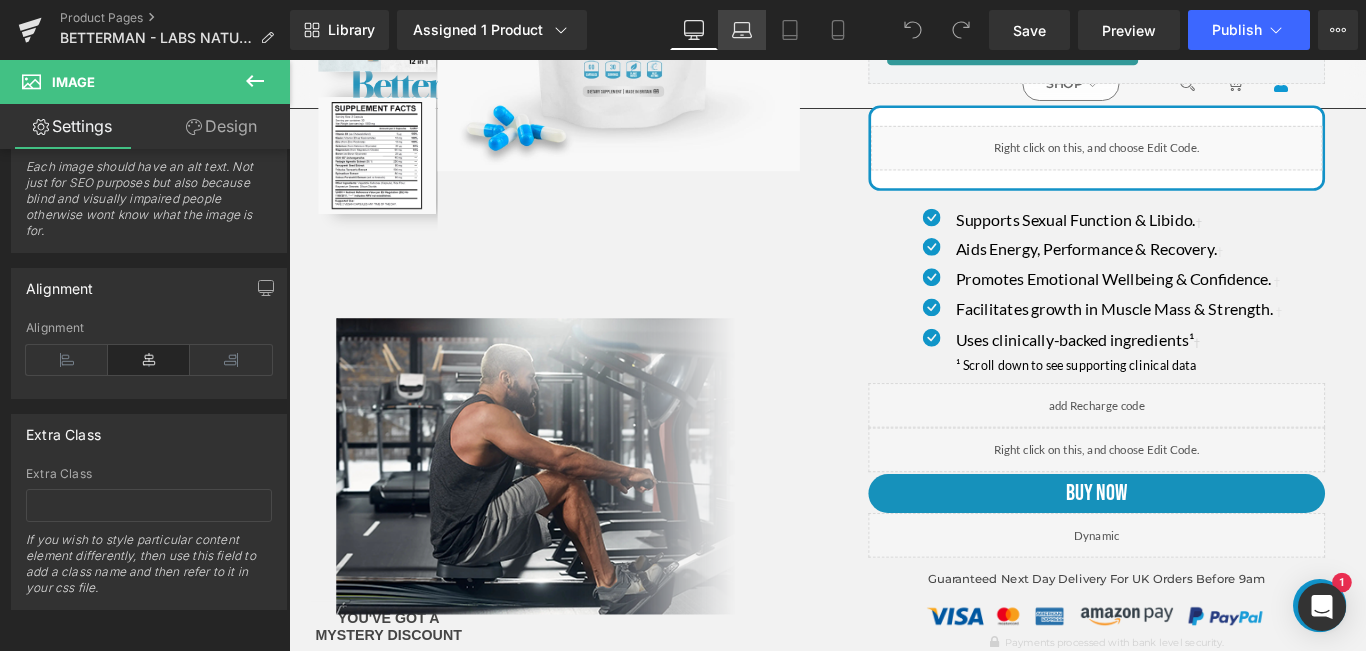 click on "Laptop" at bounding box center [742, 30] 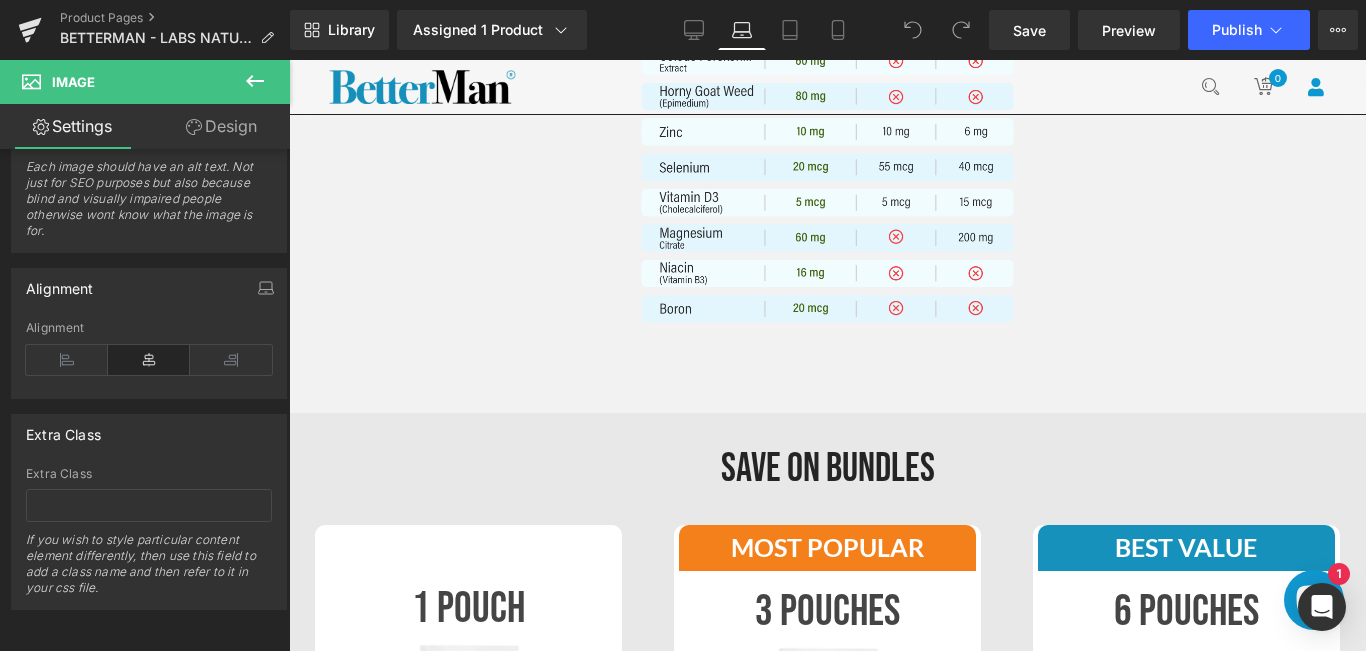 scroll, scrollTop: 1533, scrollLeft: 0, axis: vertical 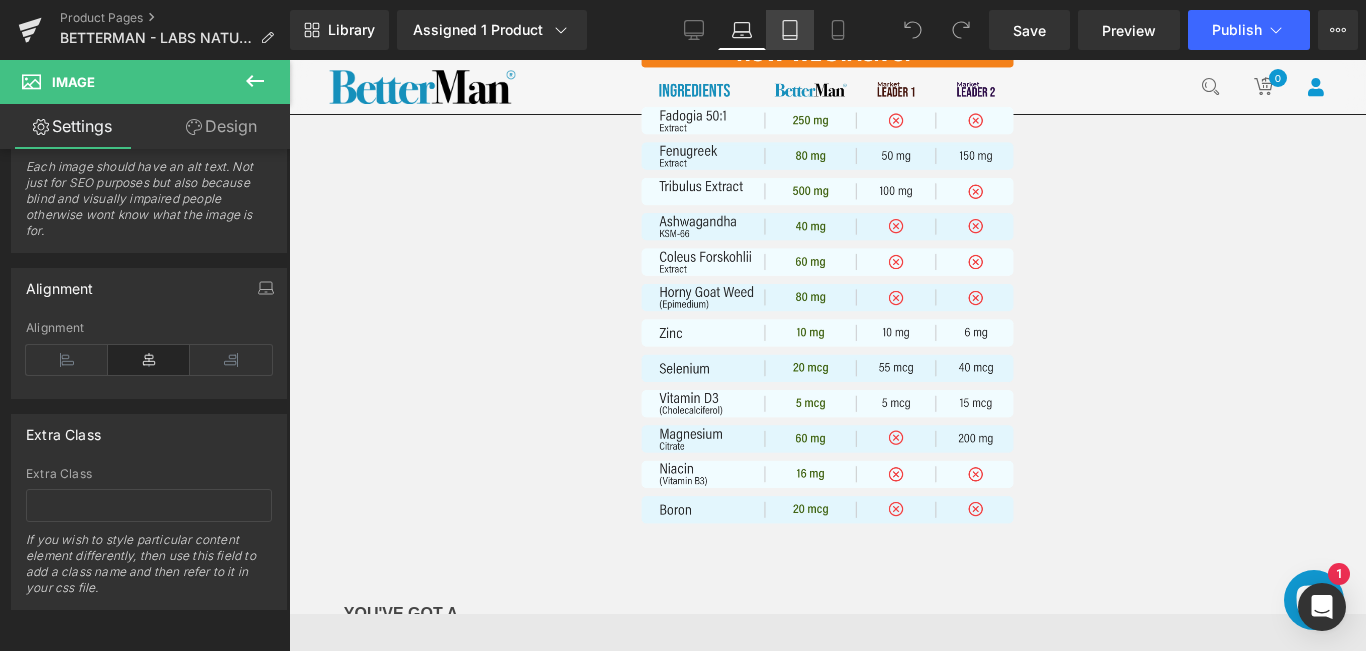 click on "Tablet" at bounding box center [790, 30] 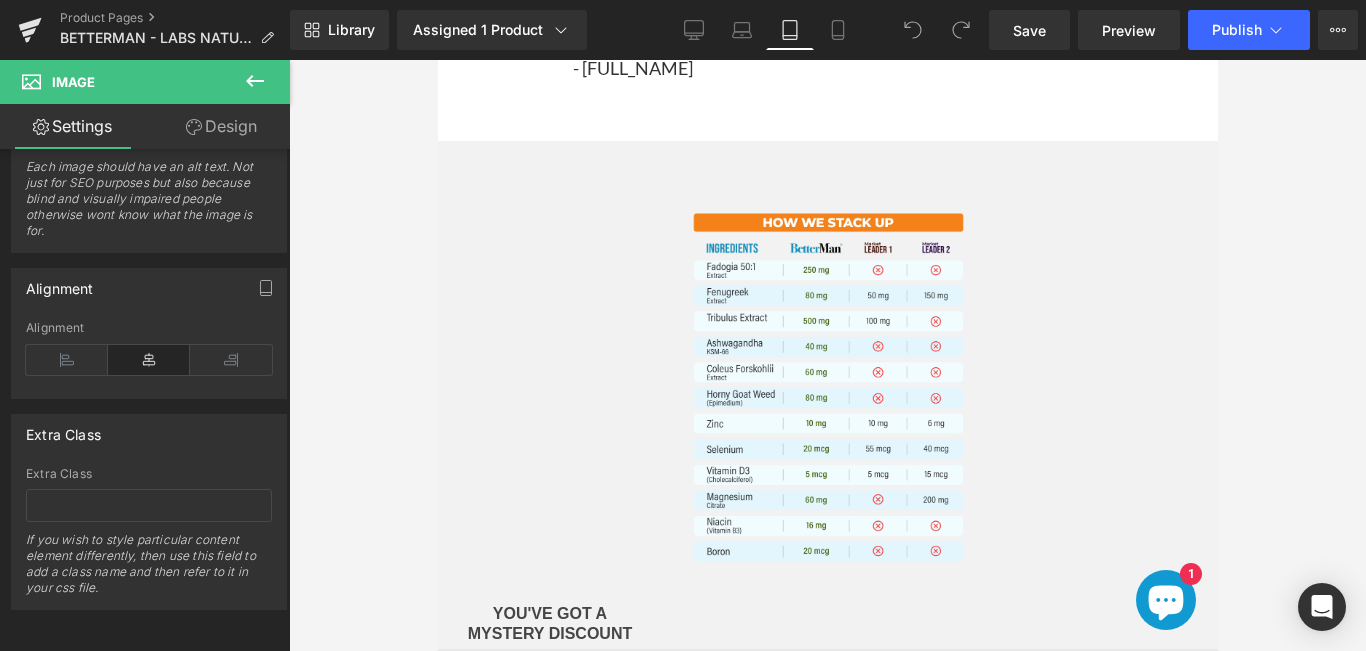 scroll, scrollTop: 1847, scrollLeft: 0, axis: vertical 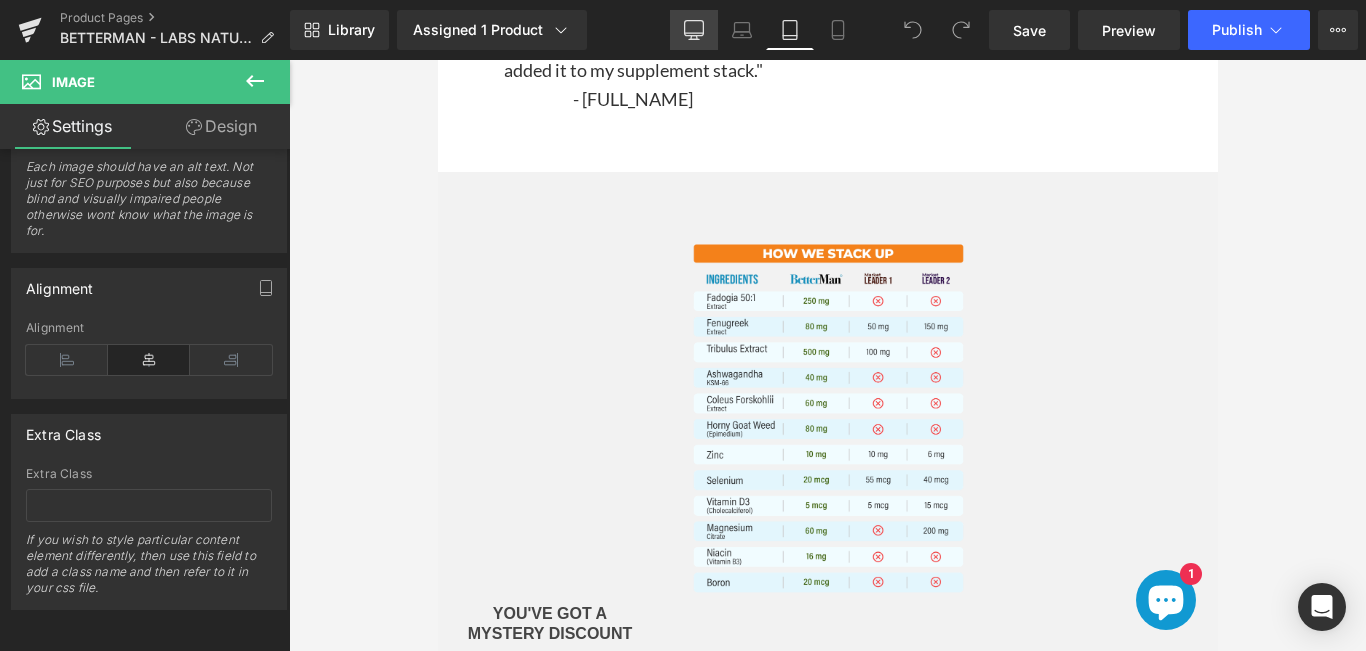 drag, startPoint x: 680, startPoint y: 30, endPoint x: 481, endPoint y: 144, distance: 229.34036 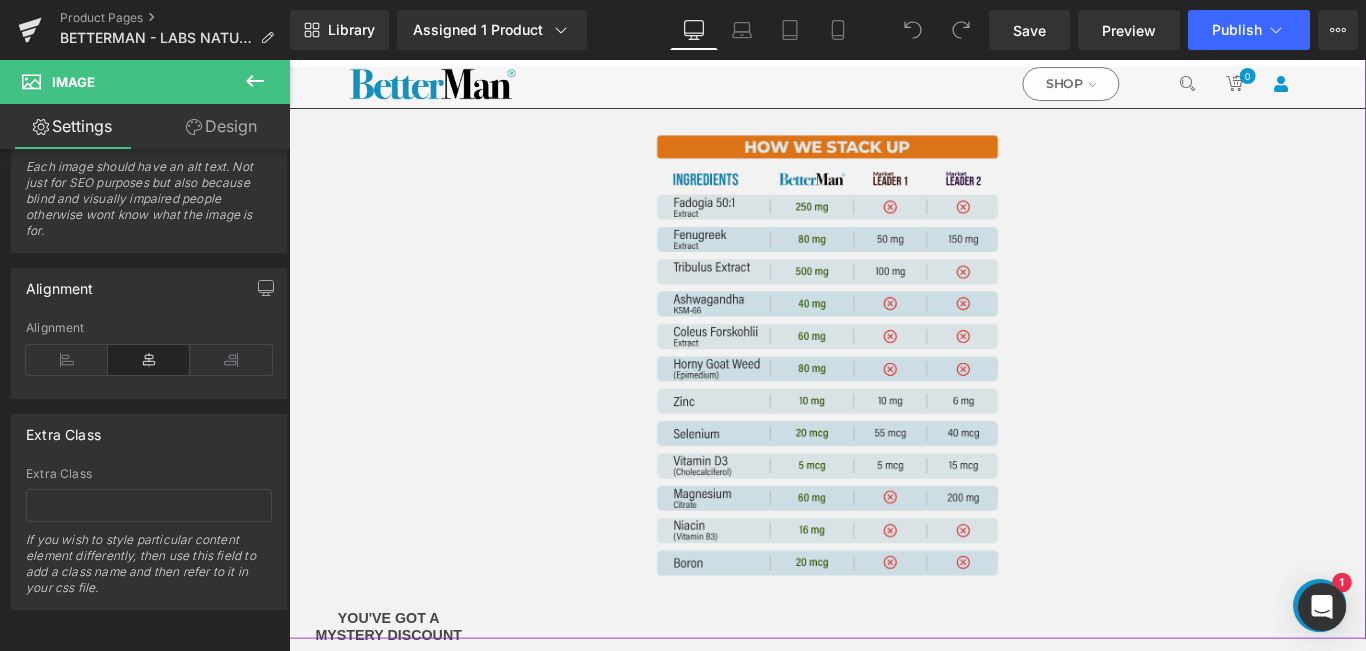 scroll, scrollTop: 1302, scrollLeft: 0, axis: vertical 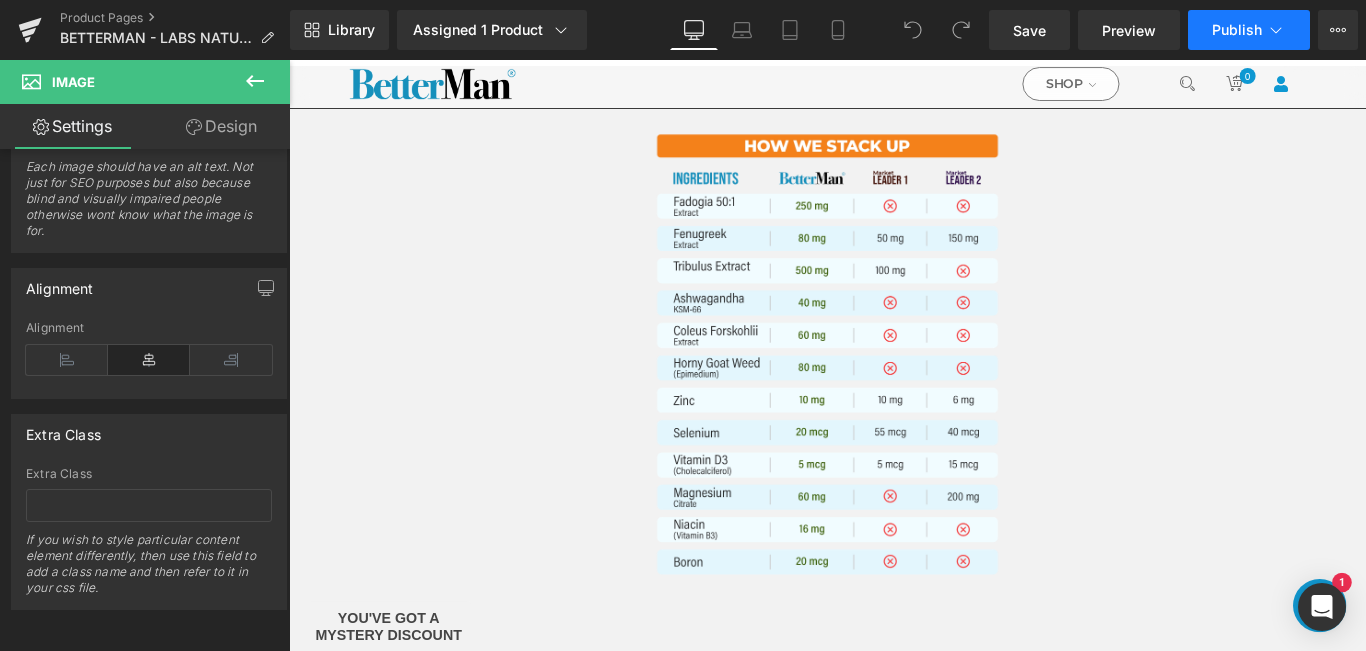 click on "Publish" at bounding box center (1237, 30) 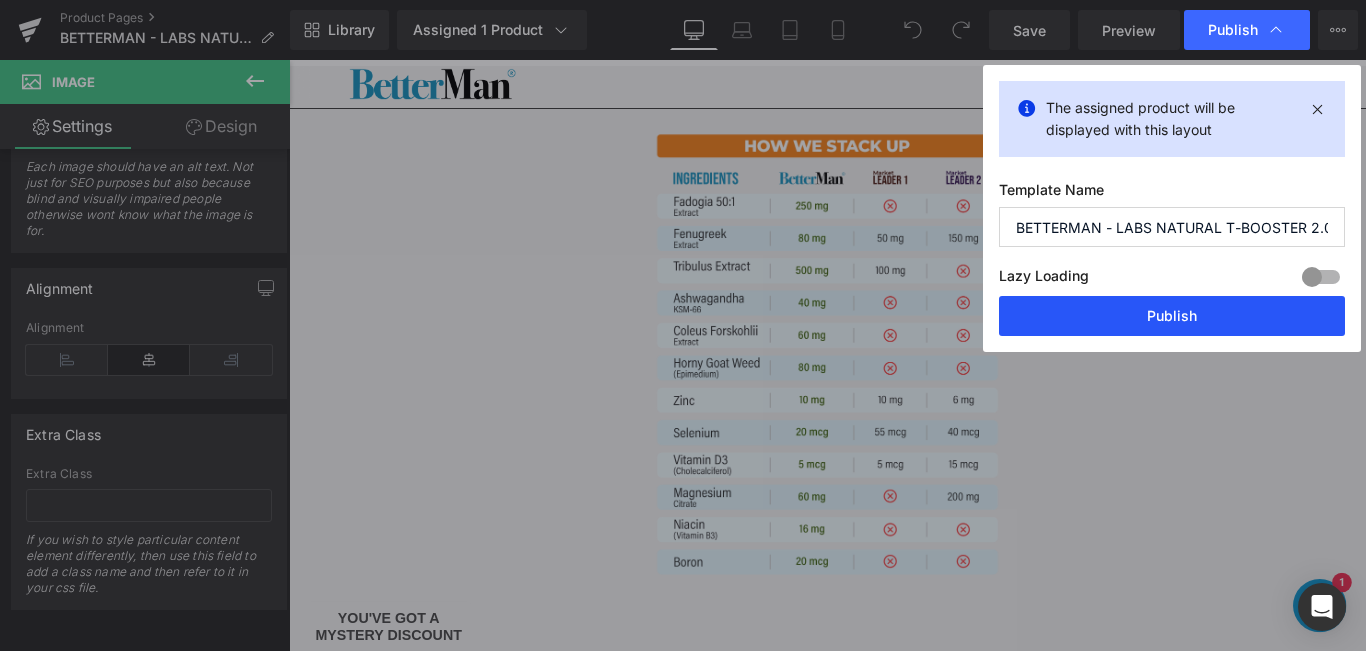 click on "Publish" at bounding box center [1172, 316] 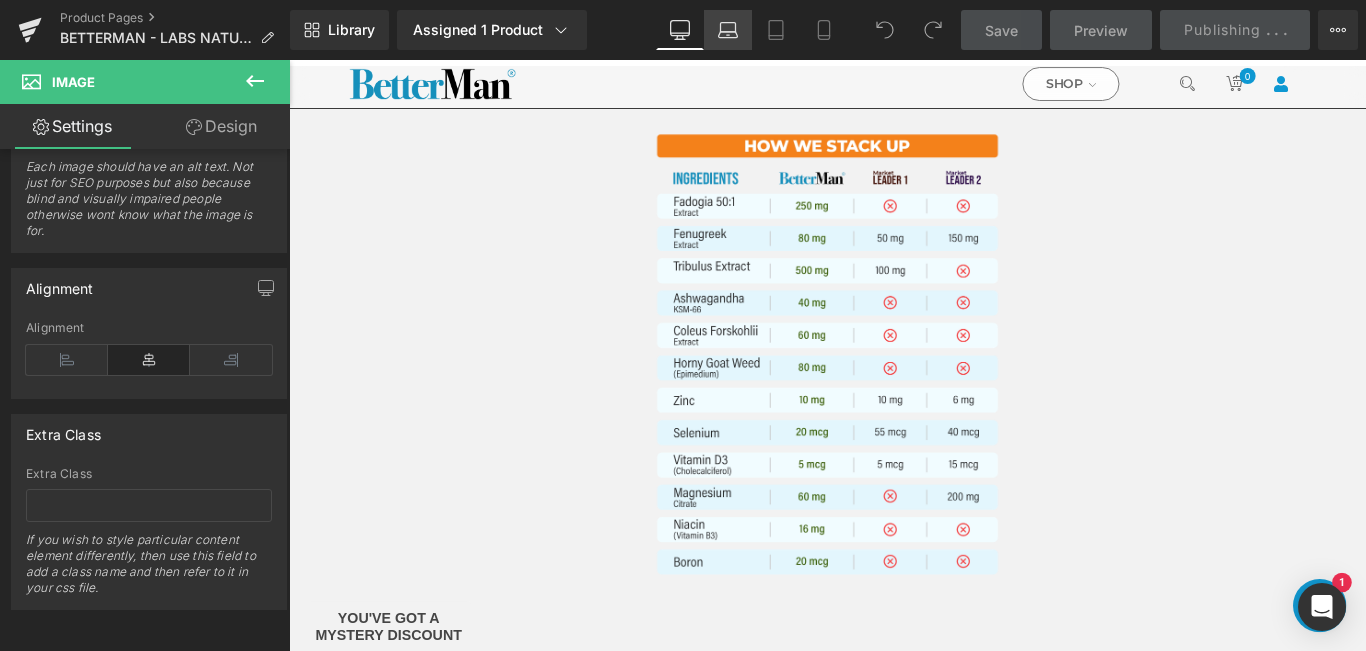 click 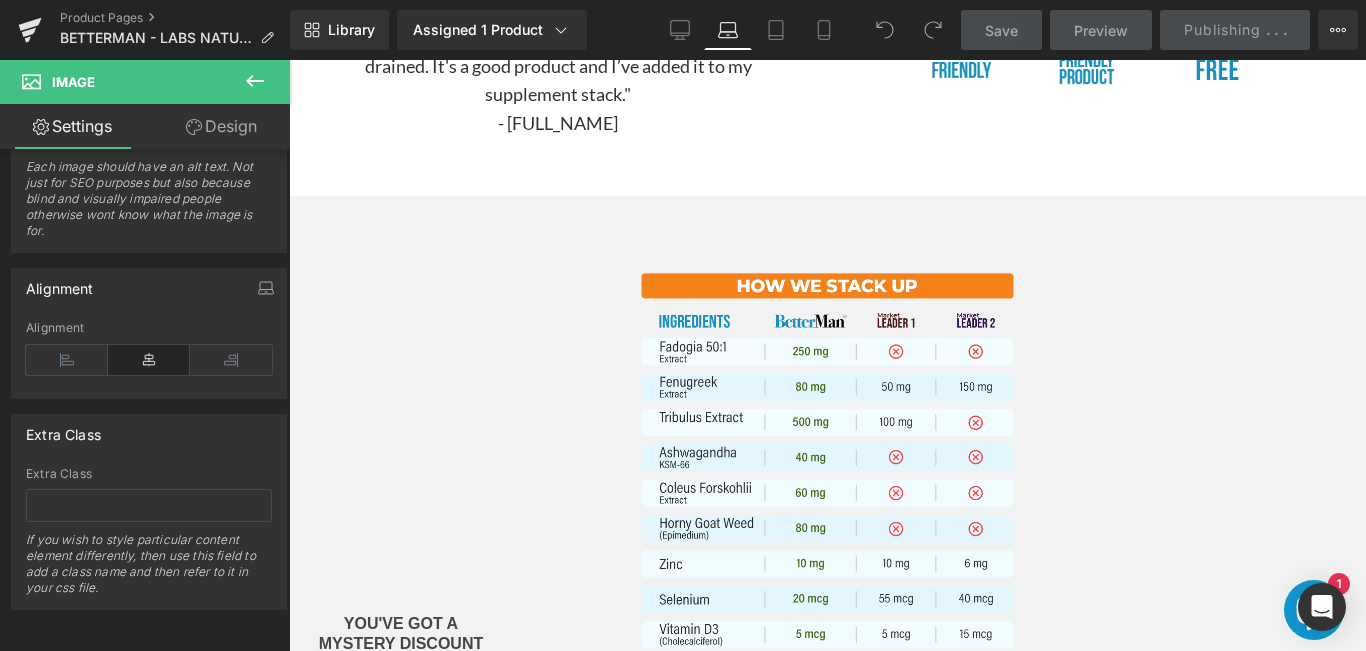 scroll, scrollTop: 1533, scrollLeft: 0, axis: vertical 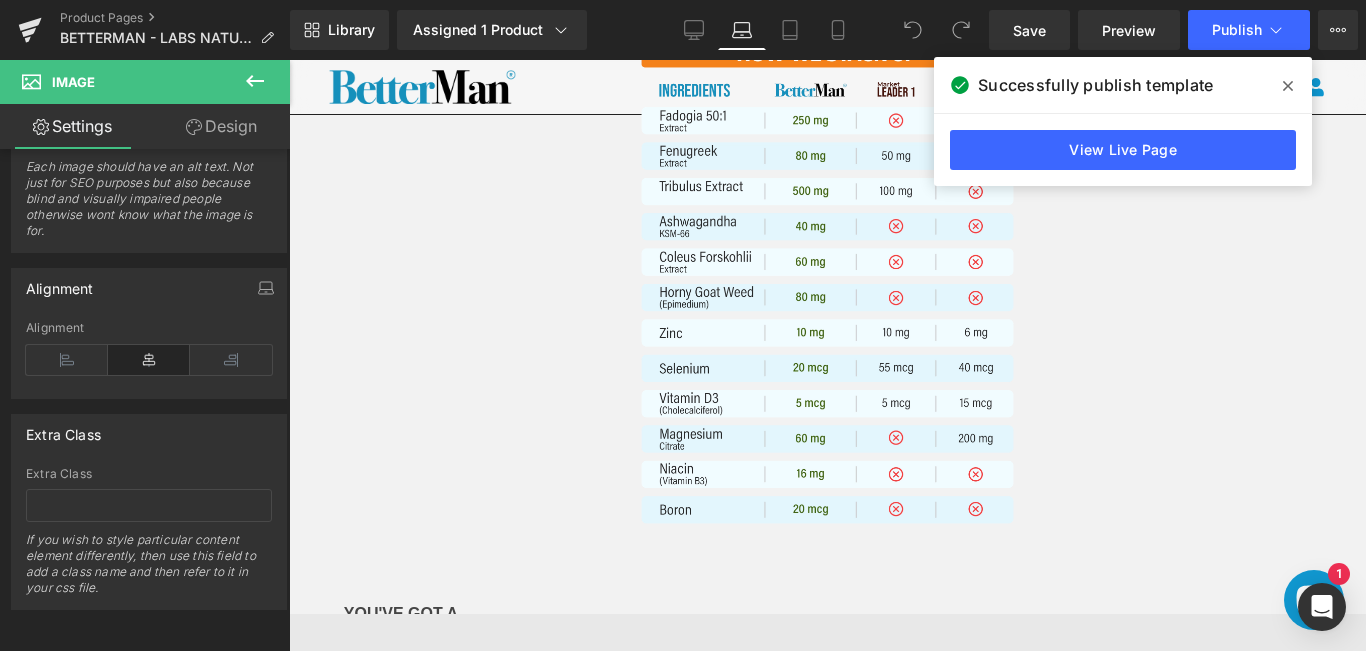 click on "Library Assigned 1 Product  Product Preview
Betterman Natural T-boost Supplement Manage assigned products Laptop Desktop Laptop Tablet Mobile Save Preview Publish Scheduled View Live Page View with current Template Save Template to Library Schedule Publish  Optimize  Publish Settings Shortcuts  Your page can’t be published   You've reached the maximum number of published pages on your plan  (12/999999).  You need to upgrade your plan or unpublish all your pages to get 1 publish slot.   Unpublish pages   Upgrade plan" at bounding box center [828, 30] 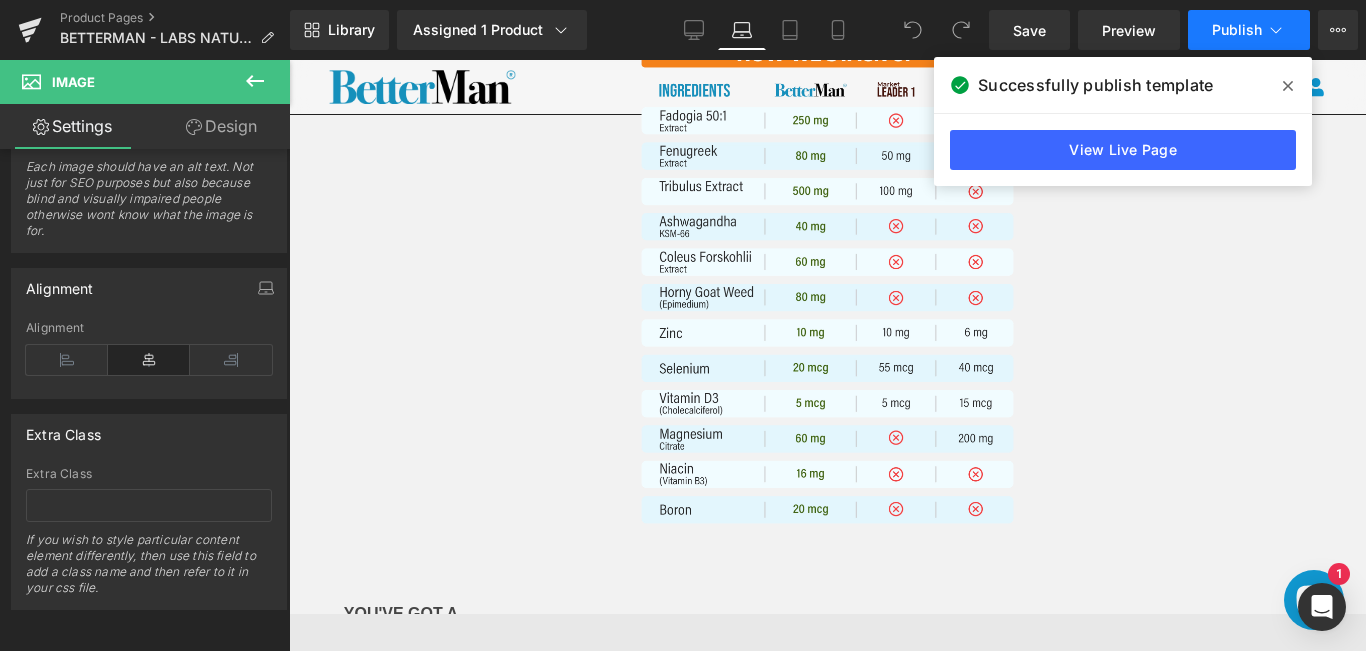 click on "Publish" at bounding box center (1237, 30) 